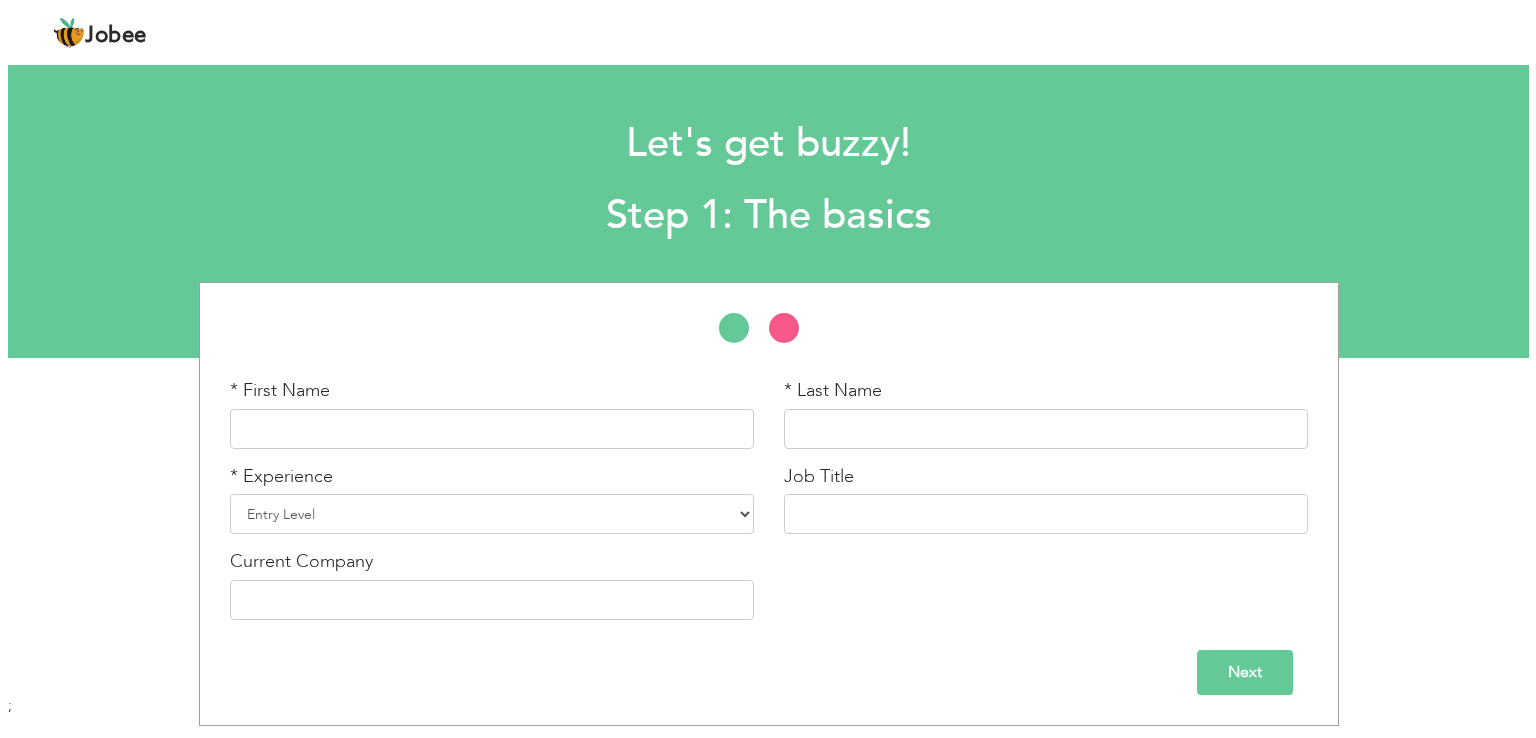 scroll, scrollTop: 0, scrollLeft: 0, axis: both 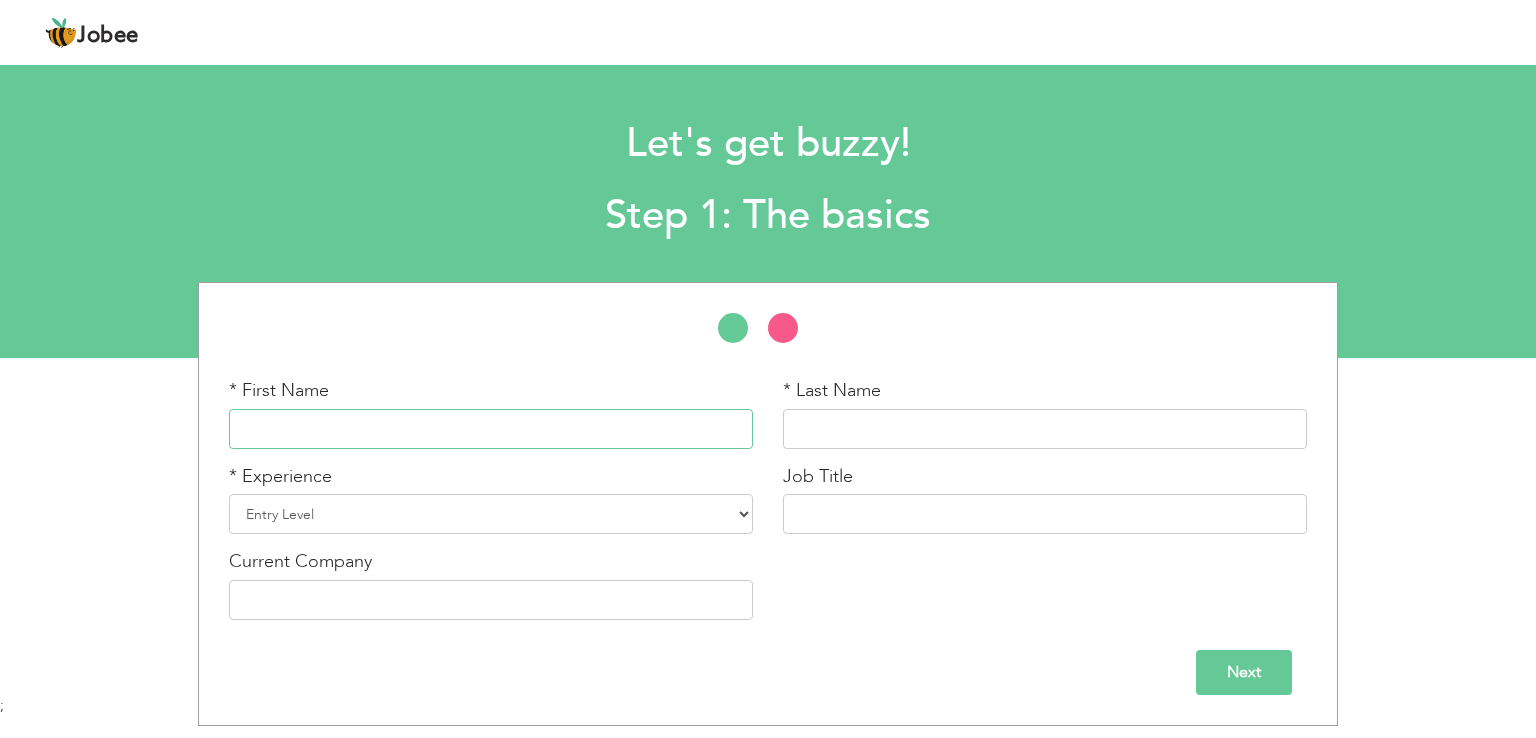click at bounding box center [491, 429] 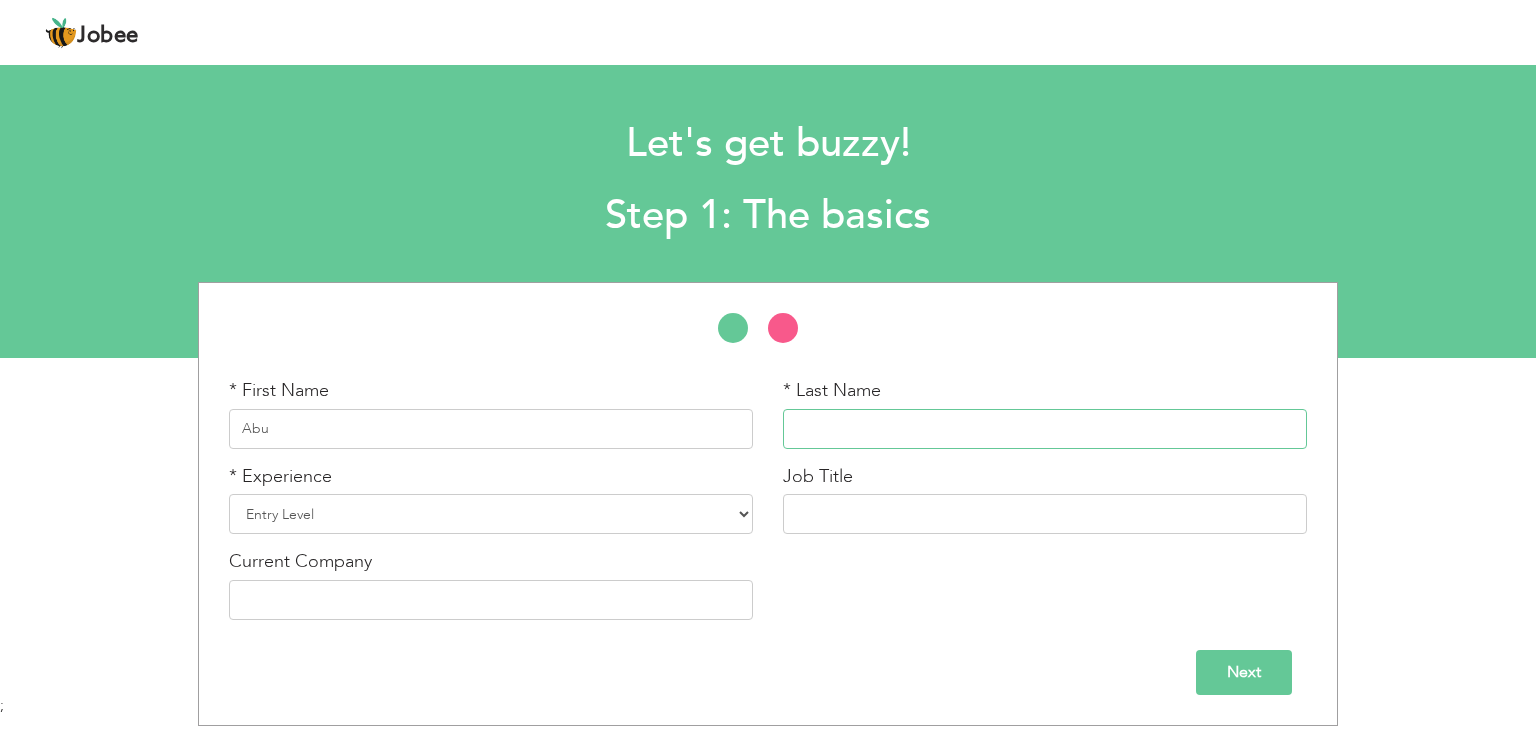click at bounding box center [1045, 429] 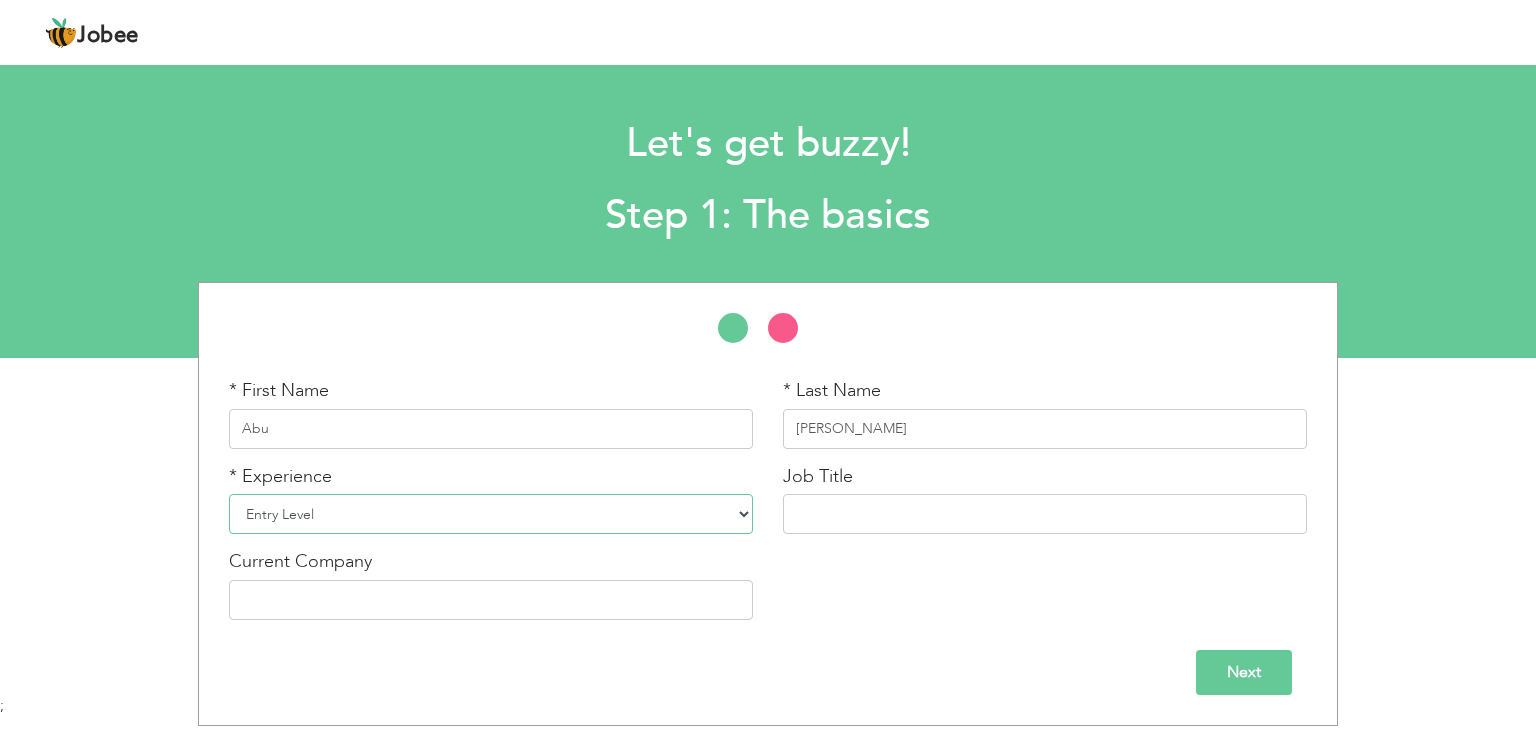 click on "Entry Level
Less than 1 Year
1 Year
2 Years
3 Years
4 Years
5 Years
6 Years
7 Years
8 Years
9 Years
10 Years
11 Years
12 Years
13 Years
14 Years
15 Years
16 Years
17 Years
18 Years
19 Years
20 Years
21 Years
22 Years
23 Years
24 Years
25 Years
26 Years
27 Years
28 Years
29 Years
30 Years
31 Years
32 Years
33 Years
34 Years
35 Years
More than 35 Years" at bounding box center [491, 514] 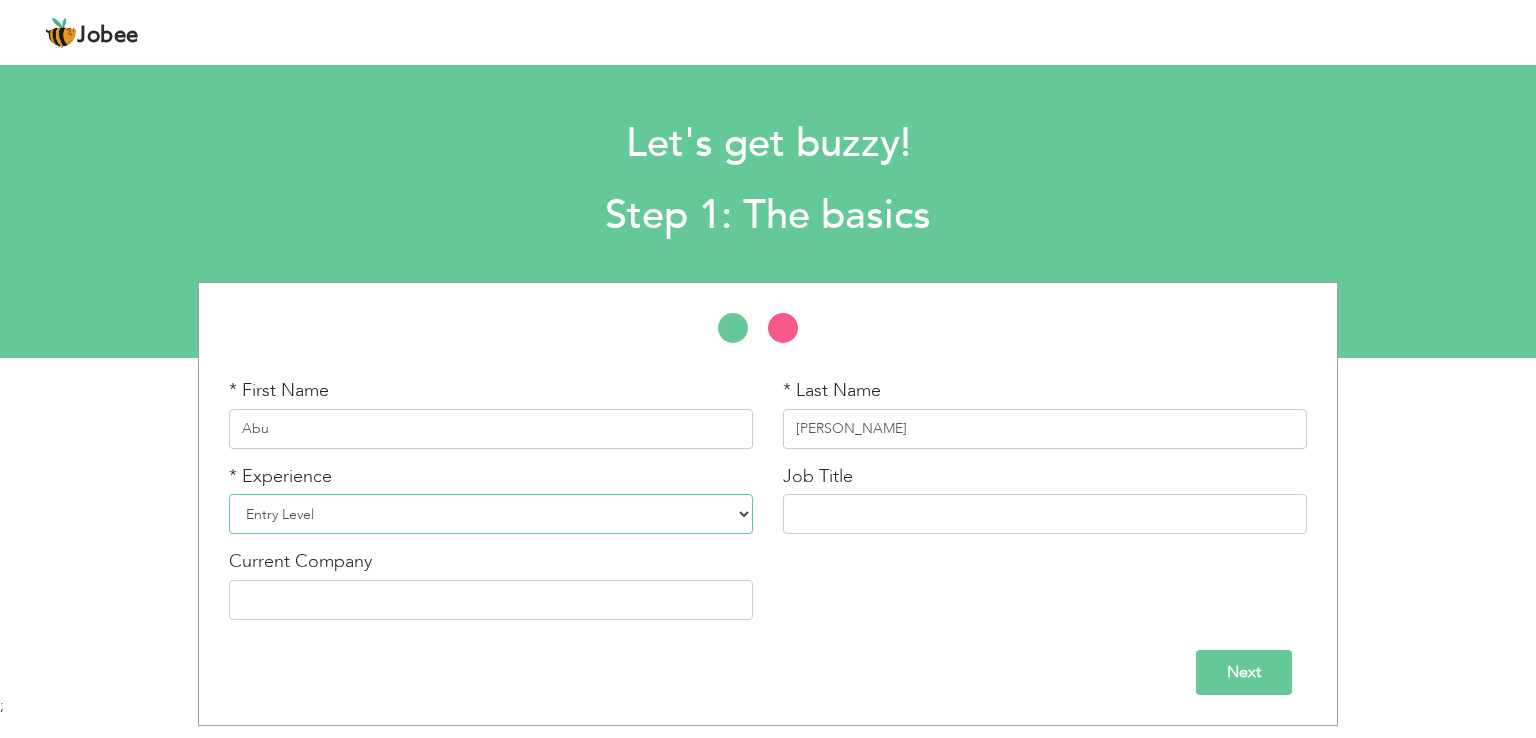 select on "6" 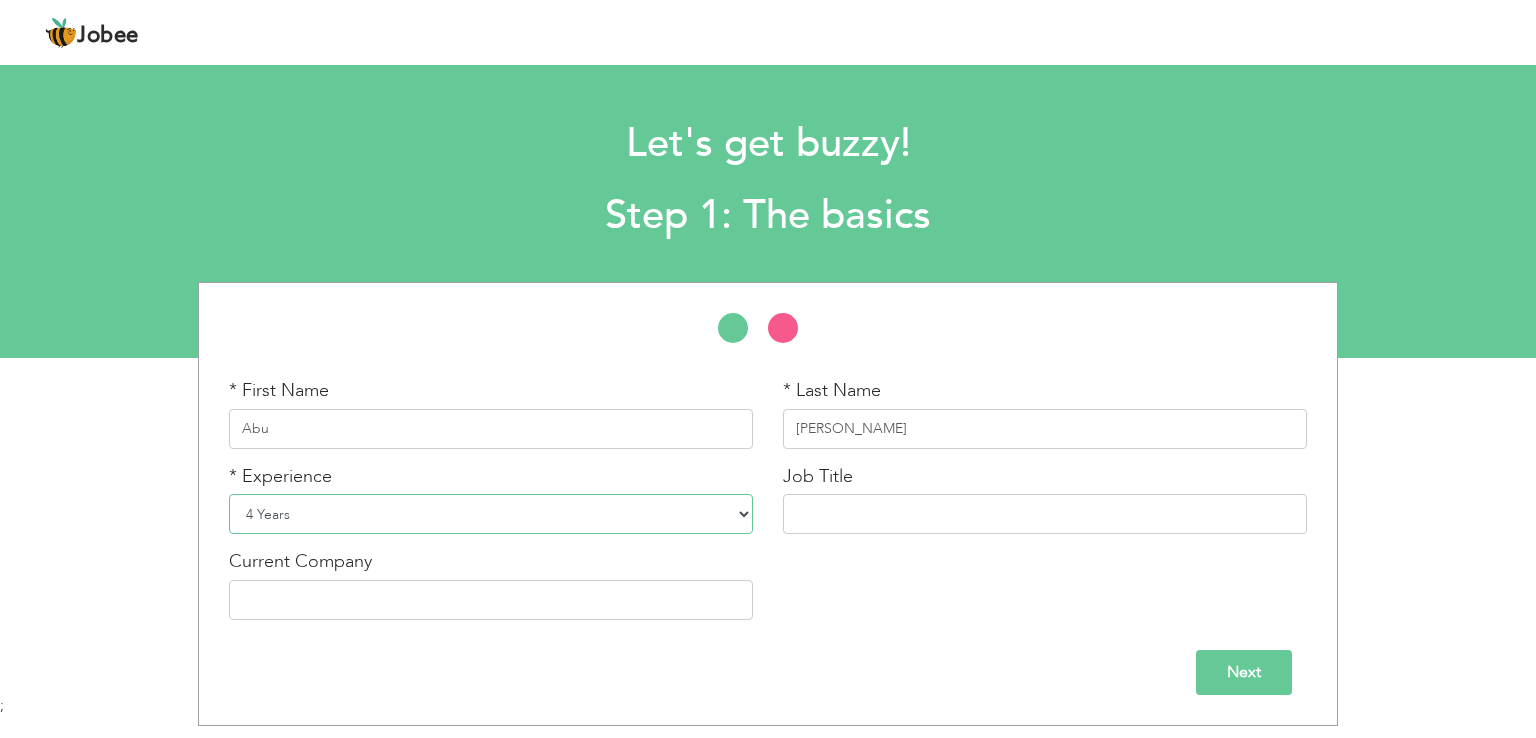 click on "Entry Level
Less than 1 Year
1 Year
2 Years
3 Years
4 Years
5 Years
6 Years
7 Years
8 Years
9 Years
10 Years
11 Years
12 Years
13 Years
14 Years
15 Years
16 Years
17 Years
18 Years
19 Years
20 Years
21 Years
22 Years
23 Years
24 Years
25 Years
26 Years
27 Years
28 Years
29 Years
30 Years
31 Years
32 Years
33 Years
34 Years
35 Years
More than 35 Years" at bounding box center (491, 514) 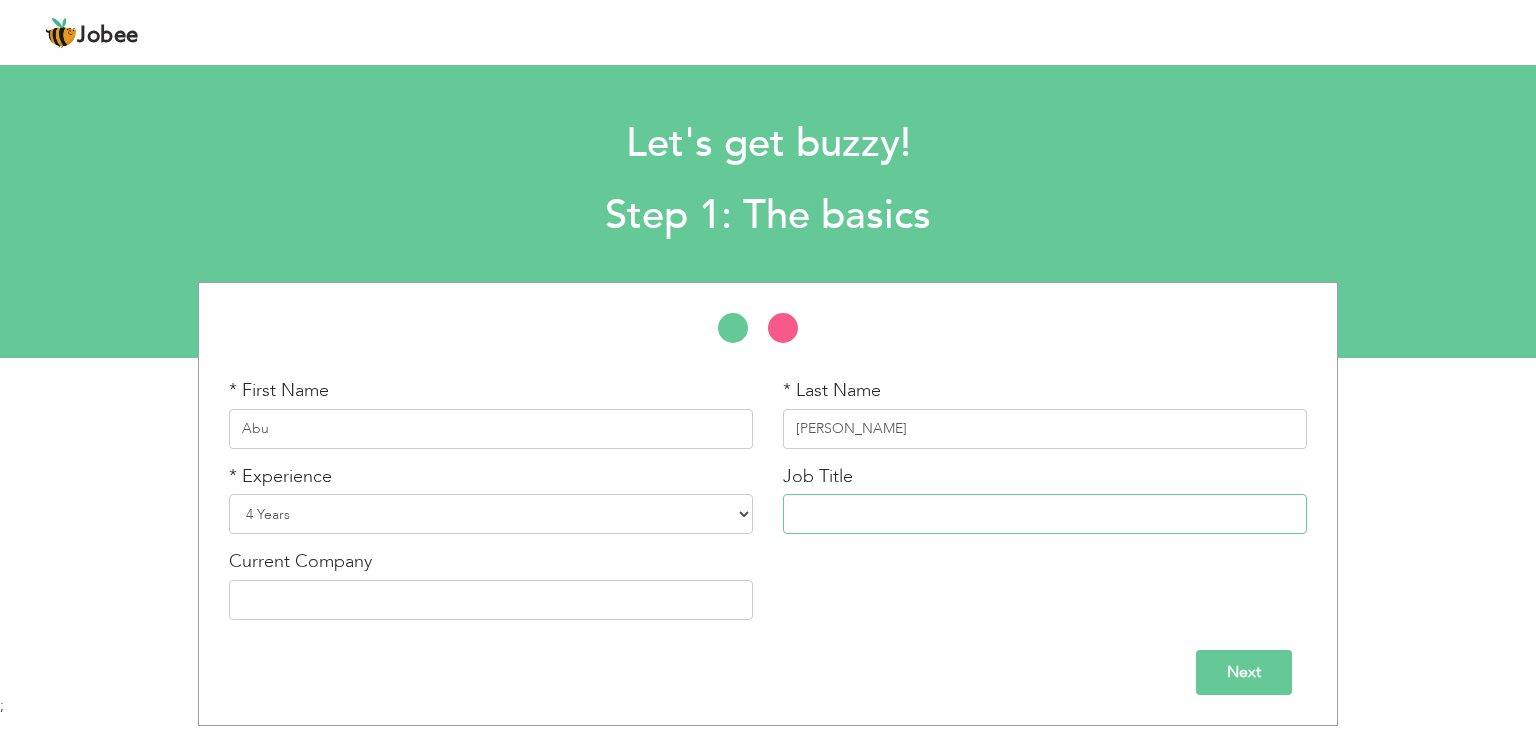 click at bounding box center (1045, 514) 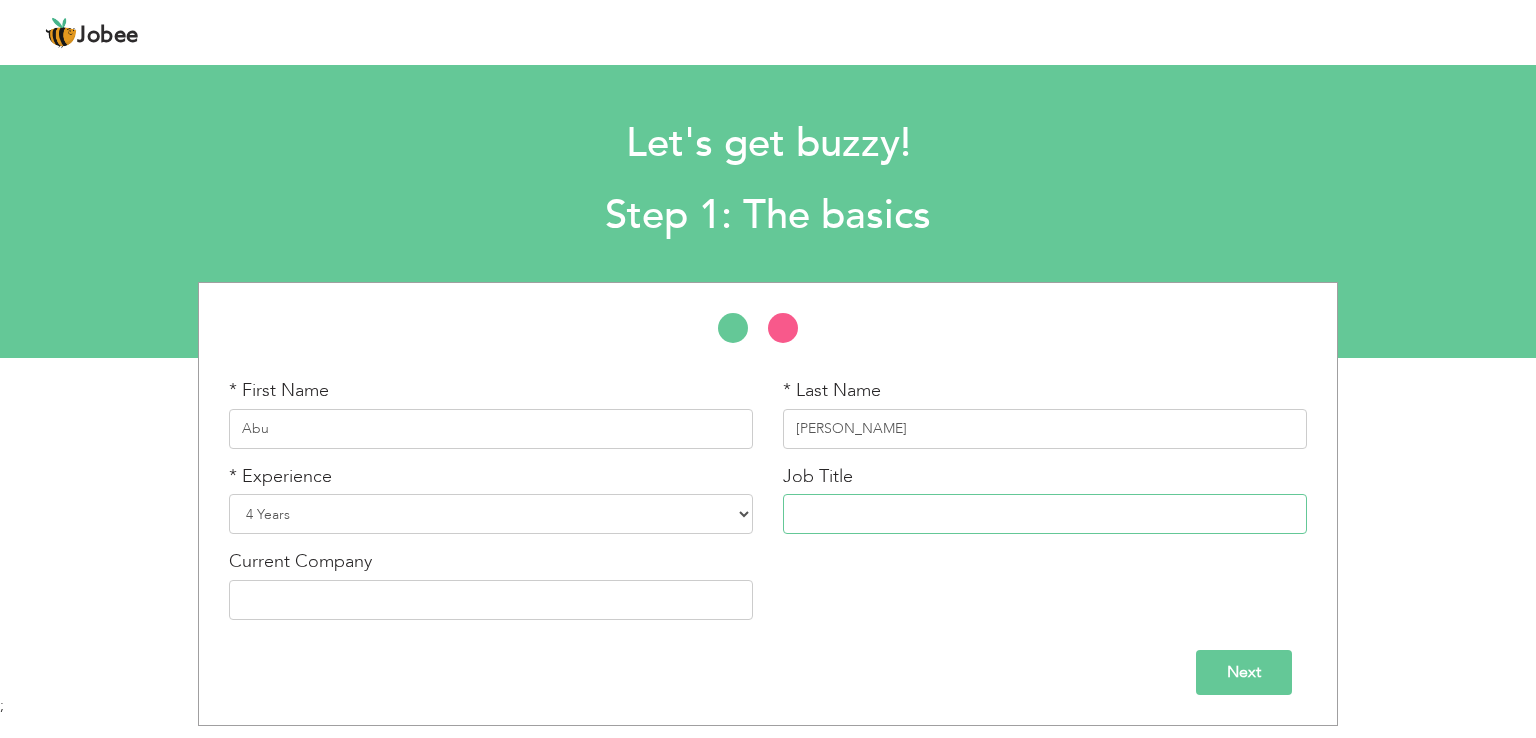 type on "Executive HR Talent Acquisition" 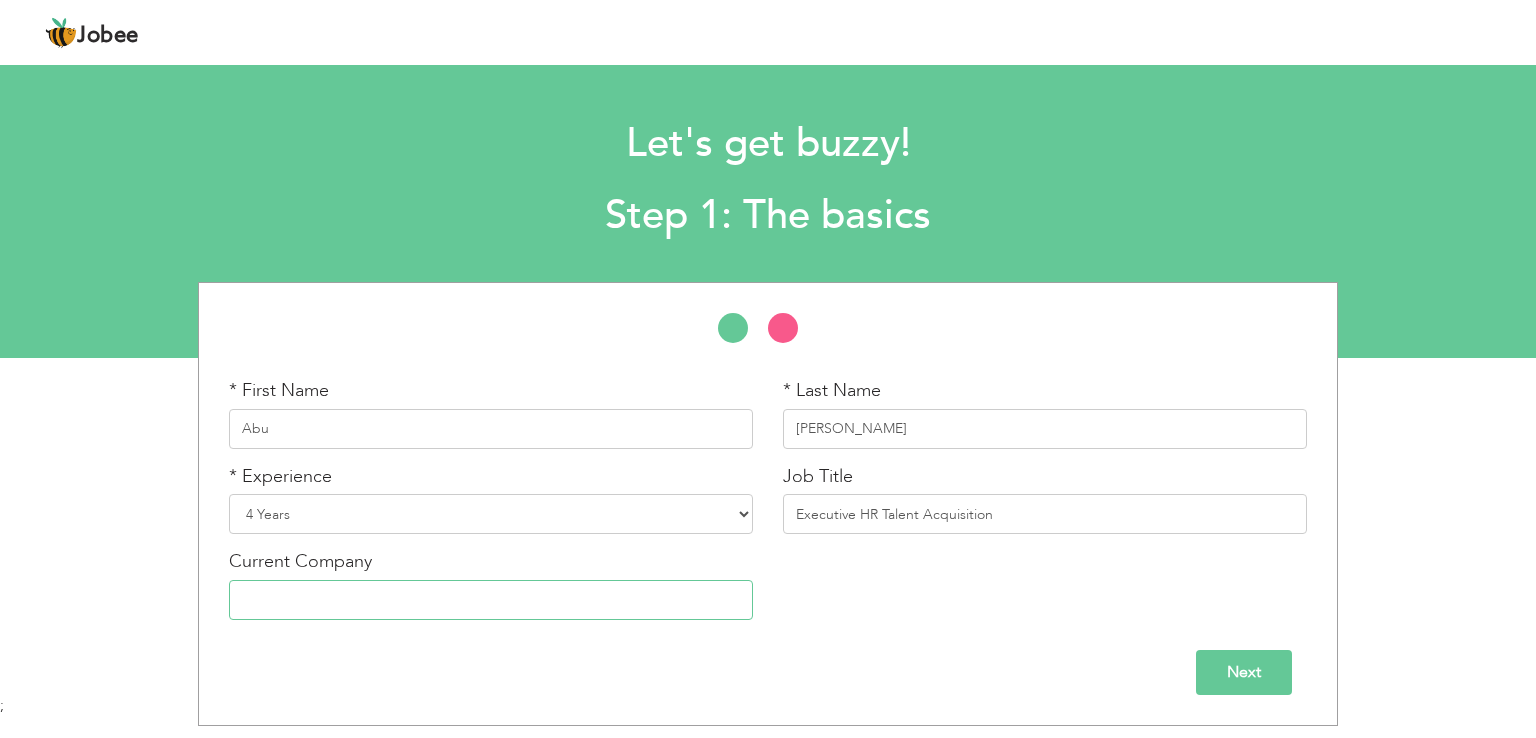 click at bounding box center (491, 600) 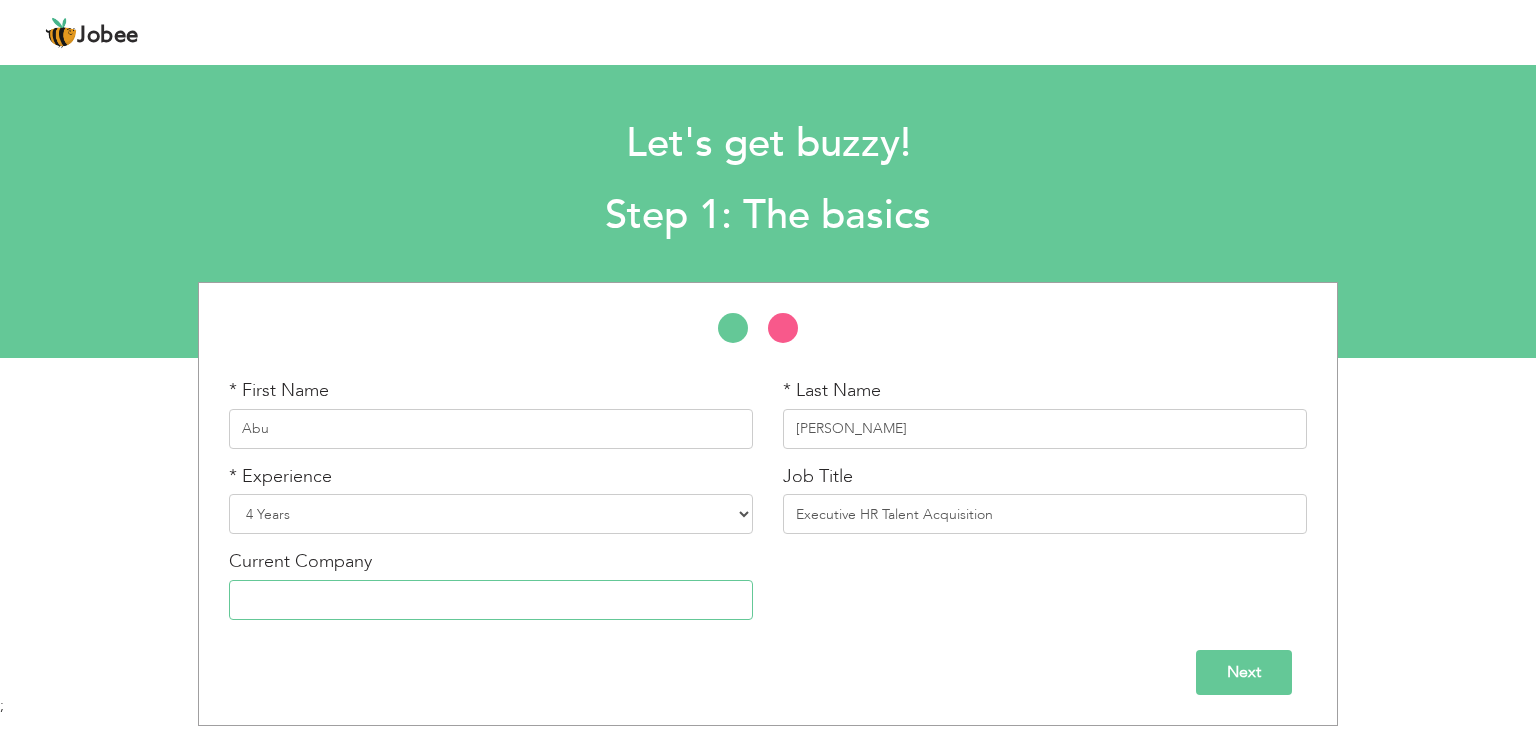 type on "TMC" 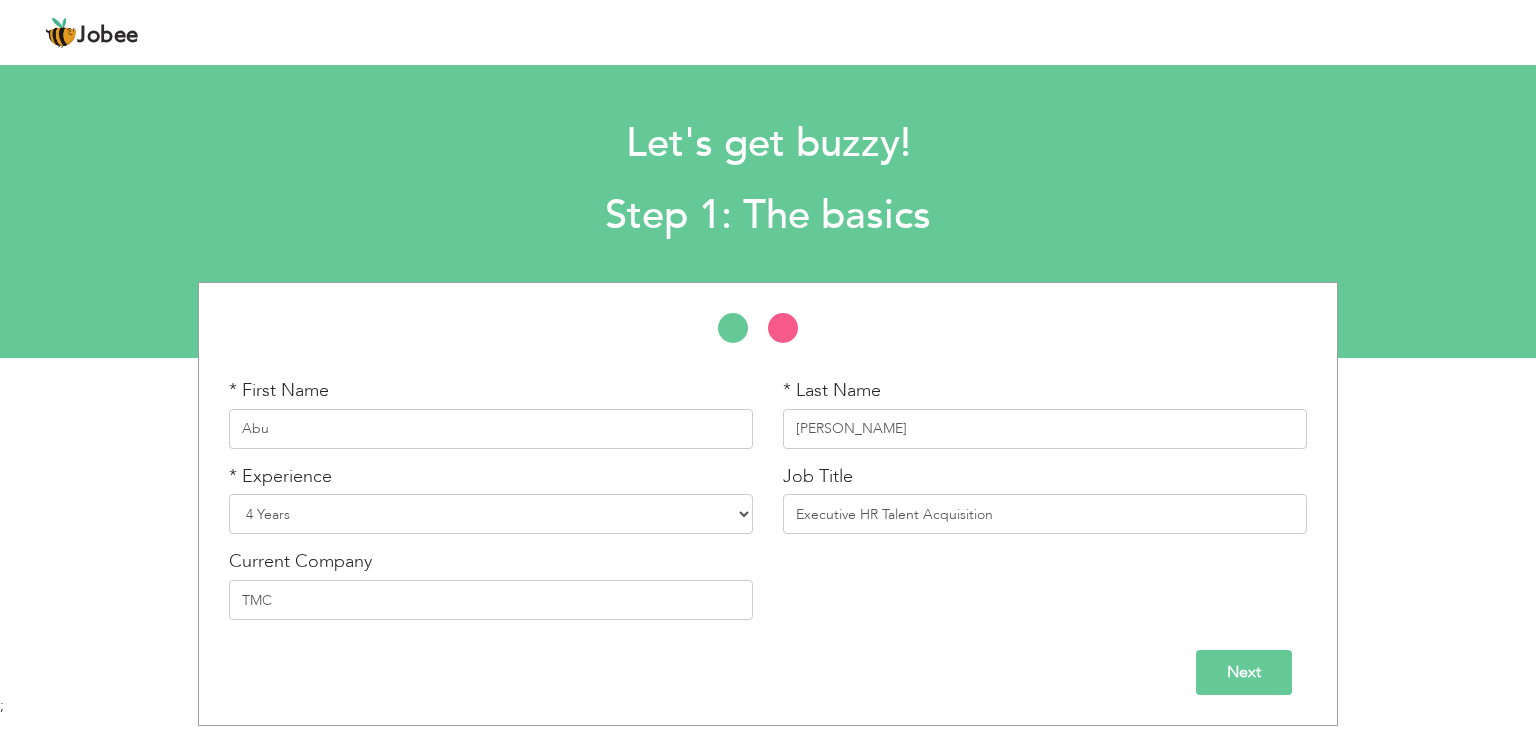 click on "Next" at bounding box center (1244, 672) 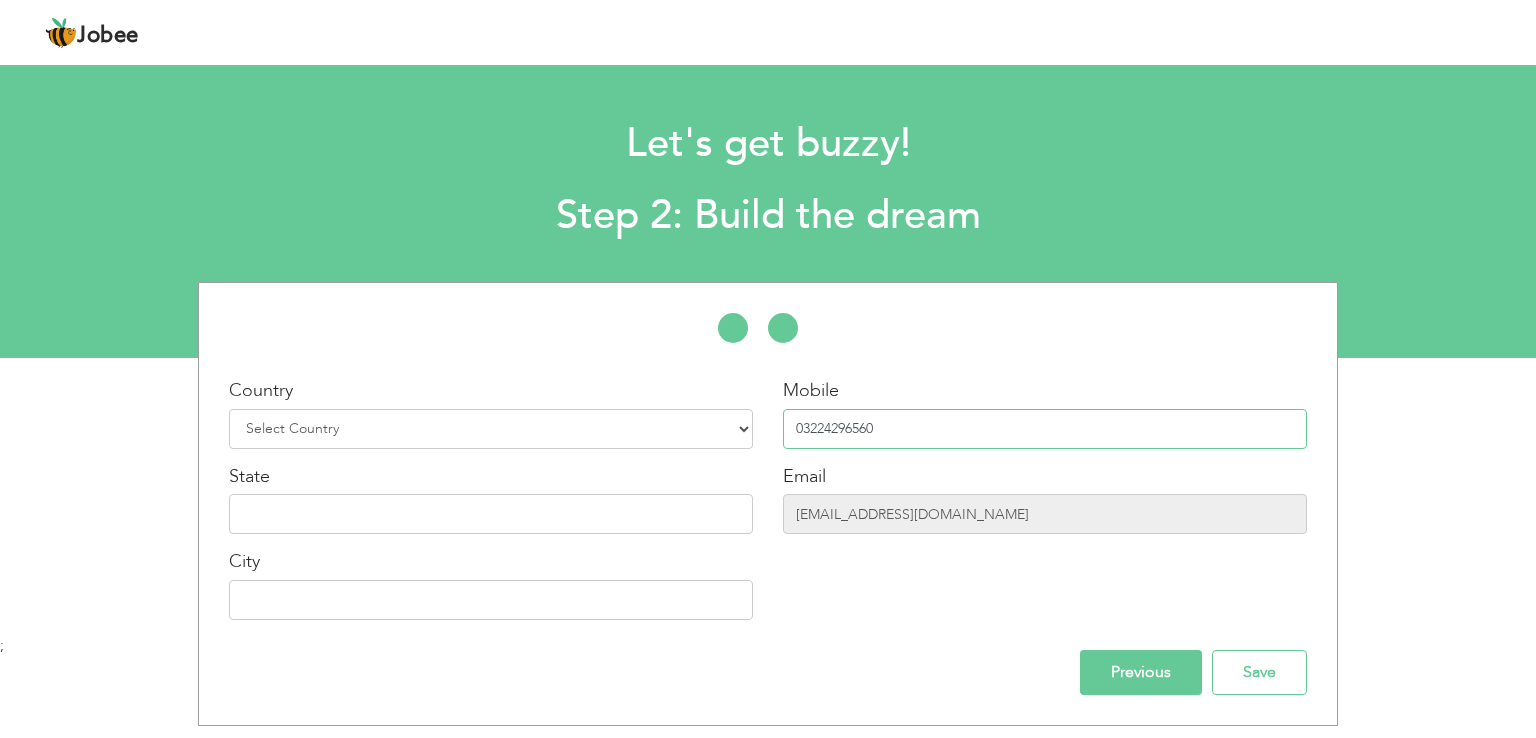 drag, startPoint x: 908, startPoint y: 421, endPoint x: 448, endPoint y: 429, distance: 460.06955 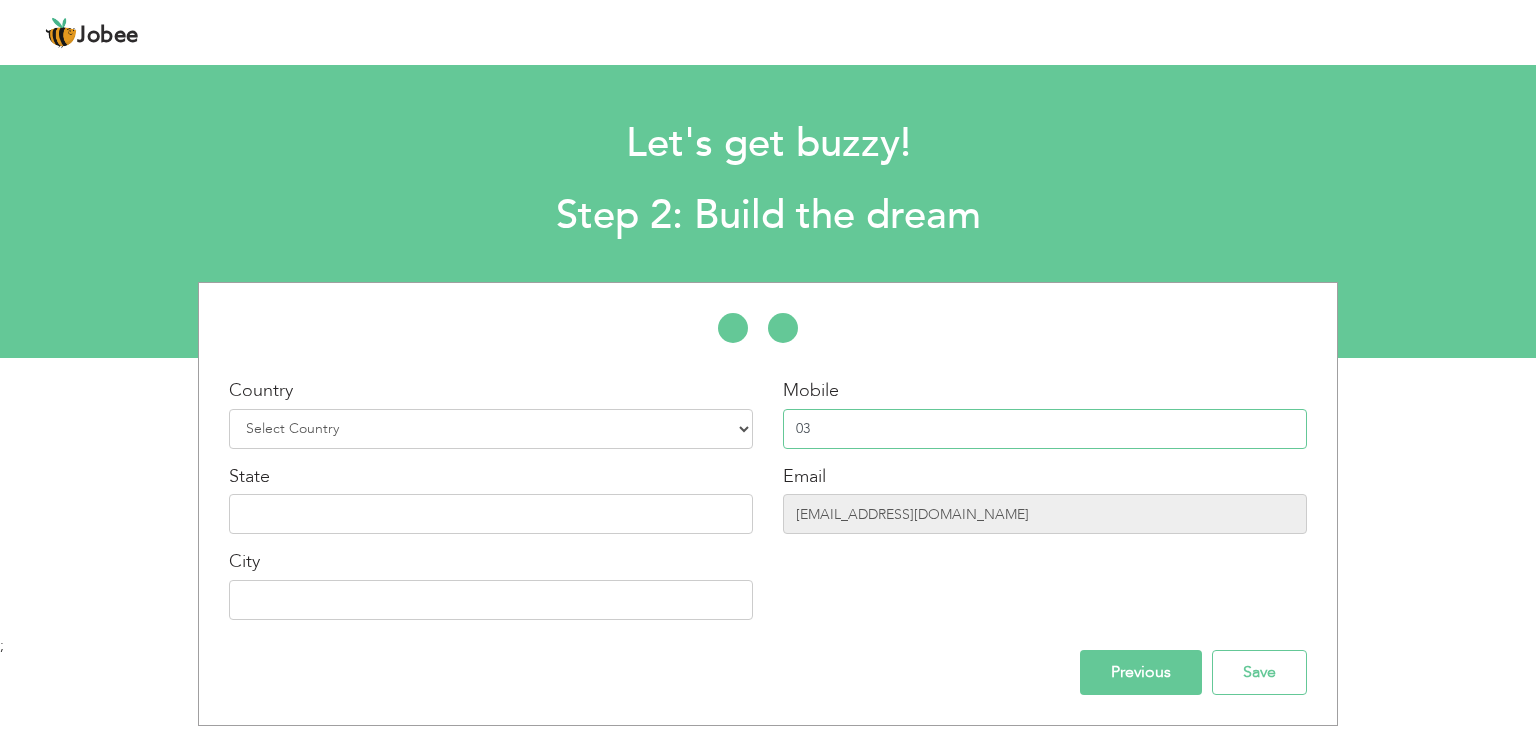 type on "03270890650" 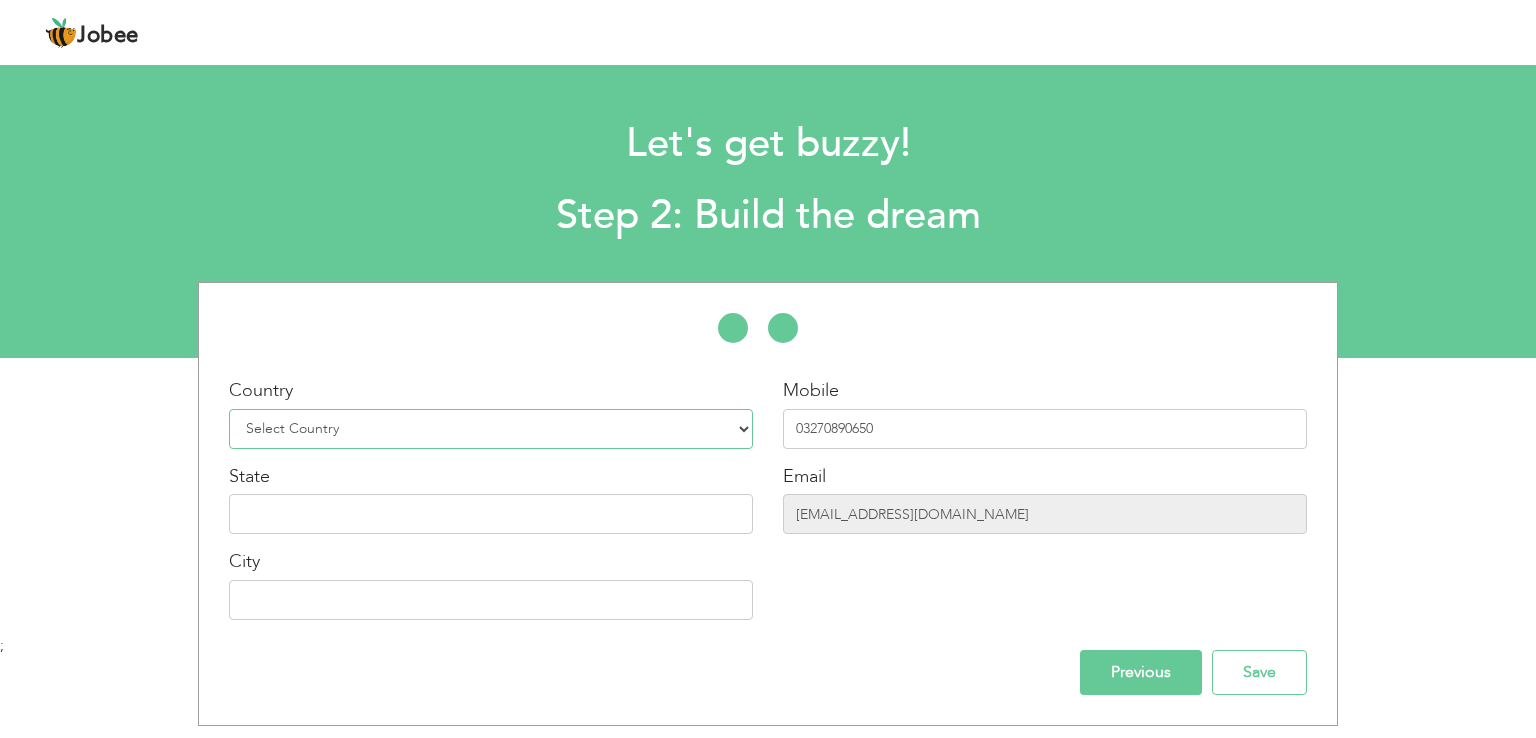 click on "Select Country
Afghanistan
Albania
Algeria
American Samoa
Andorra
Angola
Anguilla
Antarctica
Antigua and Barbuda
Argentina
Armenia
Aruba
Australia
Austria
Azerbaijan
Bahamas
Bahrain
Bangladesh
Barbados
Belarus
Belgium
Belize
Benin
Bermuda
Bhutan
Bolivia
Bosnia-Herzegovina
Botswana
Bouvet Island
Brazil
British Indian Ocean Territory
Brunei Darussalam
Bulgaria
Burkina Faso
Burundi
Cambodia
Cameroon
Canada
Cape Verde
Cayman Islands
Central African Republic
Chad
Chile
China
Christmas Island
Cocos (Keeling) Islands
Colombia
Comoros
Congo
Congo, Dem. Republic
Cook Islands
Costa Rica
Croatia
Cuba
Cyprus
Czech Rep
Denmark
Djibouti
Dominica
Dominican Republic
Ecuador
Egypt
El Salvador
Equatorial Guinea
Eritrea
Estonia
Ethiopia
European Union
Falkland Islands (Malvinas)
Faroe Islands
Fiji
Finland
France
French Guiana
French Southern Territories
Gabon
Gambia
Georgia" at bounding box center [491, 429] 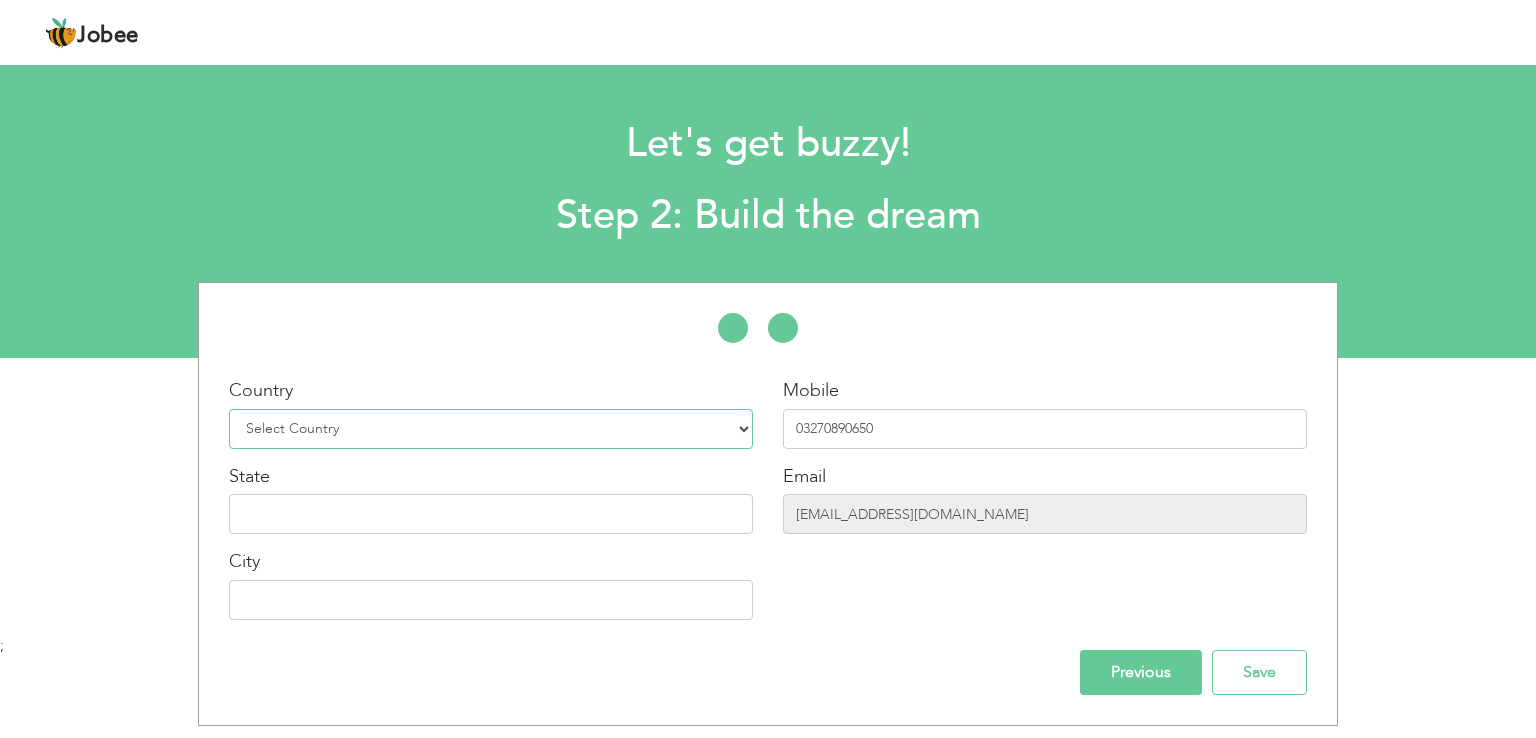 select on "166" 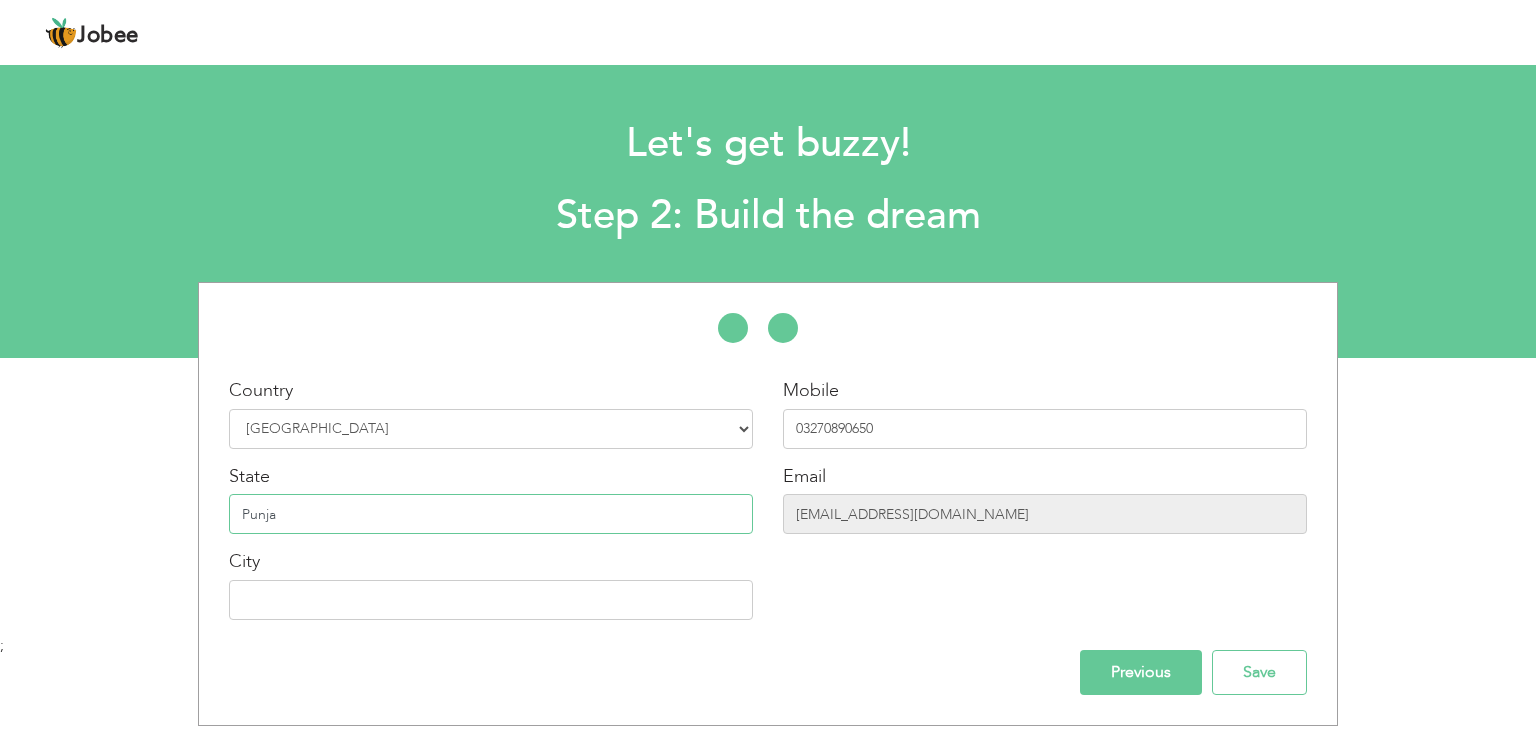 type on "[GEOGRAPHIC_DATA]" 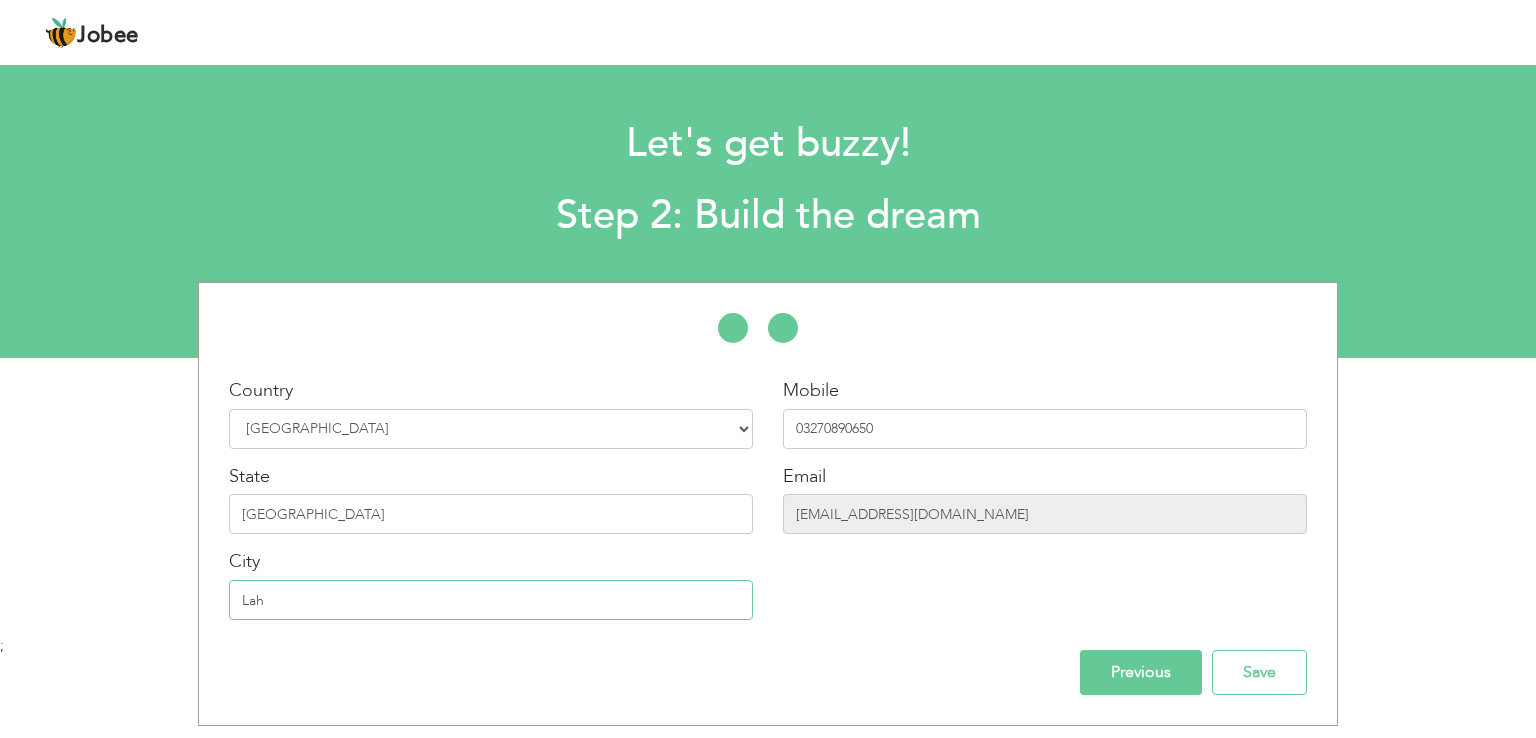 type on "[GEOGRAPHIC_DATA]" 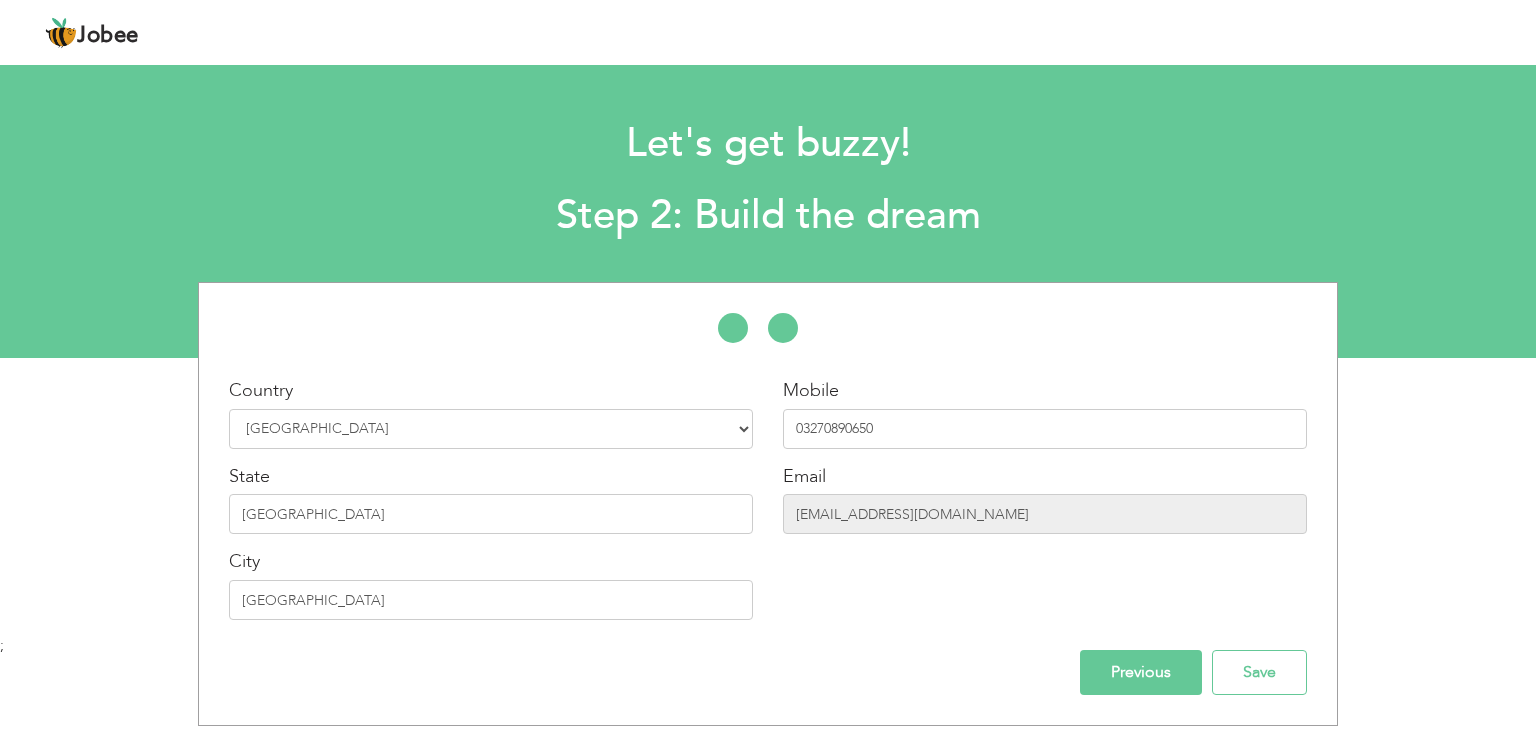 click on "* First Name
Abu
* Last Name
Baker
* Experience Entry Level
Less than 1 Year" at bounding box center [768, 504] 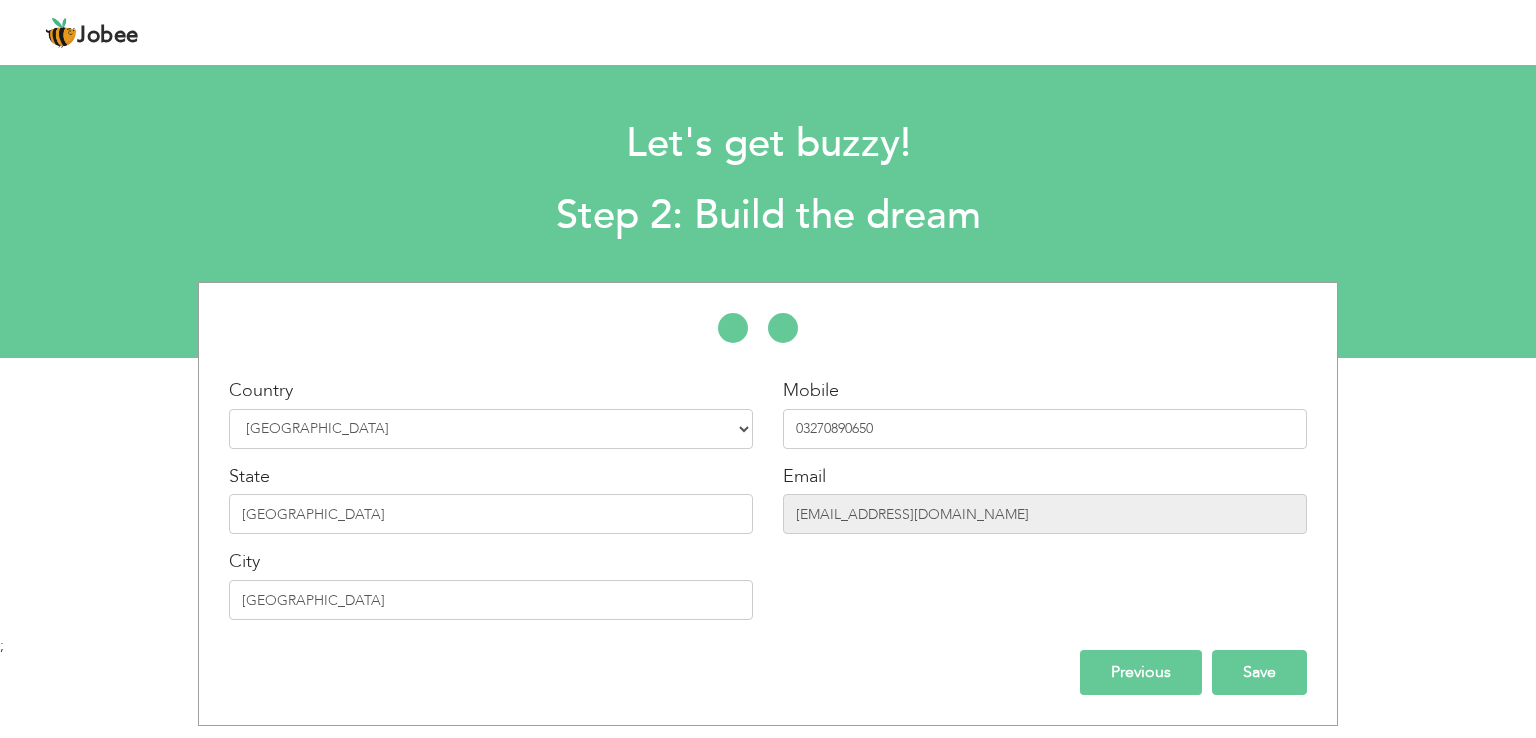 click on "Save" at bounding box center [1259, 672] 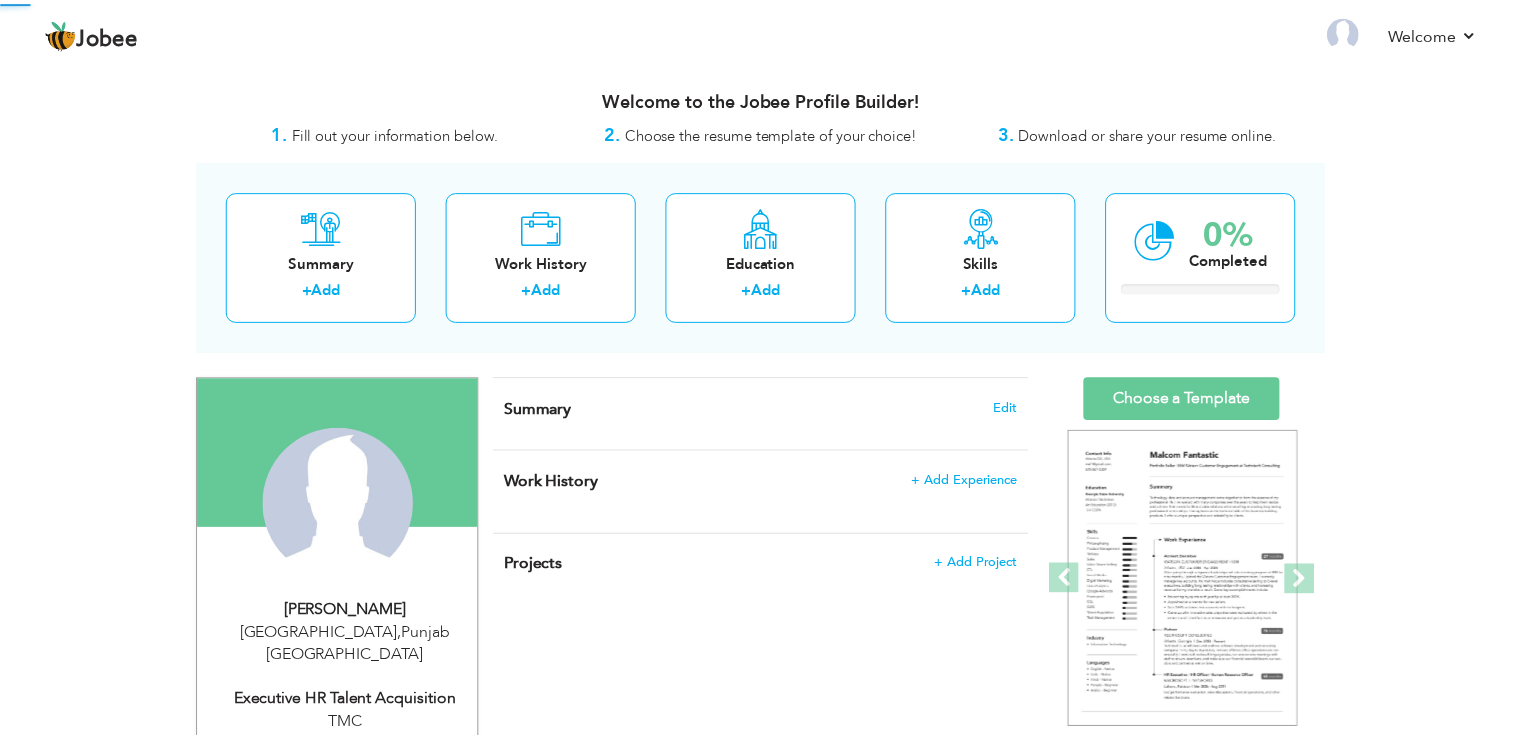 scroll, scrollTop: 0, scrollLeft: 0, axis: both 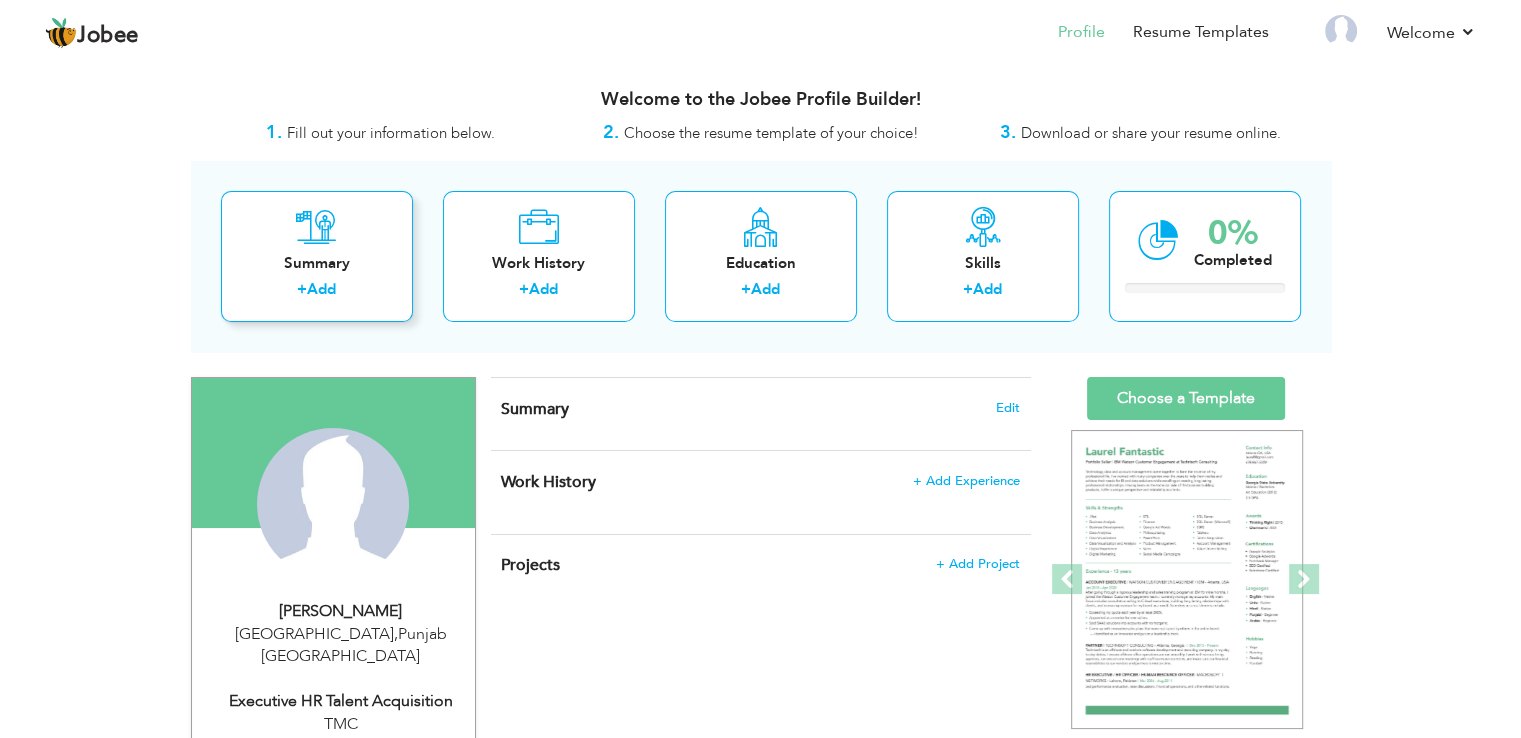 click on "+" at bounding box center (302, 289) 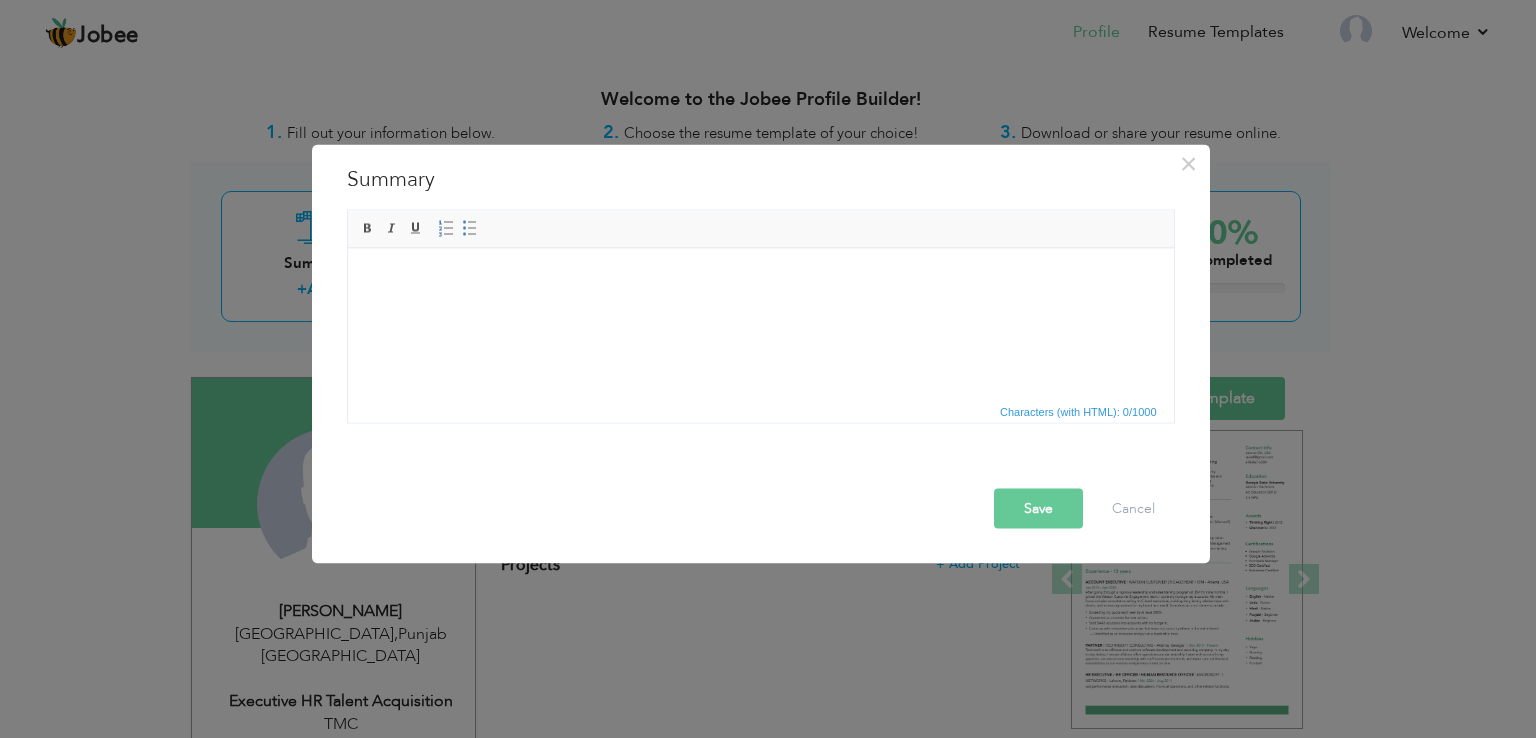 click at bounding box center (760, 278) 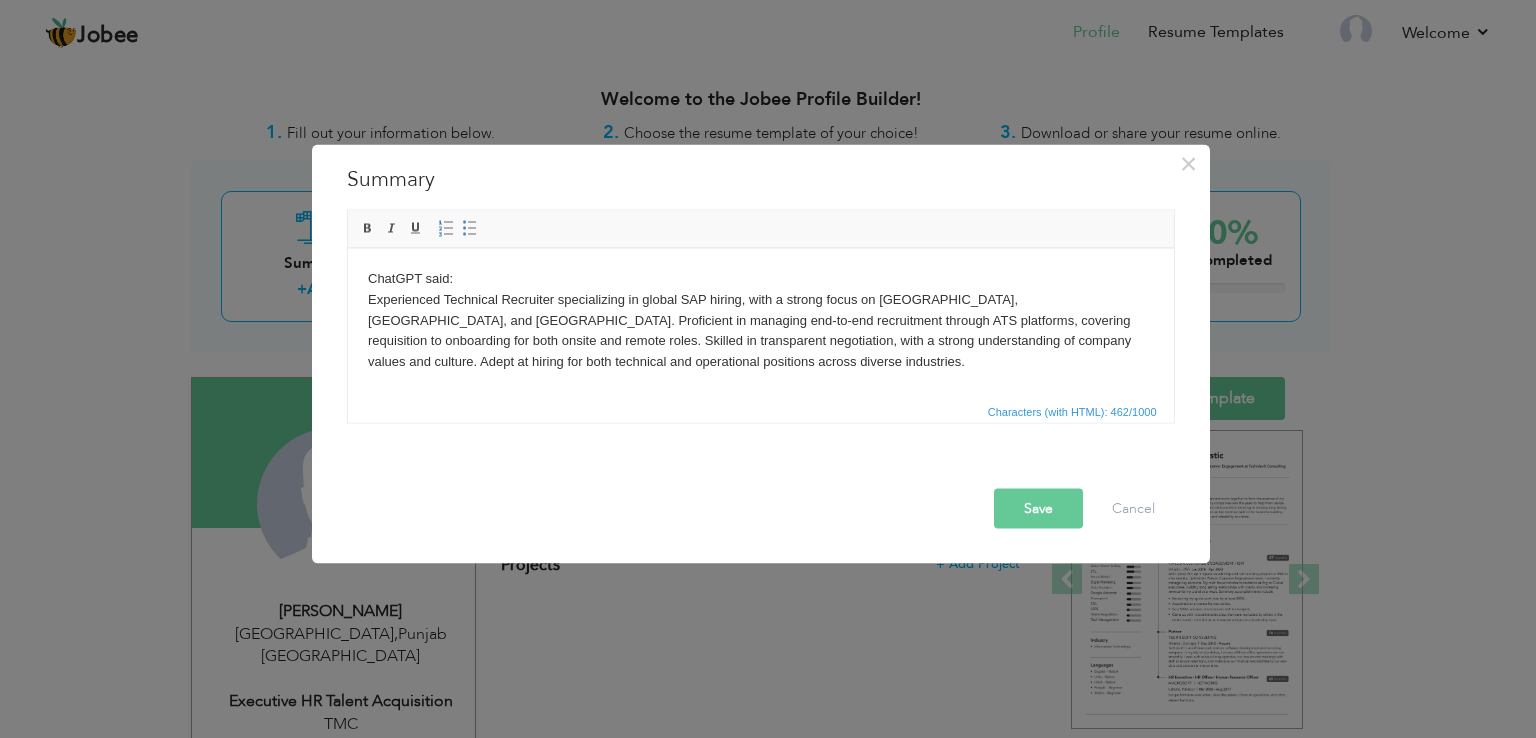 click on "ChatGPT said: Experienced Technical Recruiter specializing in global SAP hiring, with a strong focus on Europe, Dubai, and Saudi Arabia. Proficient in managing end-to-end recruitment through ATS platforms, covering requisition to onboarding for both onsite and remote roles. Skilled in transparent negotiation, with a strong understanding of company values and culture. Adept at hiring for both technical and operational positions across diverse industries." at bounding box center [760, 320] 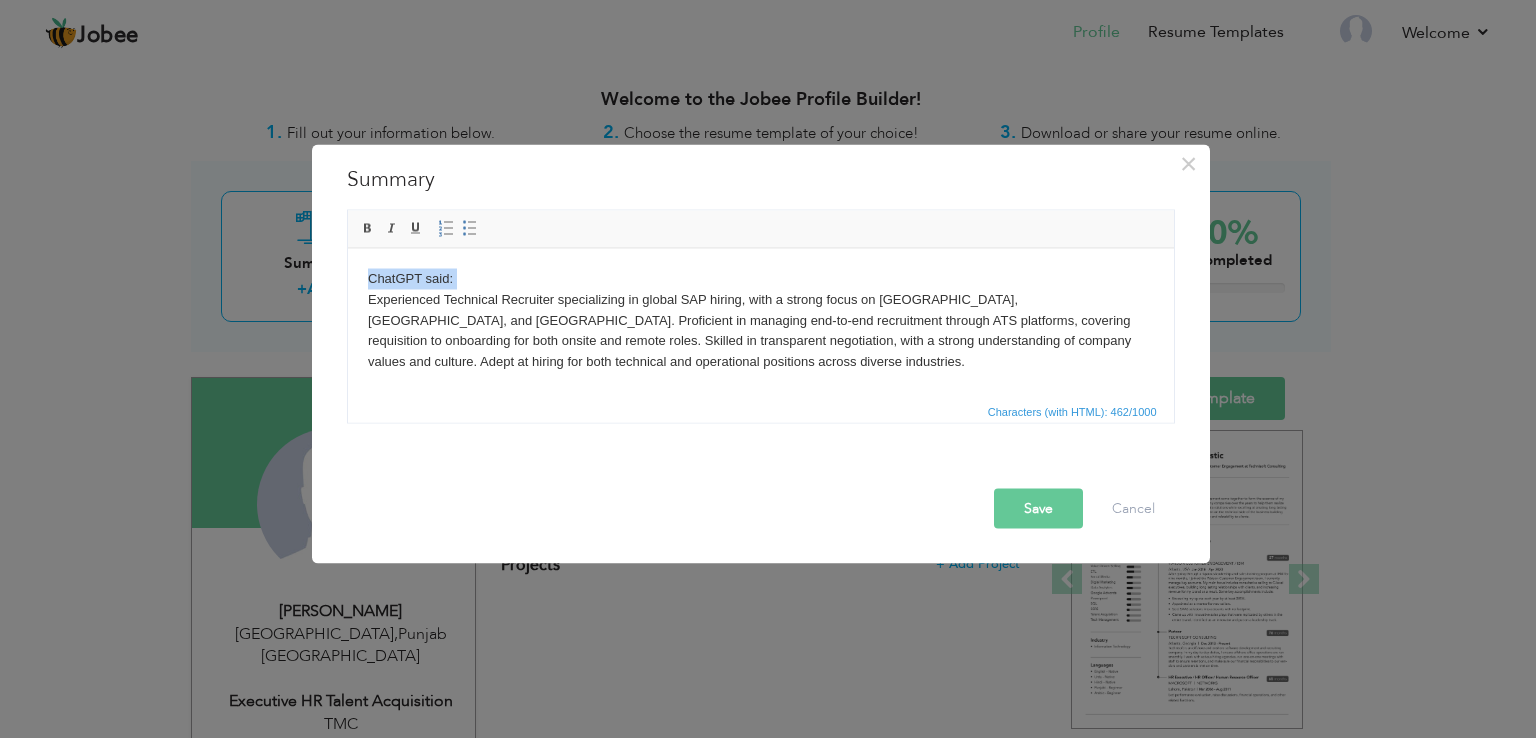 type 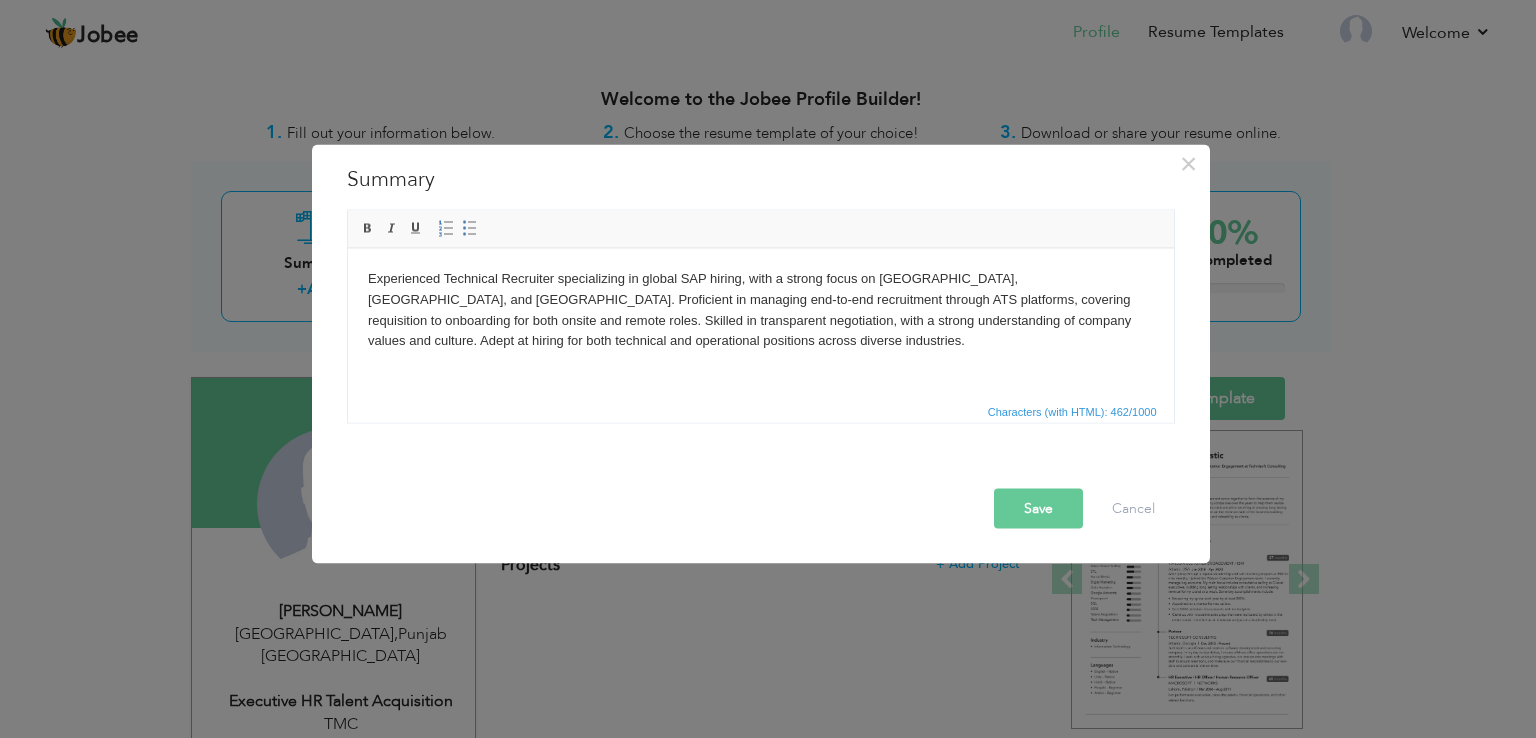 click on "Save" at bounding box center [1038, 509] 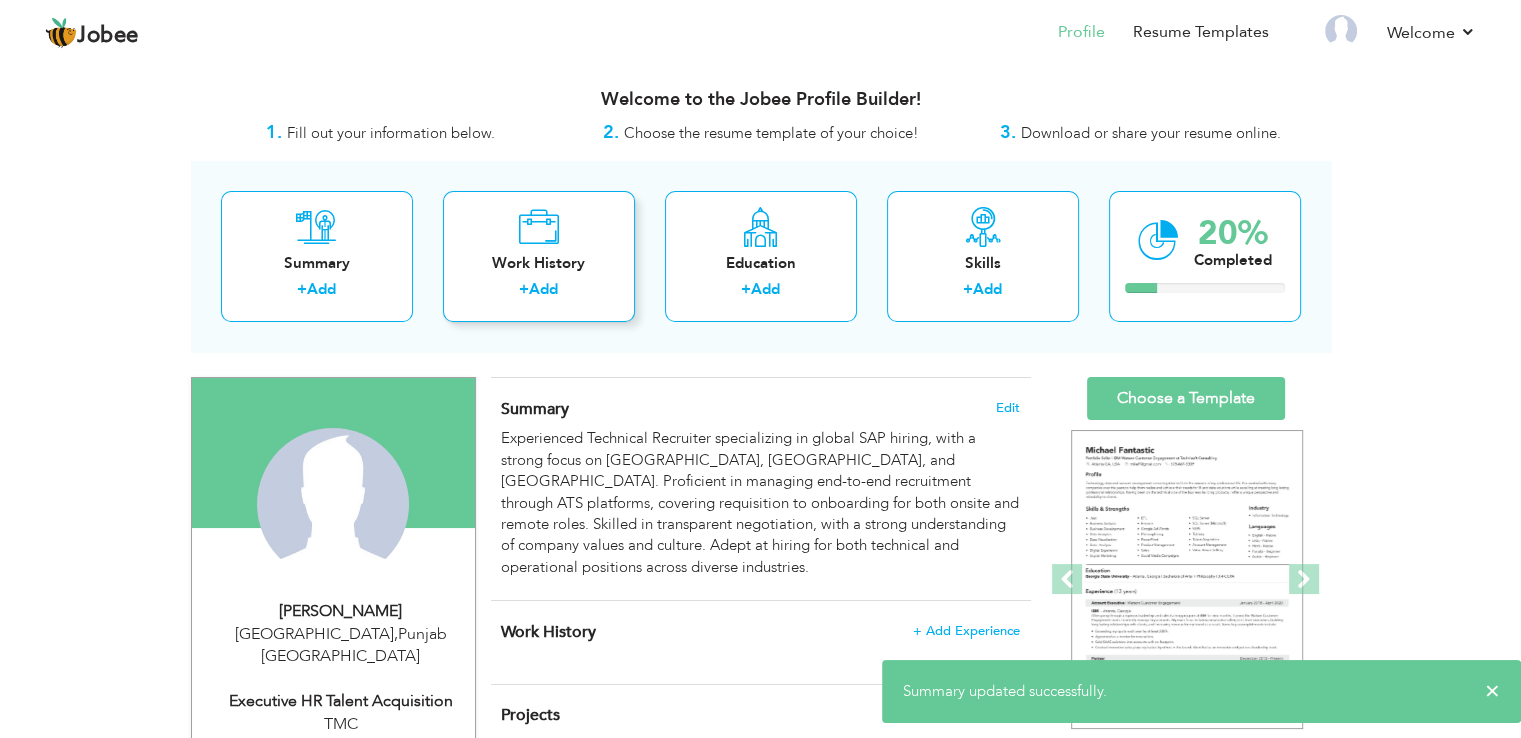 click on "Add" at bounding box center [543, 289] 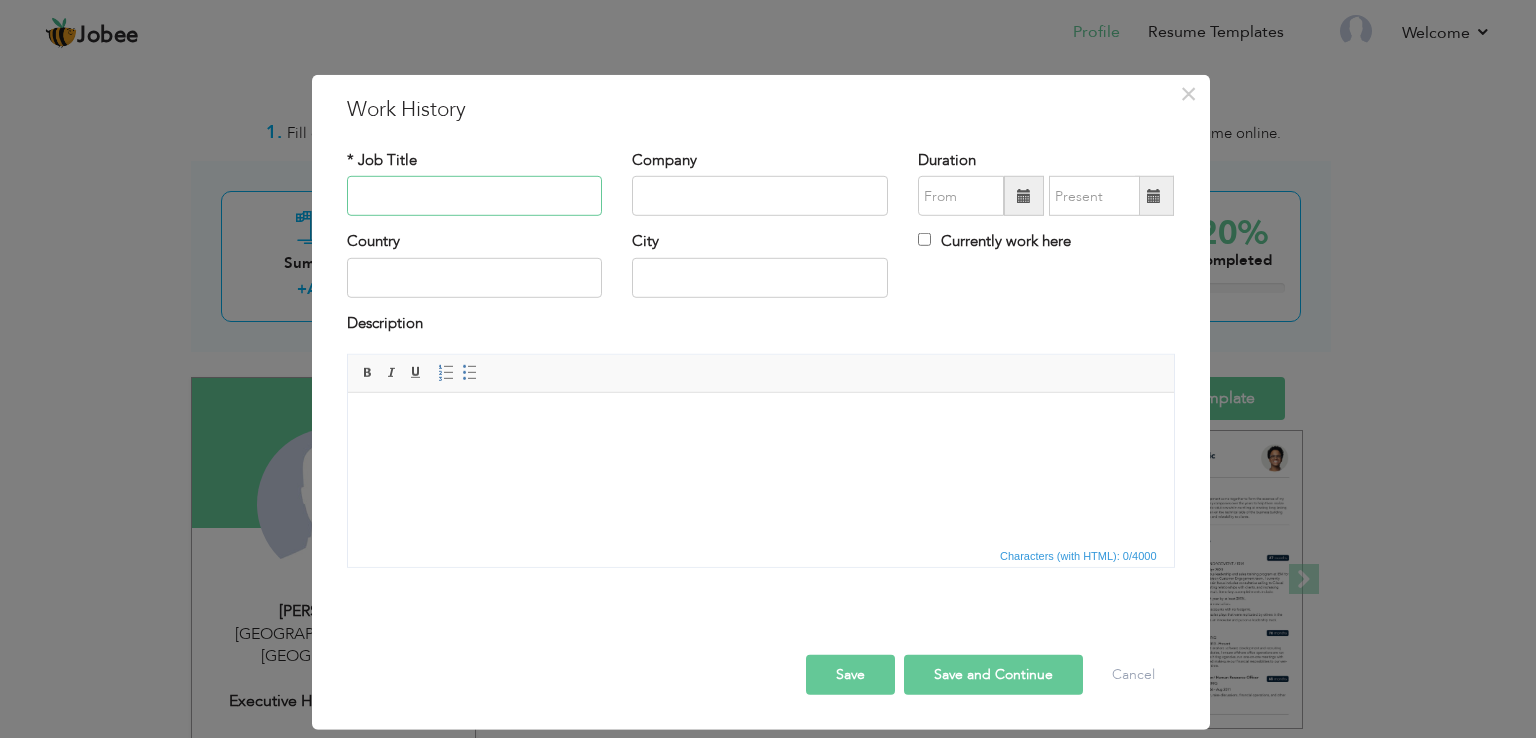 click at bounding box center [475, 196] 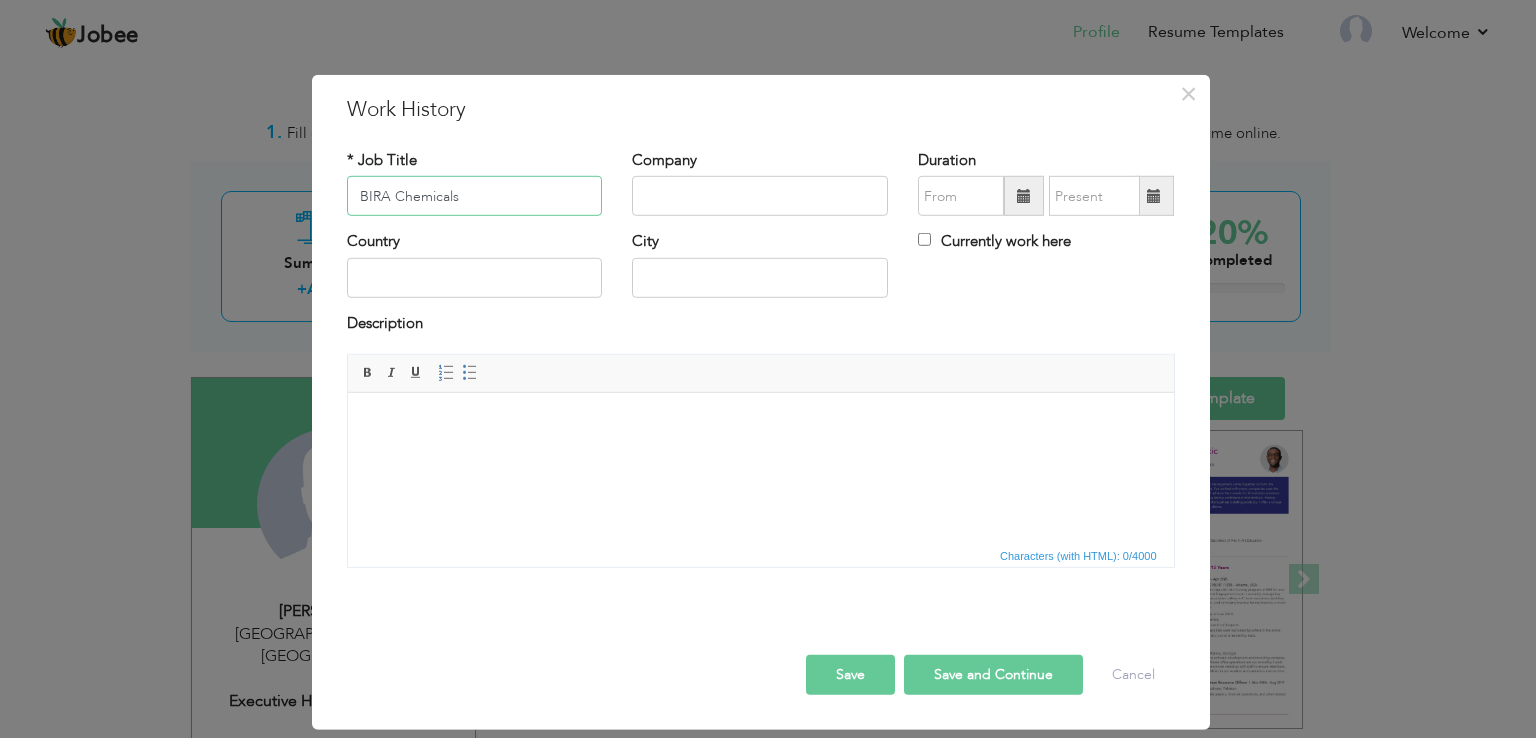 click on "BIRA Chemicals" at bounding box center [475, 196] 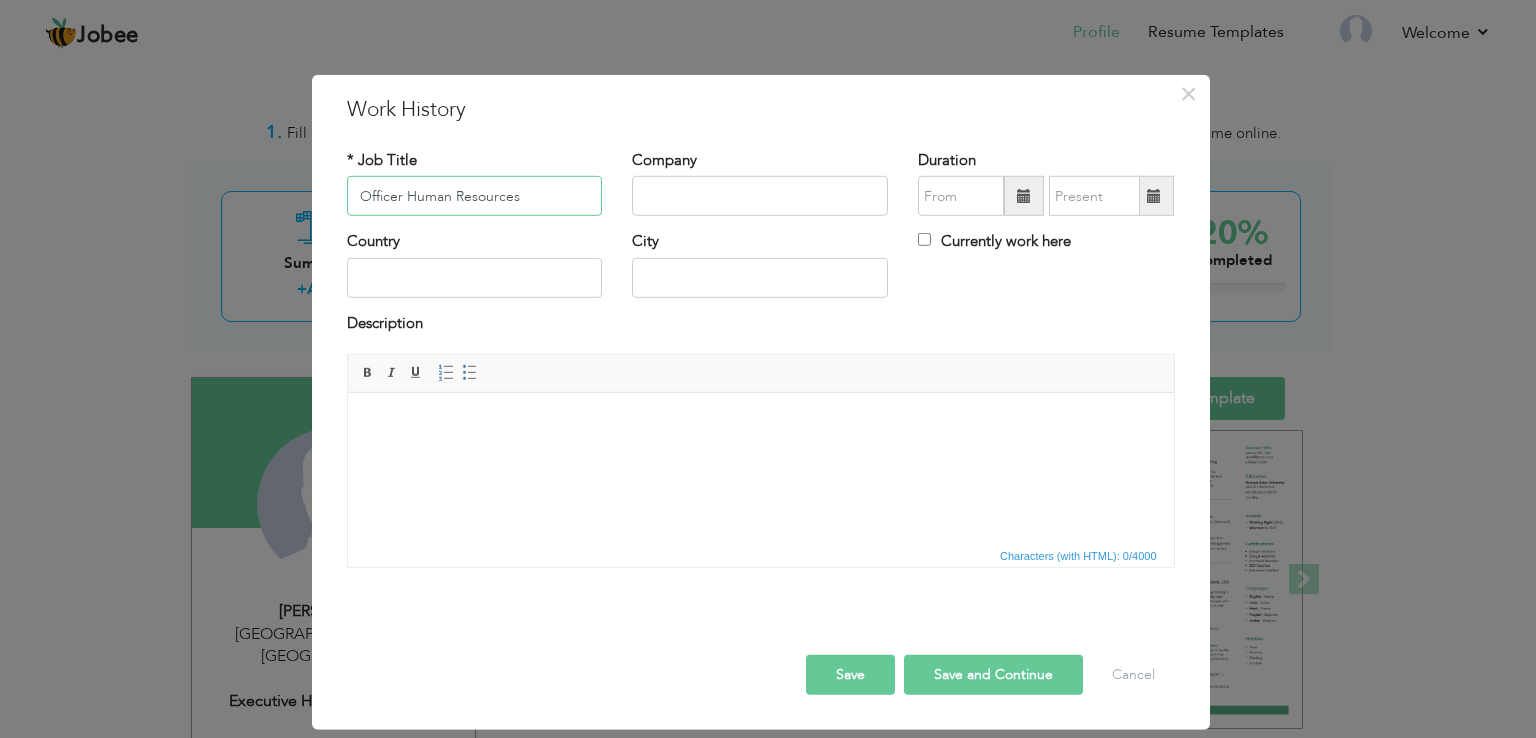 type on "Officer Human Resources" 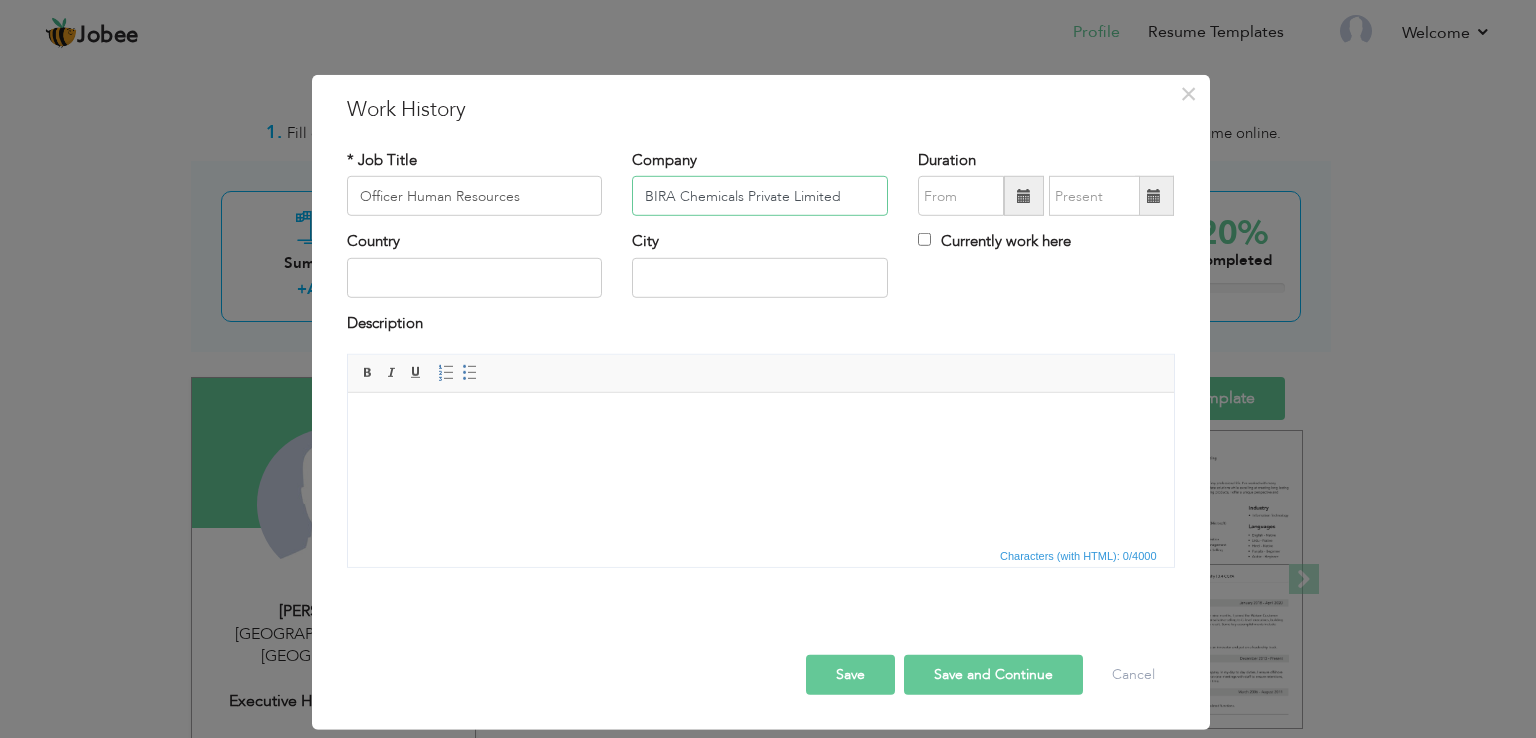 type on "BIRA Chemicals Private Limited" 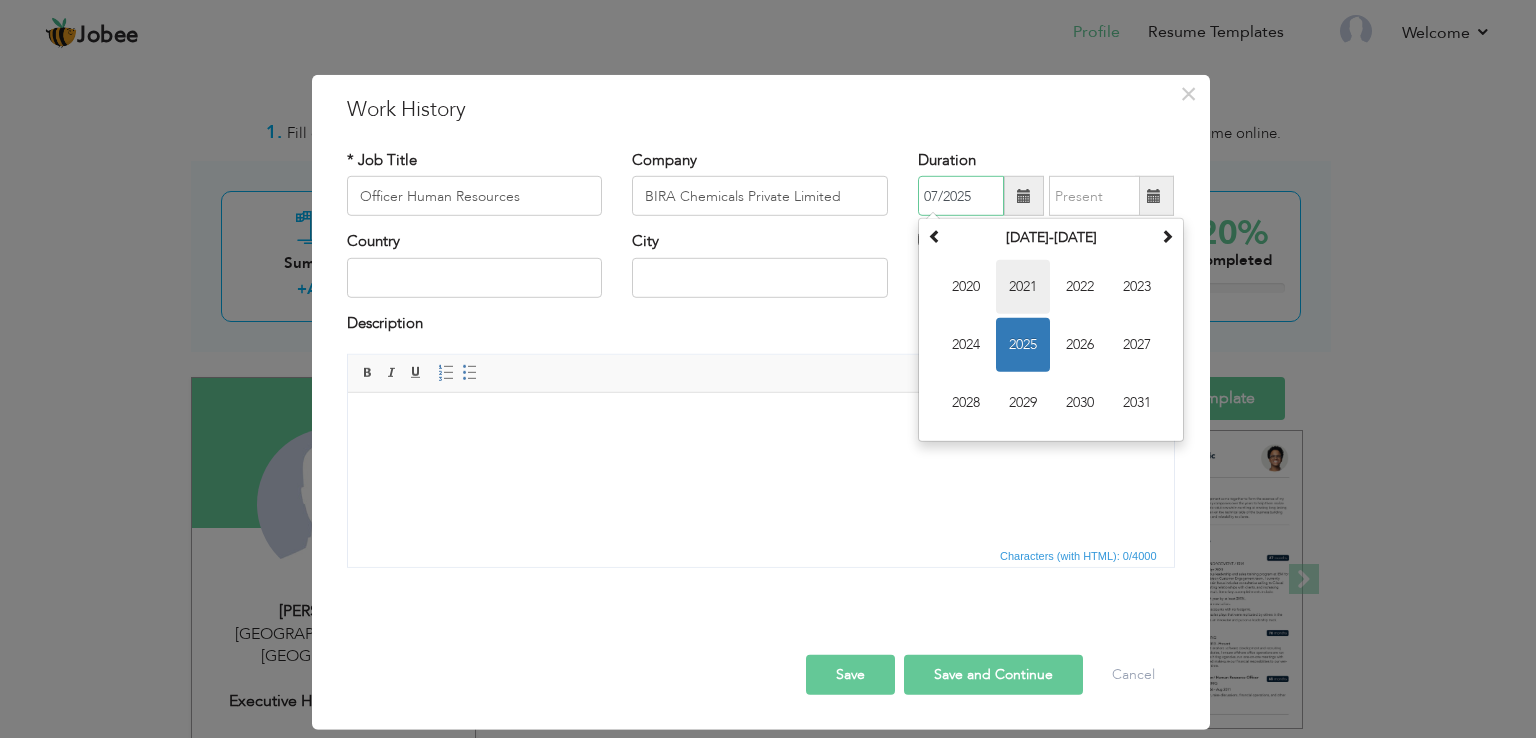 click on "2021" at bounding box center (1023, 287) 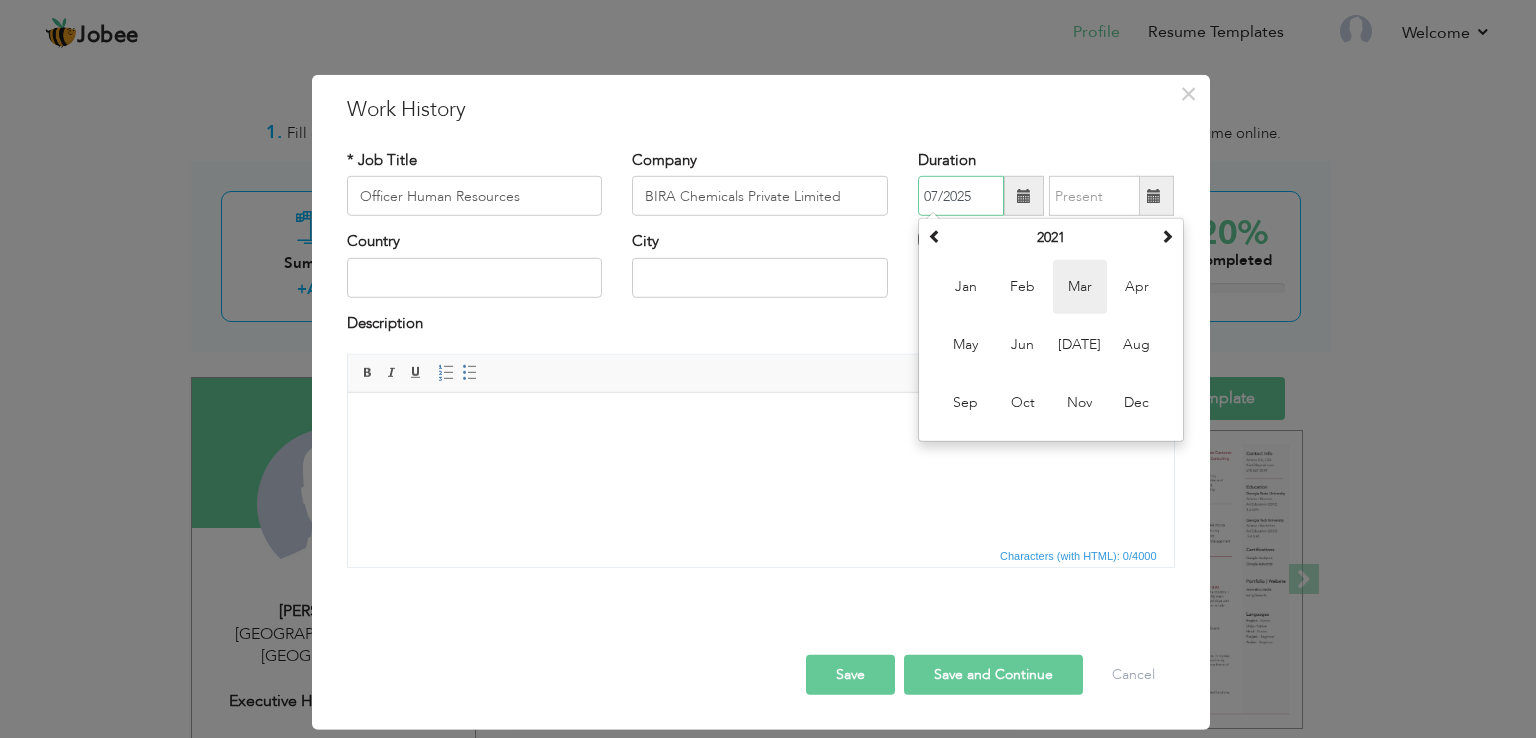 click on "Mar" at bounding box center [1080, 287] 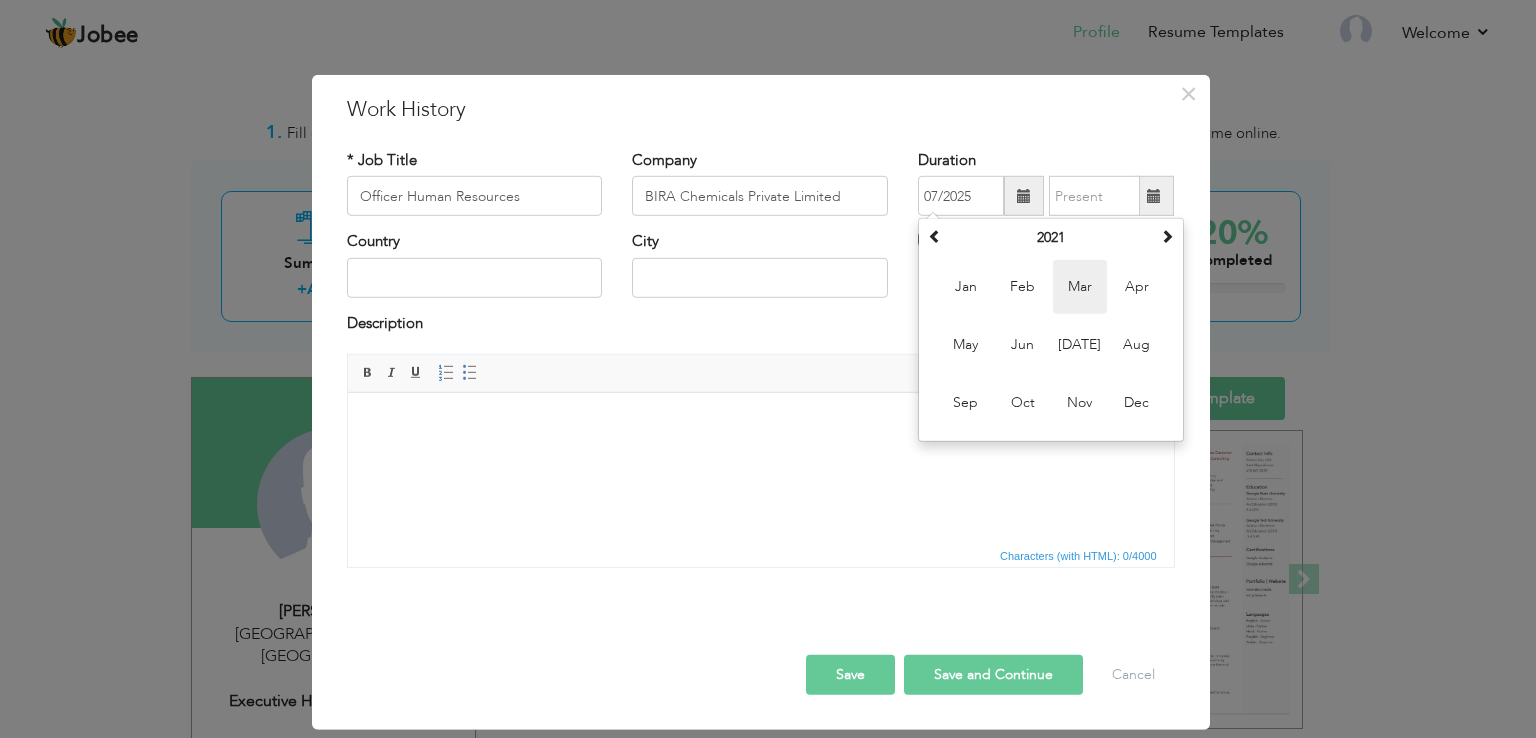 type on "03/2021" 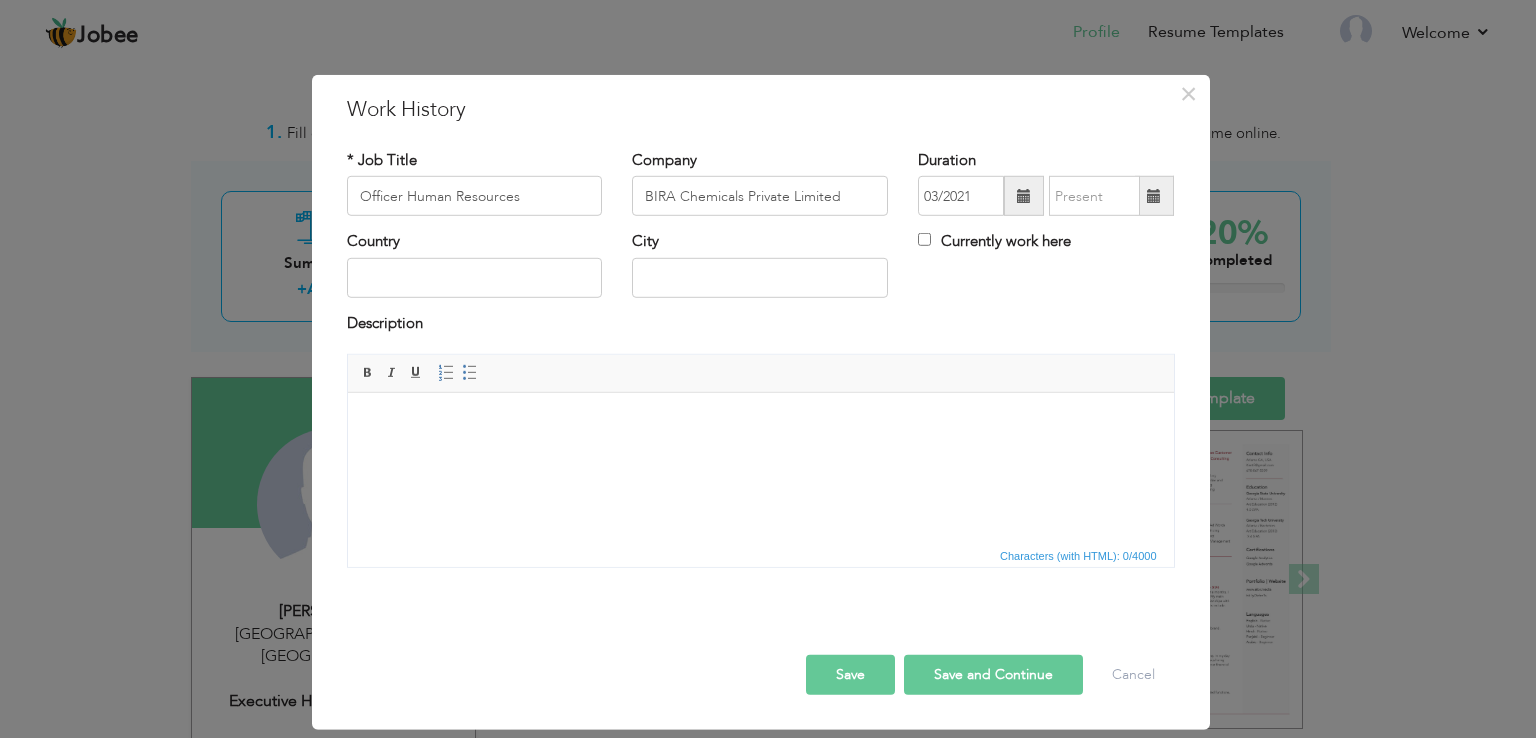 click at bounding box center [1154, 196] 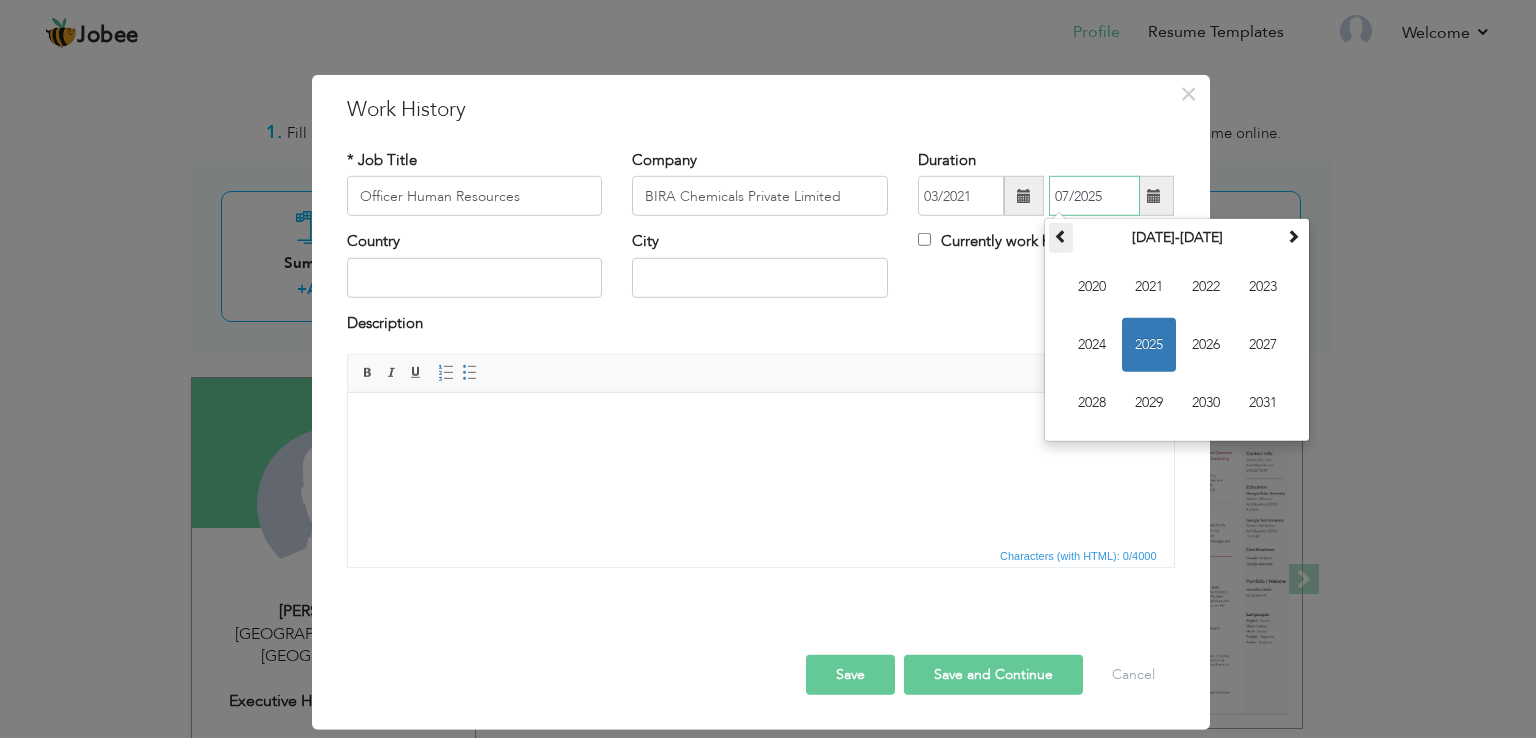 click at bounding box center (1061, 236) 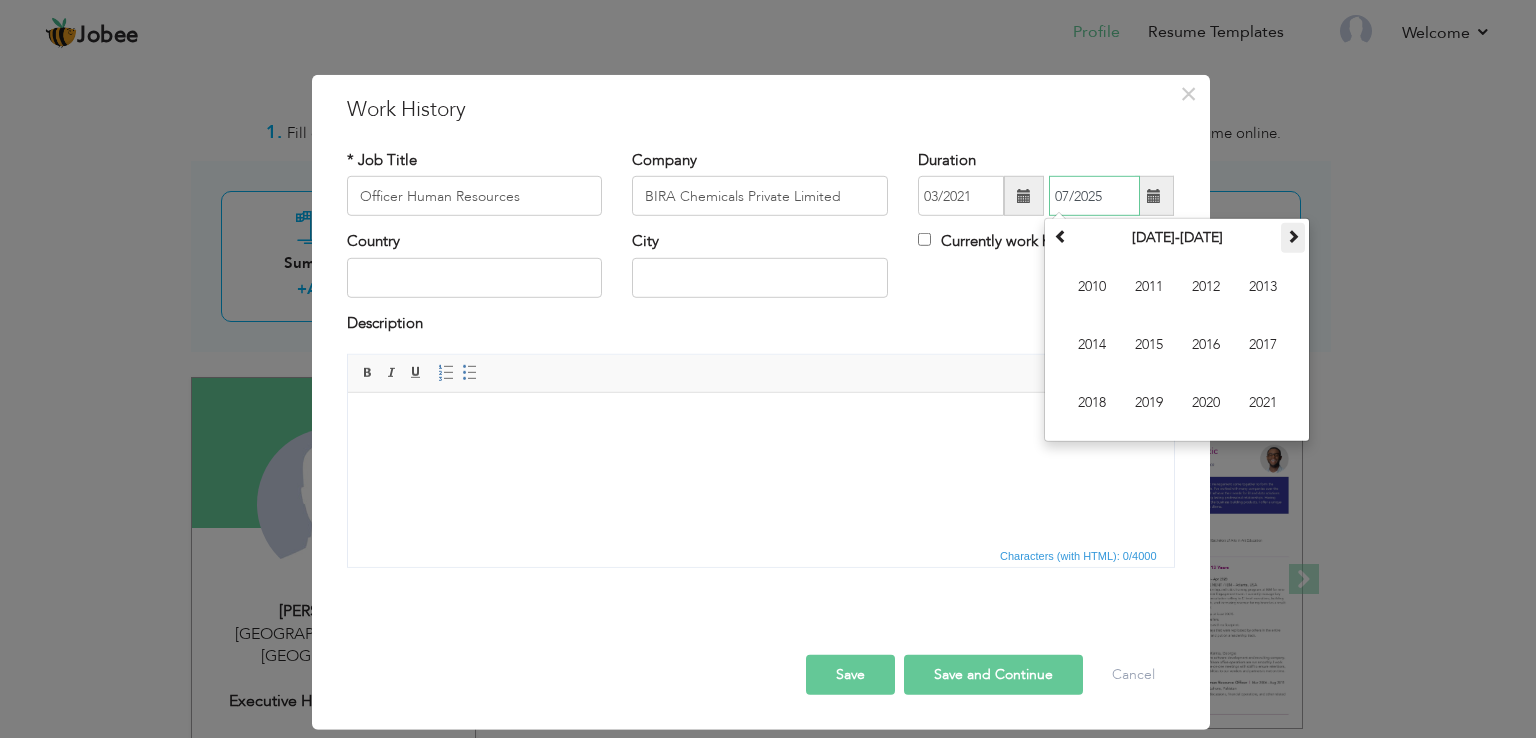 click at bounding box center [1293, 236] 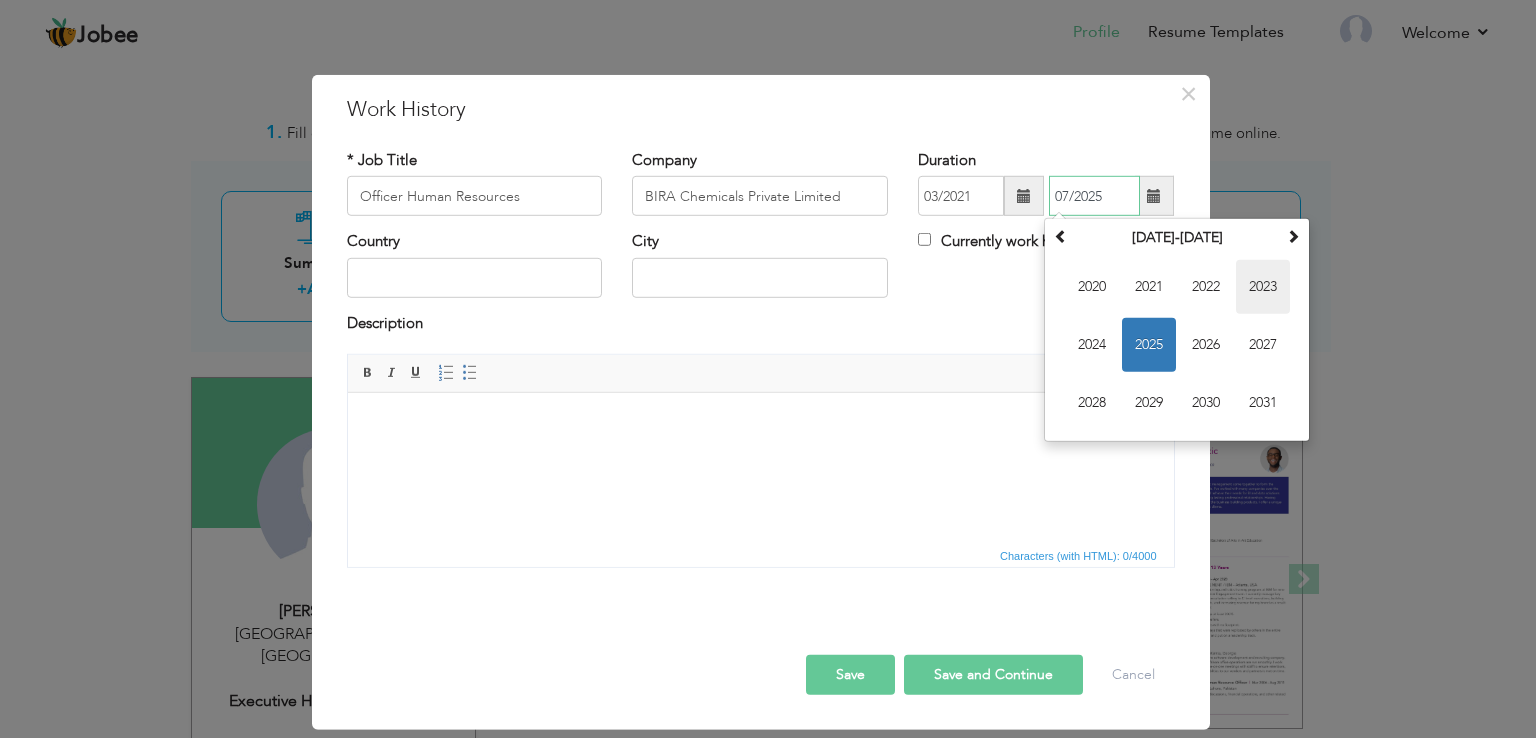 click on "2023" at bounding box center [1263, 287] 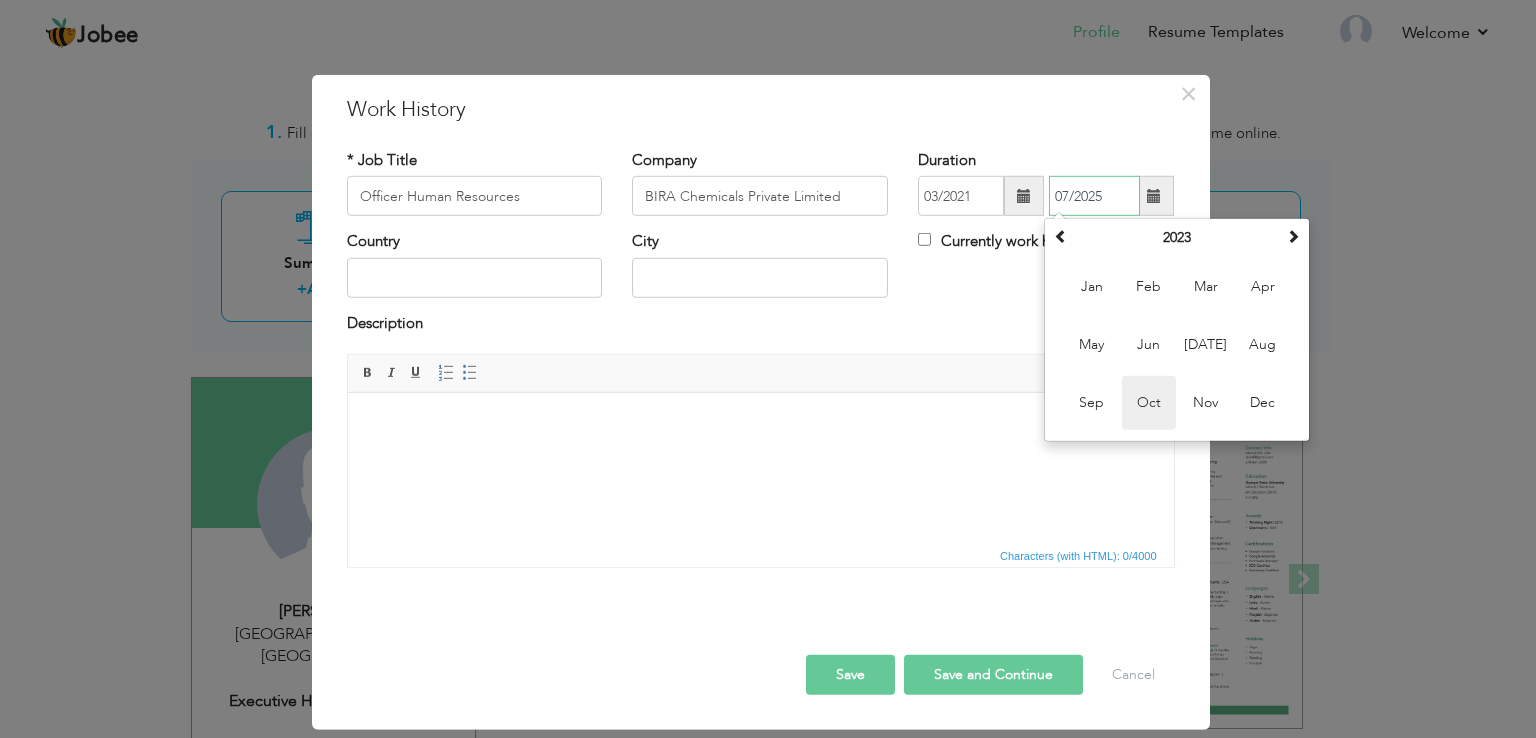 click on "Oct" at bounding box center [1149, 403] 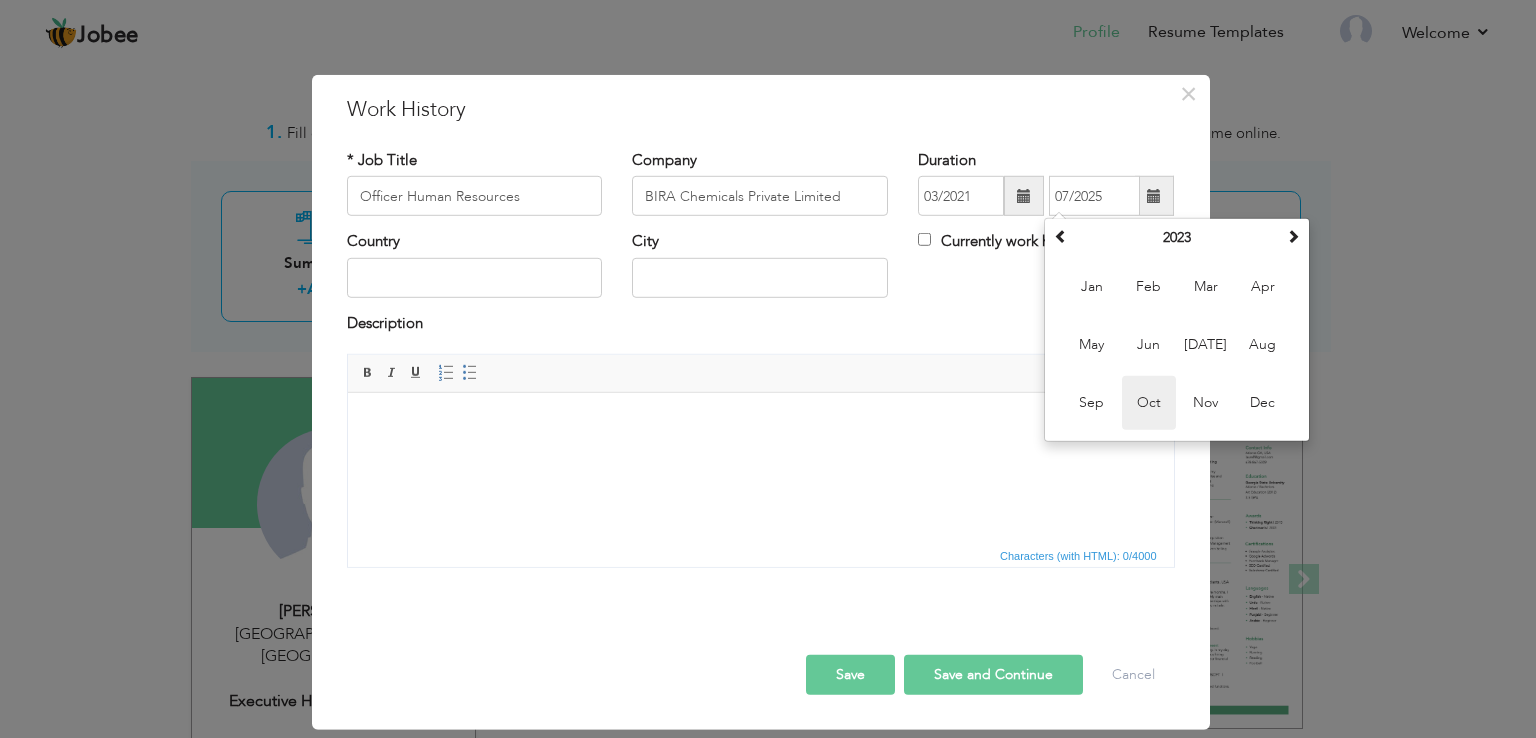 type on "10/2023" 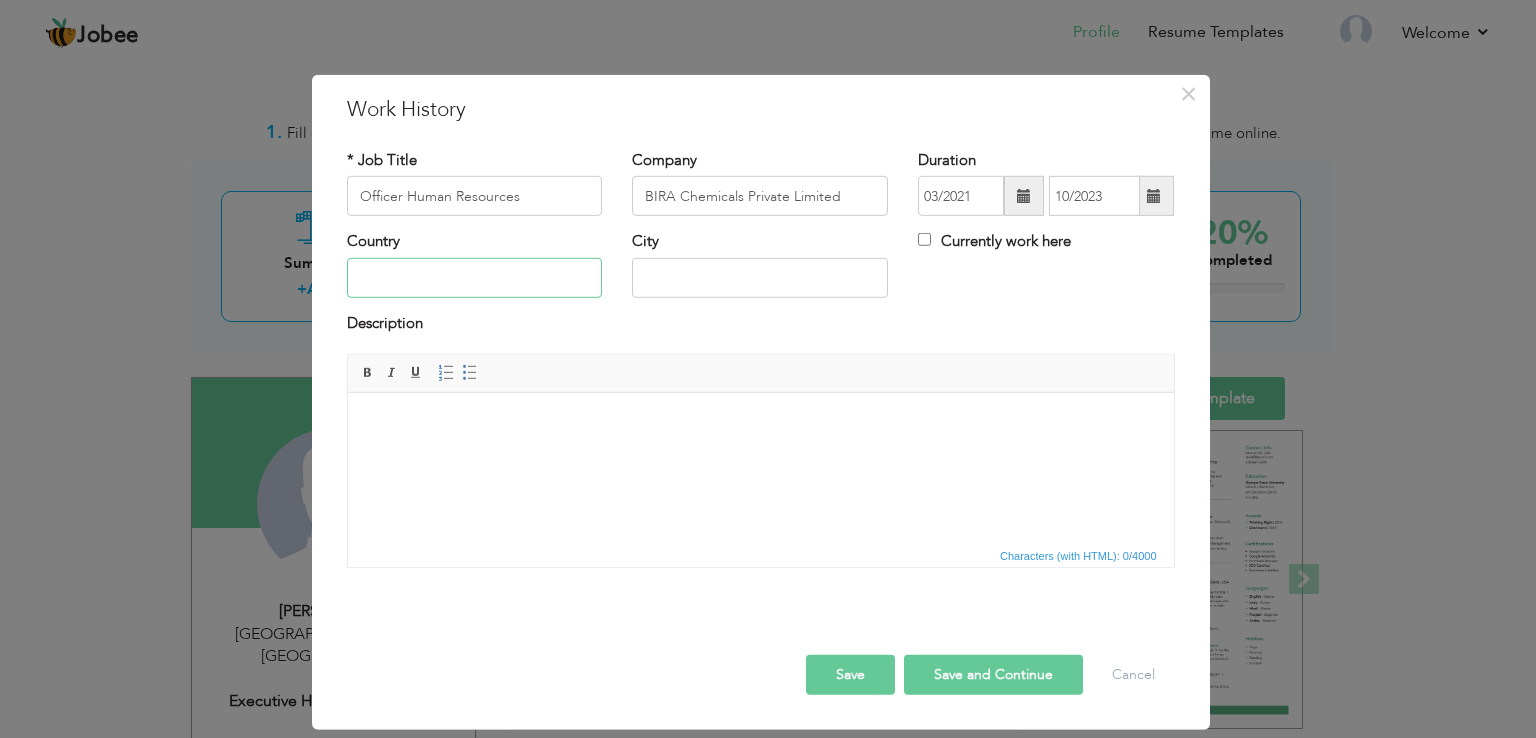 click at bounding box center (475, 278) 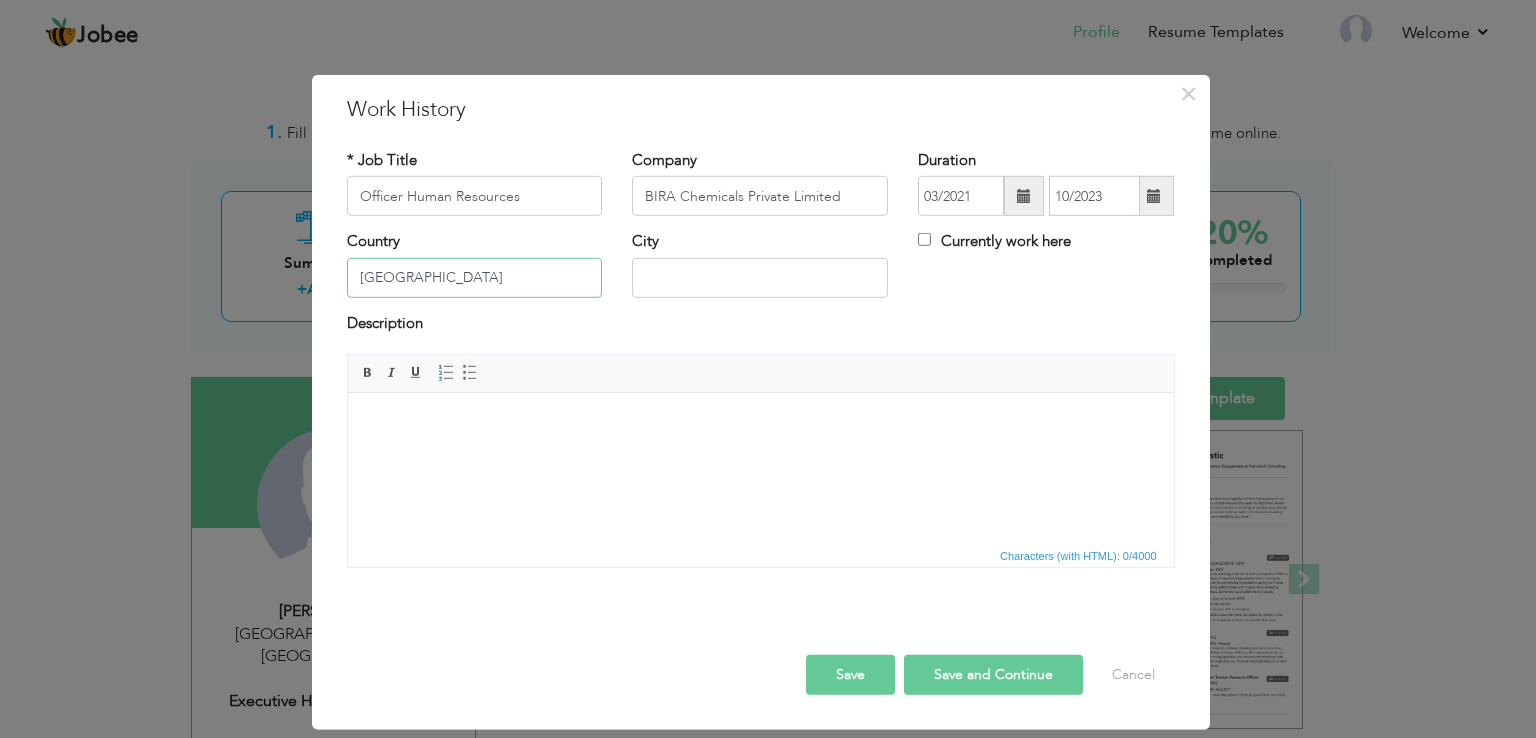 type on "[GEOGRAPHIC_DATA]" 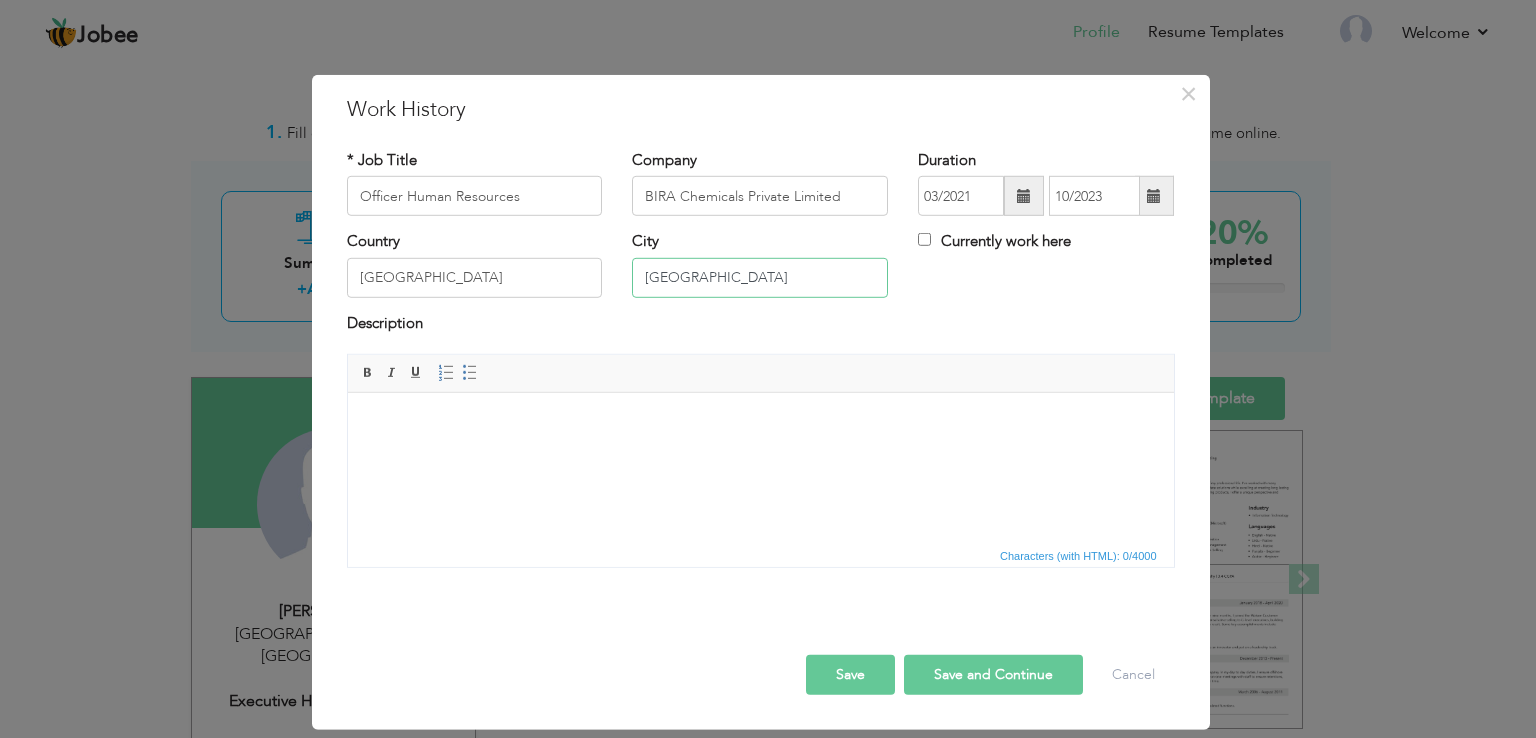 type on "[GEOGRAPHIC_DATA]" 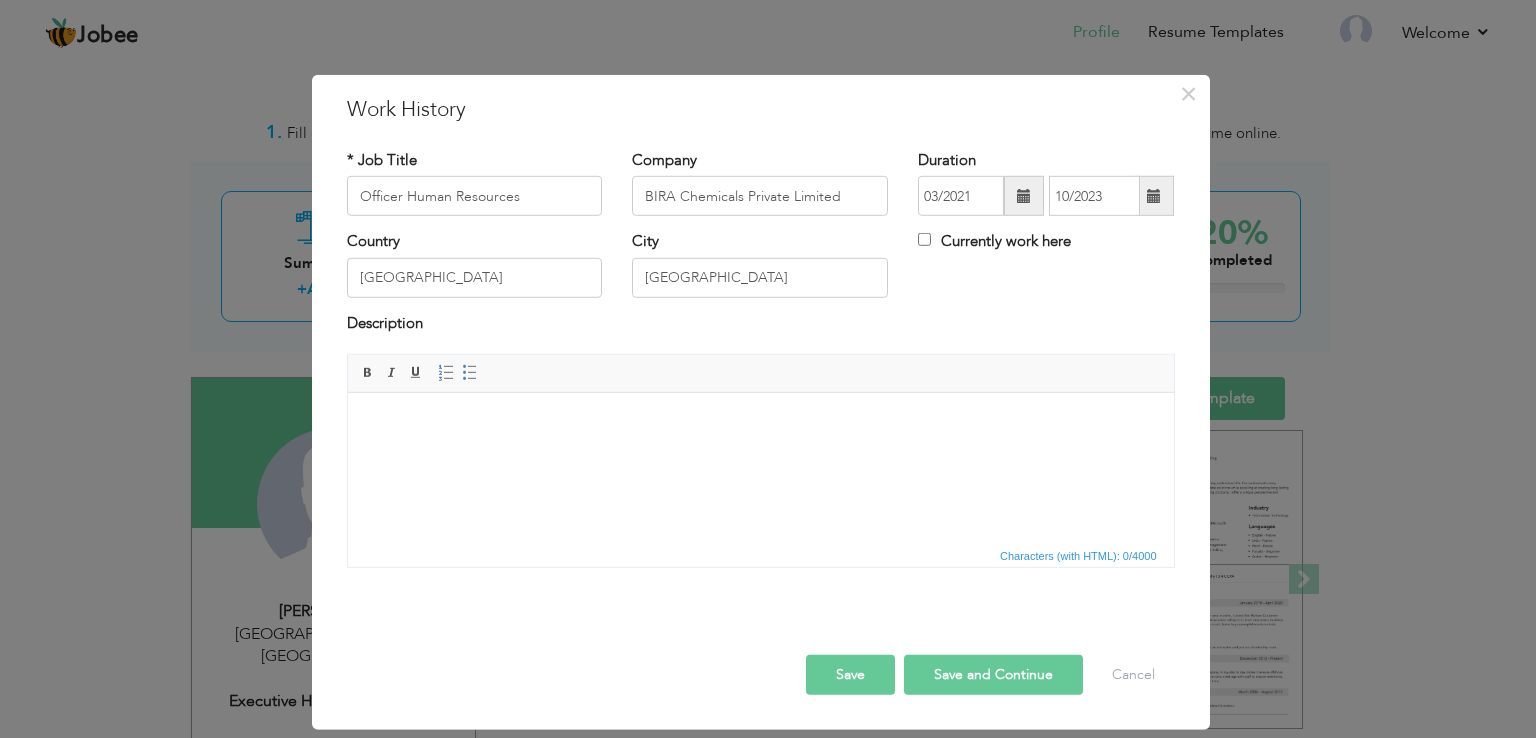 click at bounding box center [760, 423] 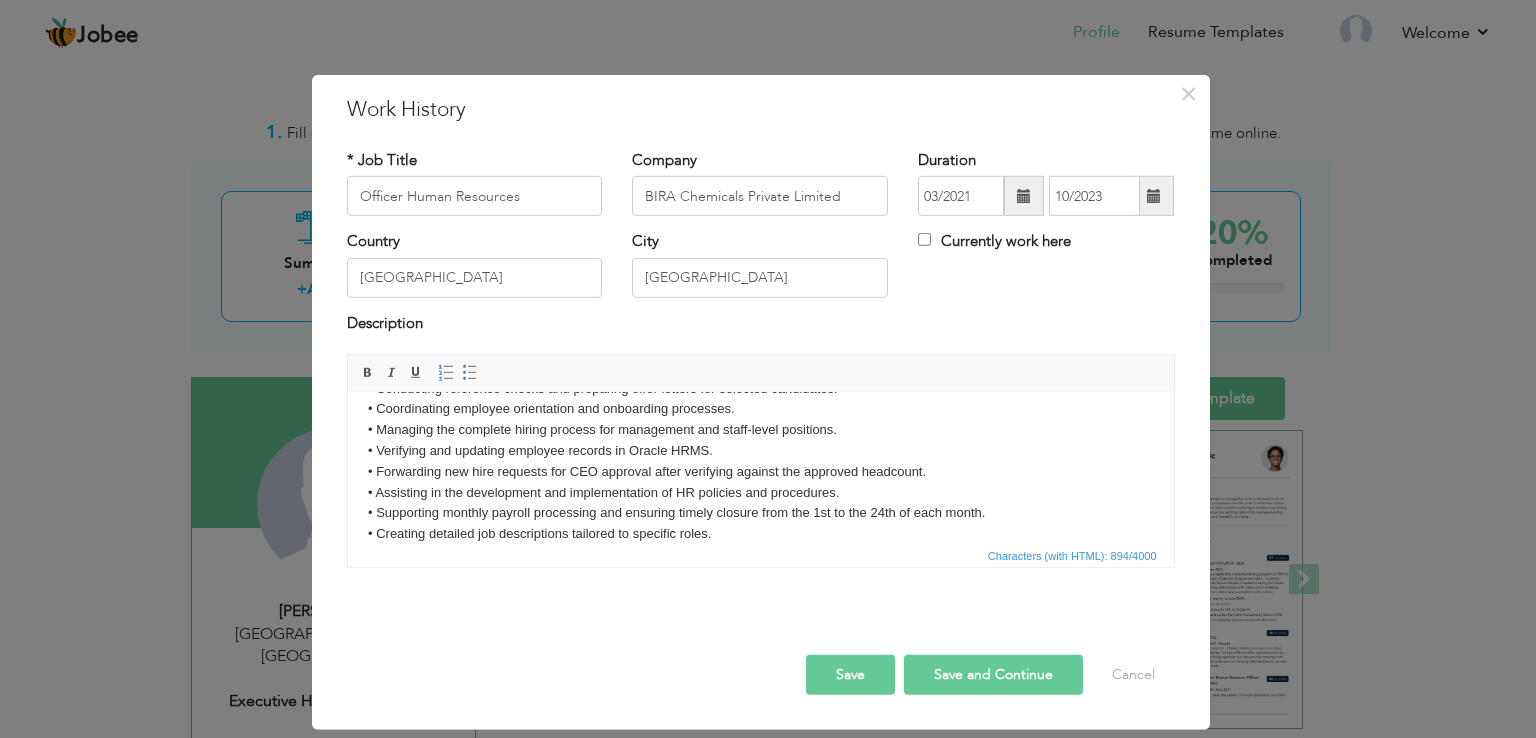 scroll, scrollTop: 97, scrollLeft: 0, axis: vertical 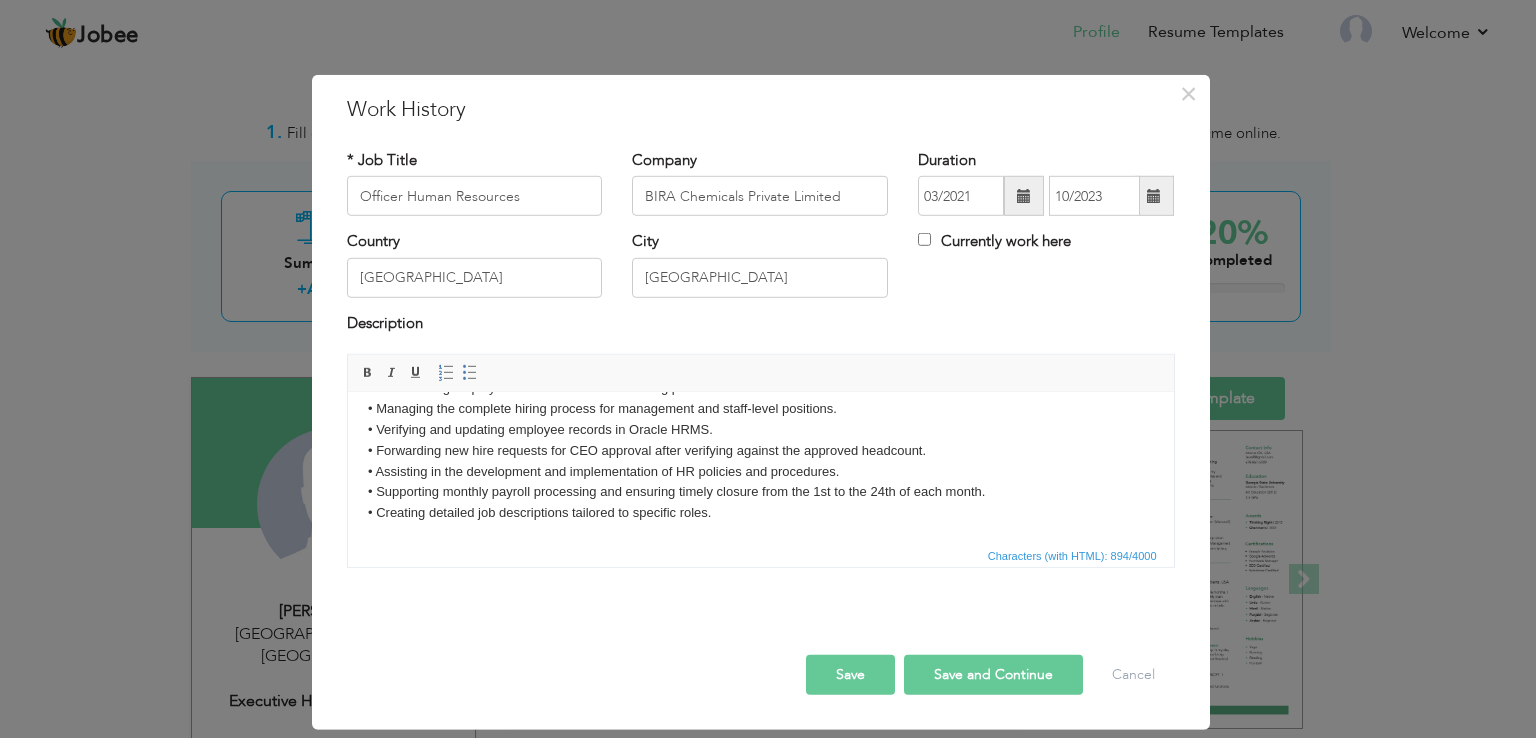 click on "• Creating job postings for vacant positions and conducting initial candidate screening. • Maintaining accurate and organized documentation of all hiring activities. • Conducting reference checks and preparing offer letters for selected candidates. • Coordinating employee orientation and onboarding processes. • Managing the complete hiring process for management and staff-level positions. • Verifying and updating employee records in Oracle HRMS. • Forwarding new hire requests for CEO approval after verifying against the approved headcount. • Assisting in the development and implementation of HR policies and procedures. • Supporting monthly payroll processing and ensuring timely closure from the 1st to the 24th of each month. • Creating detailed job descriptions tailored to specific roles." at bounding box center (760, 420) 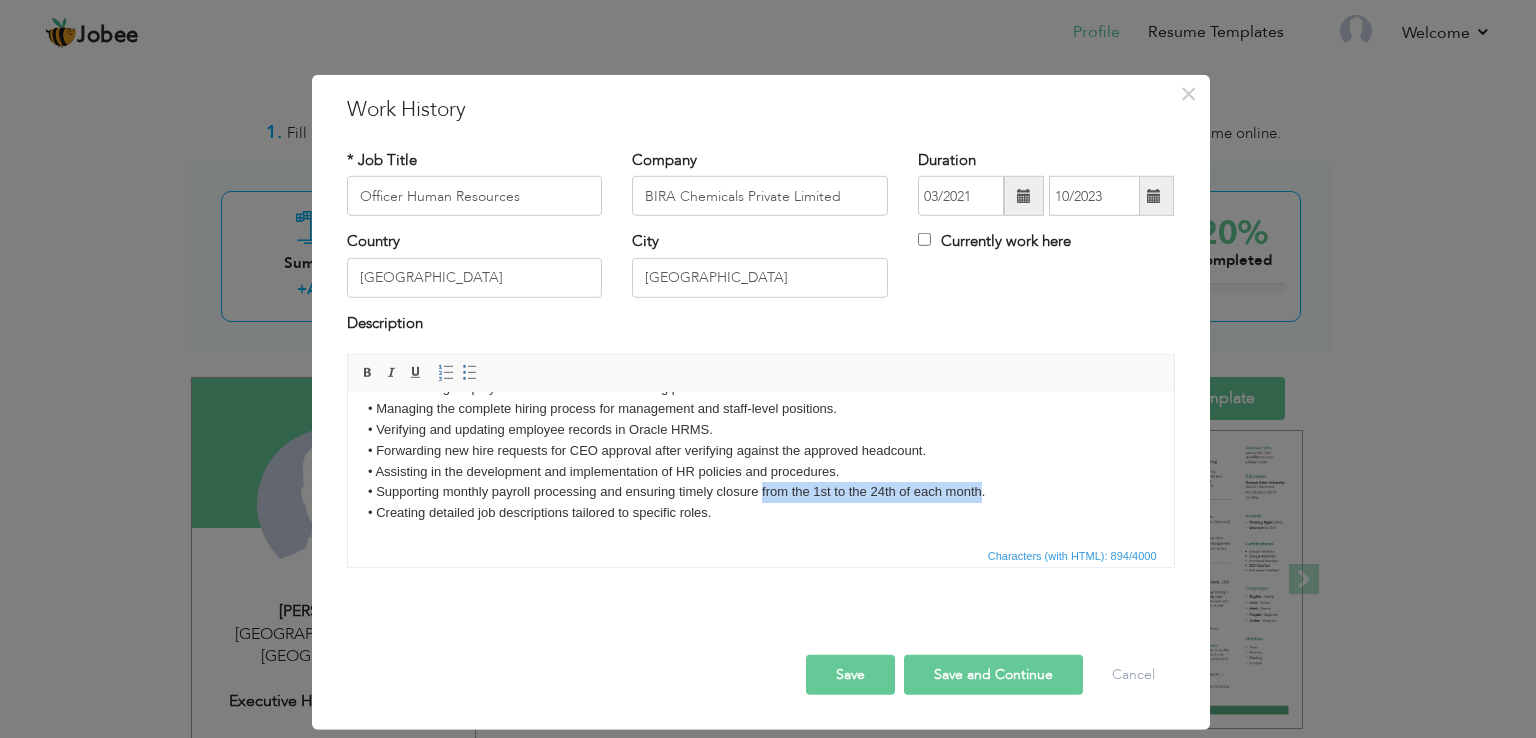 type 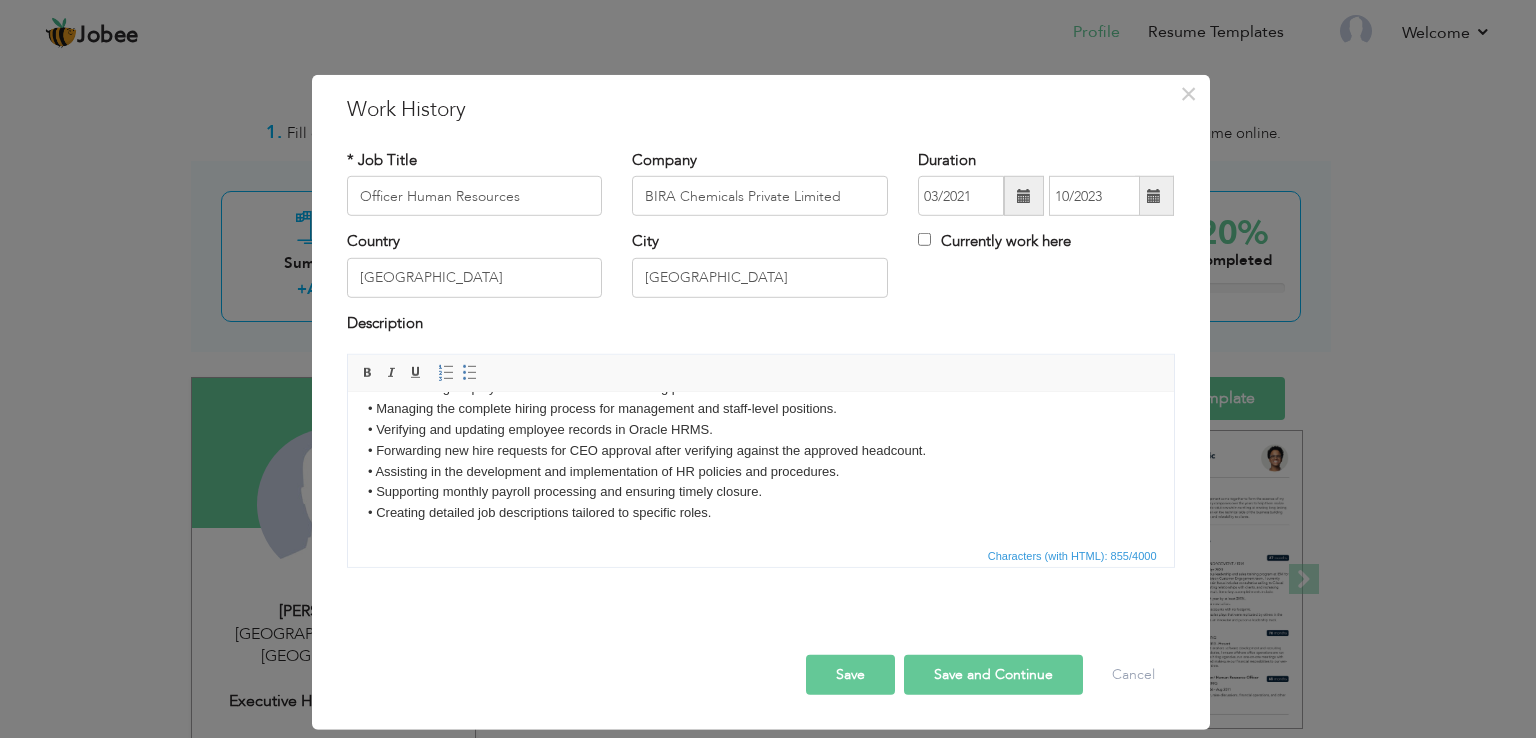 click on "Save and Continue" at bounding box center [993, 675] 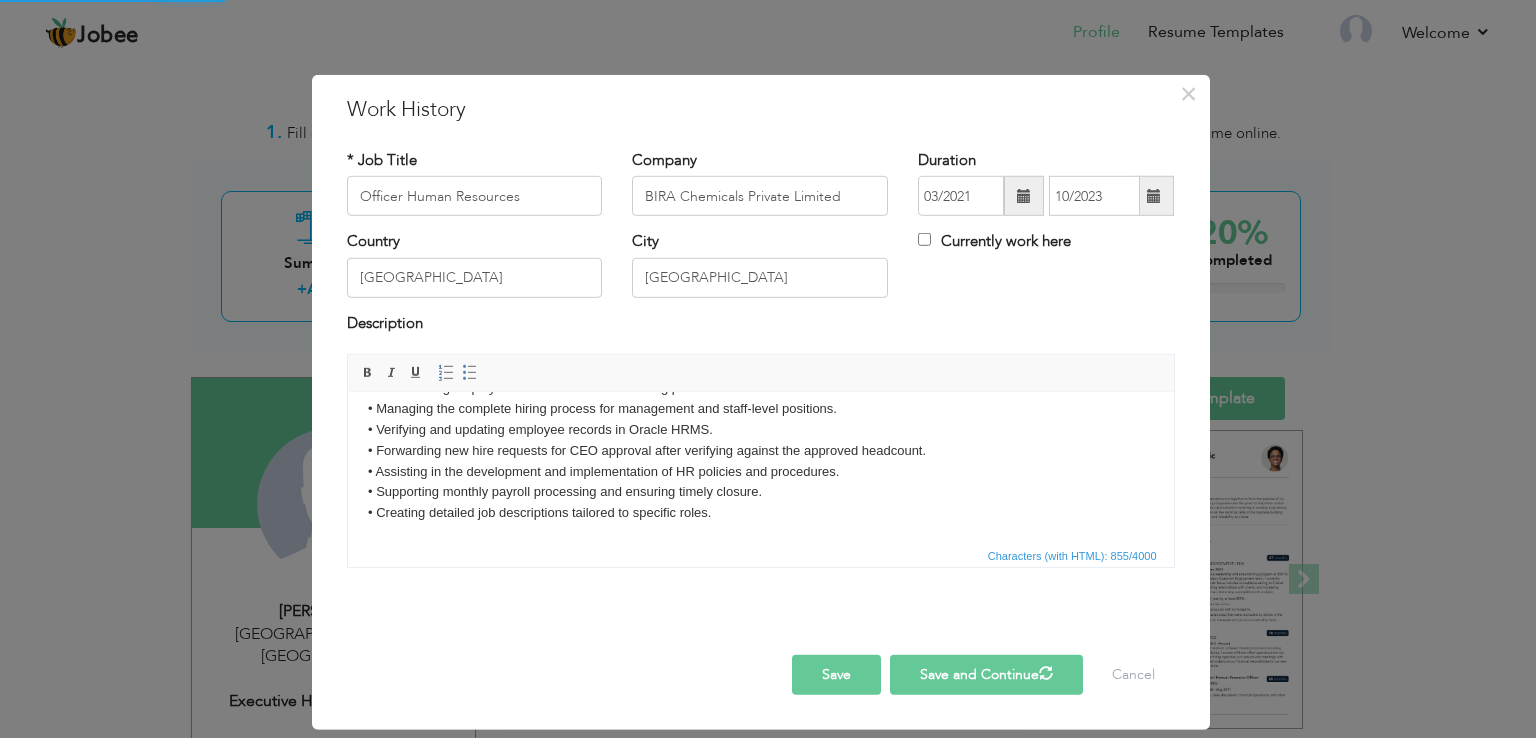 type 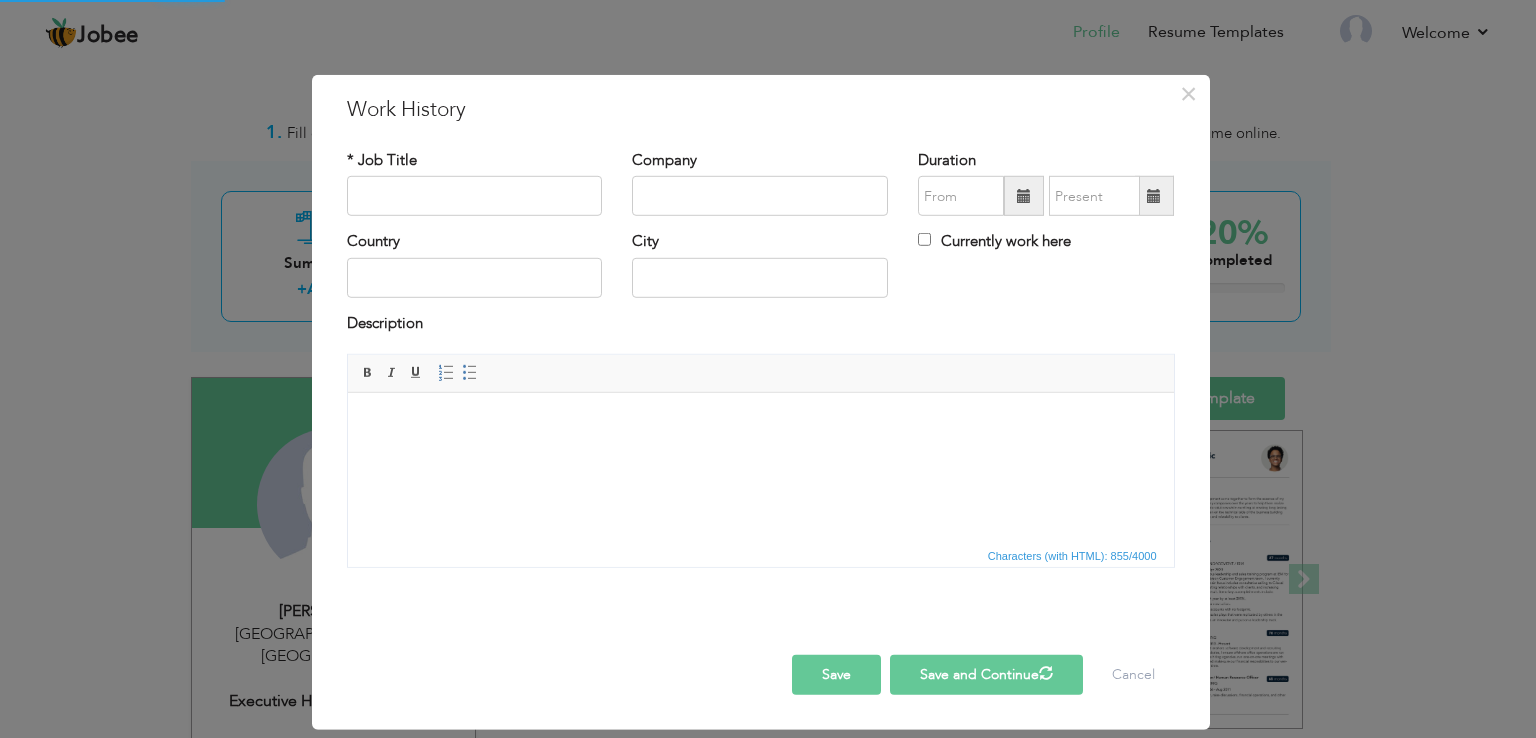 scroll, scrollTop: 0, scrollLeft: 0, axis: both 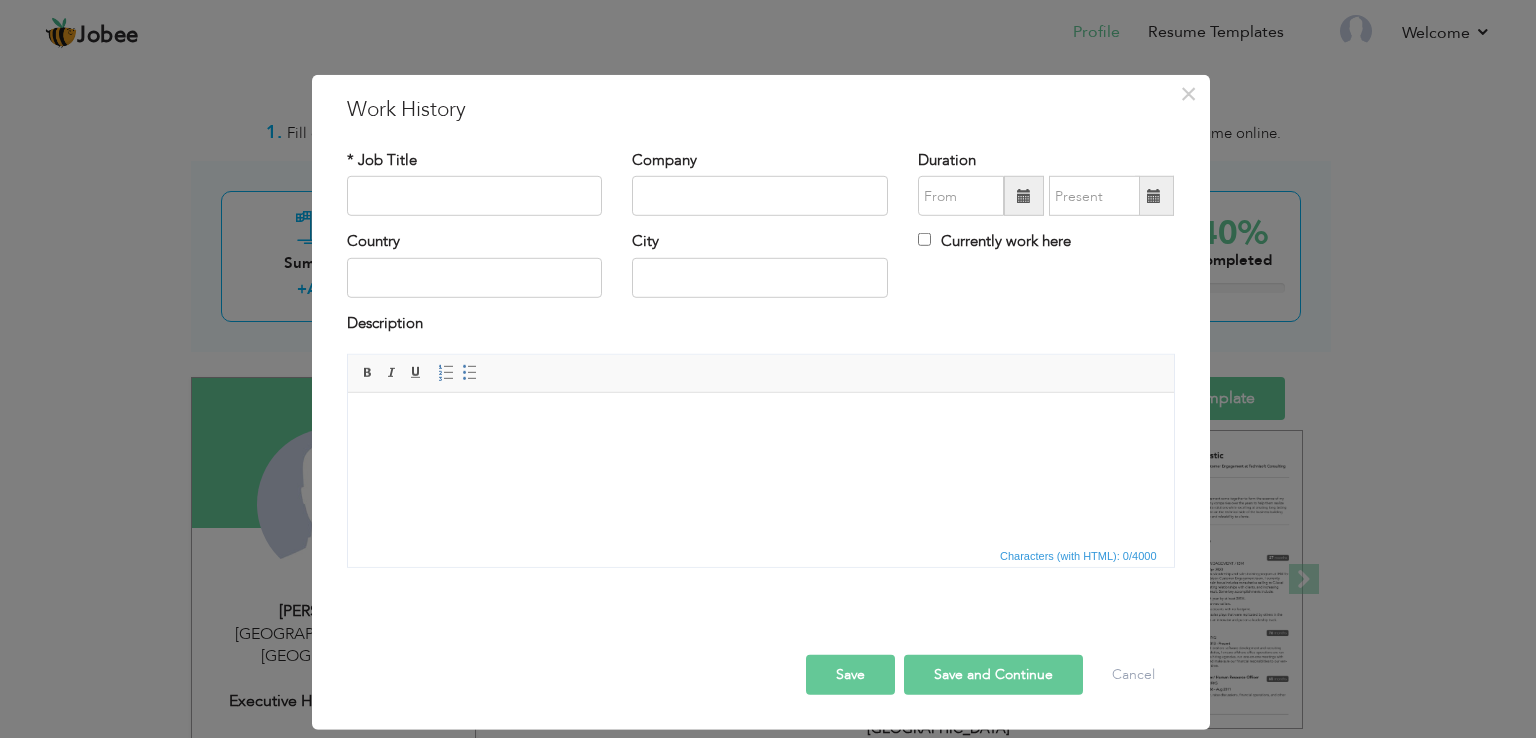 click at bounding box center (760, 423) 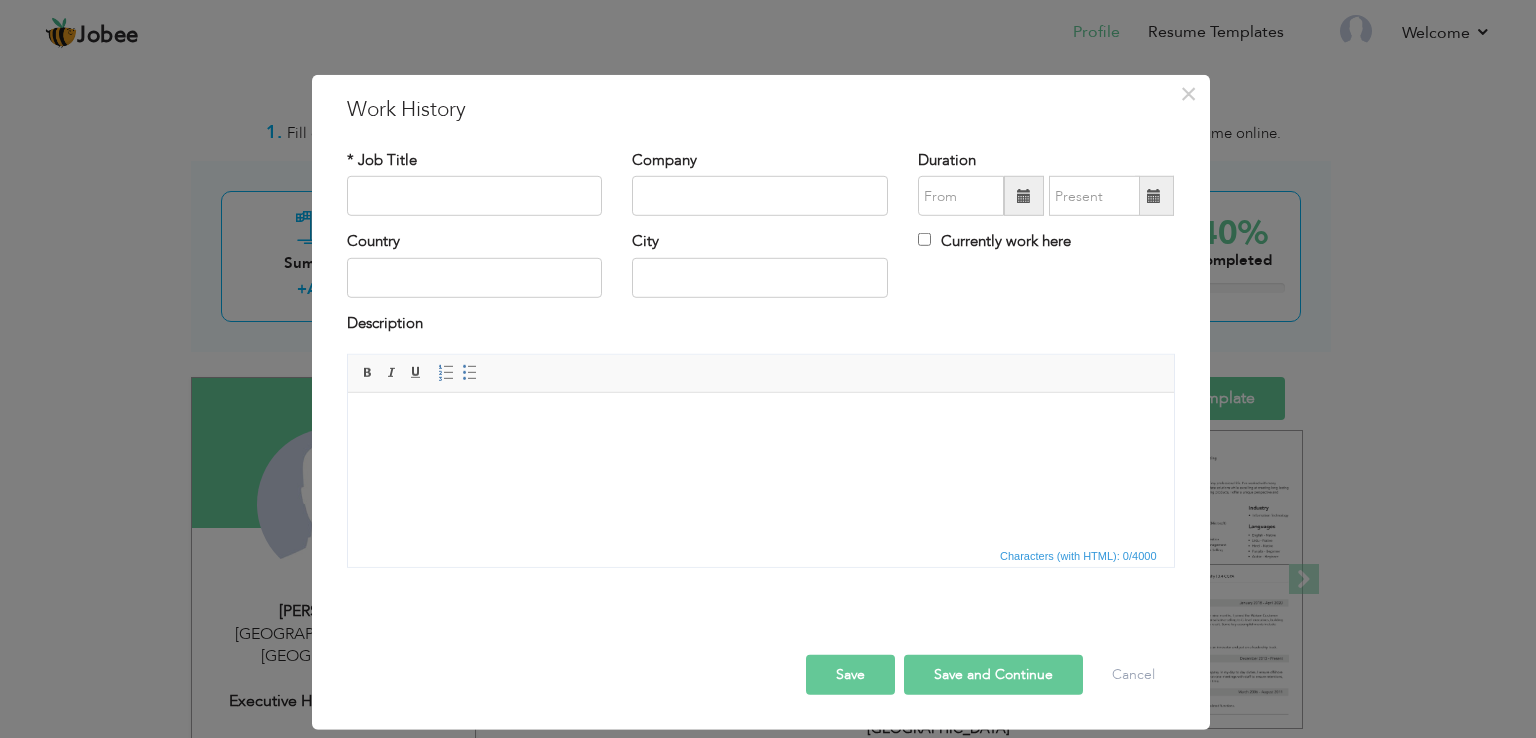 click at bounding box center [760, 423] 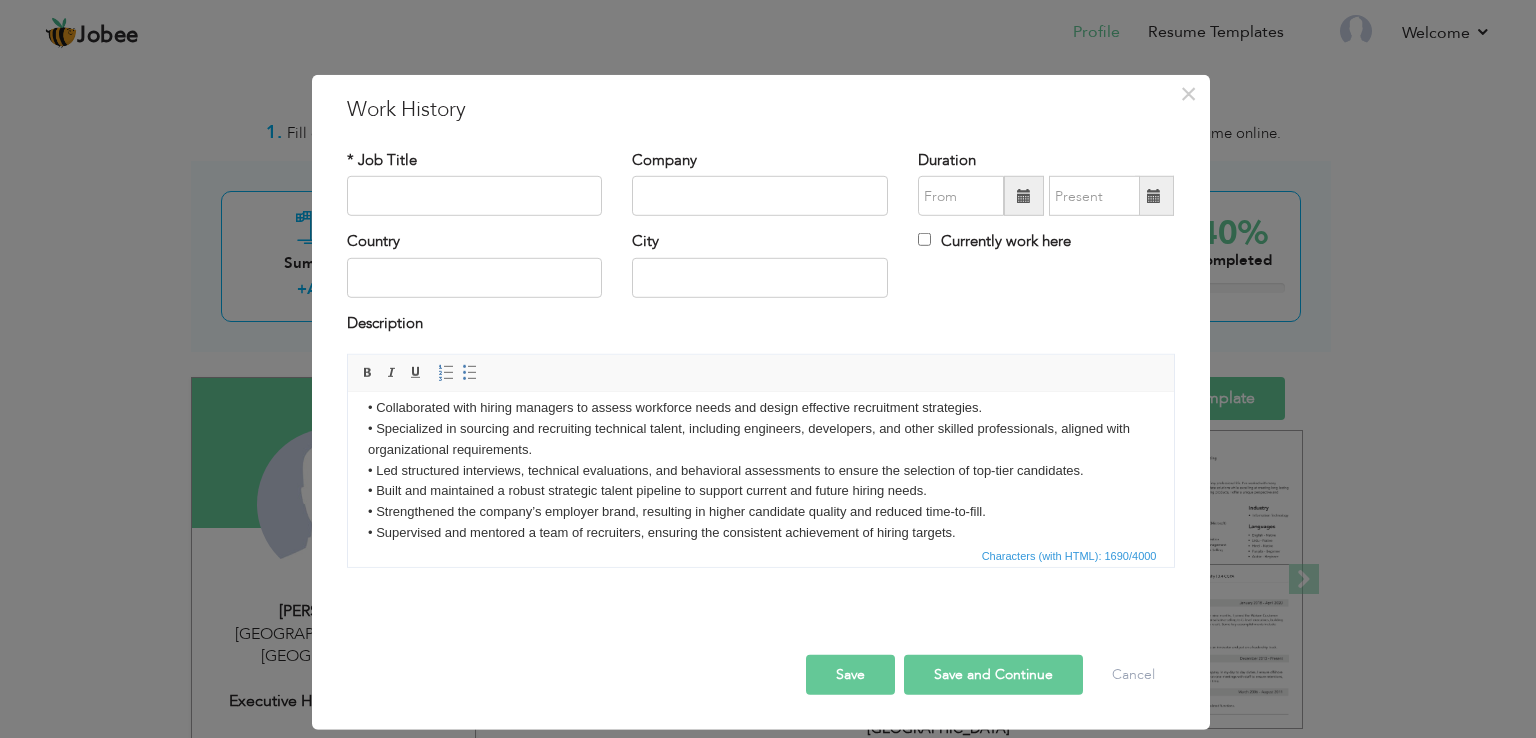 scroll, scrollTop: 0, scrollLeft: 0, axis: both 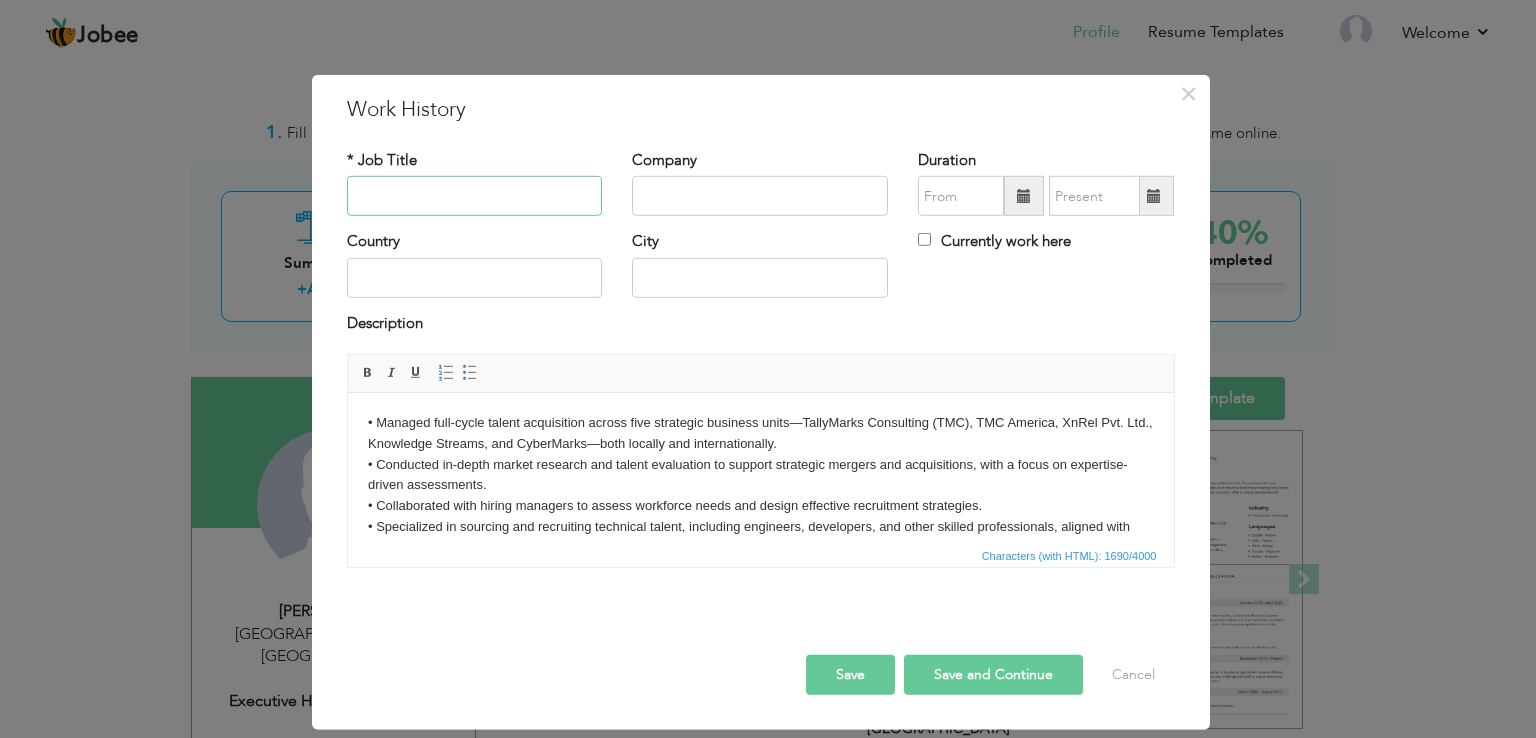 click at bounding box center [475, 196] 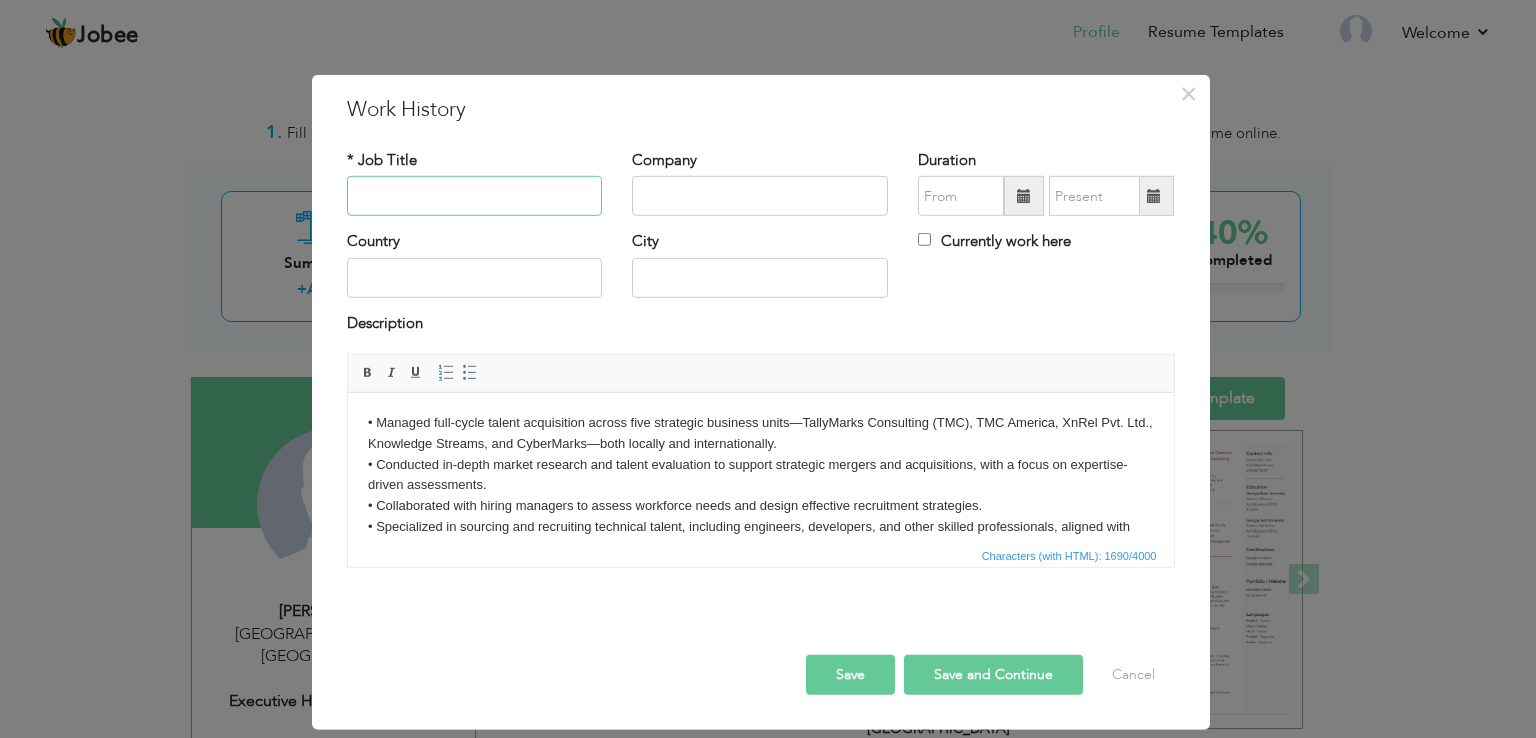 click at bounding box center [475, 196] 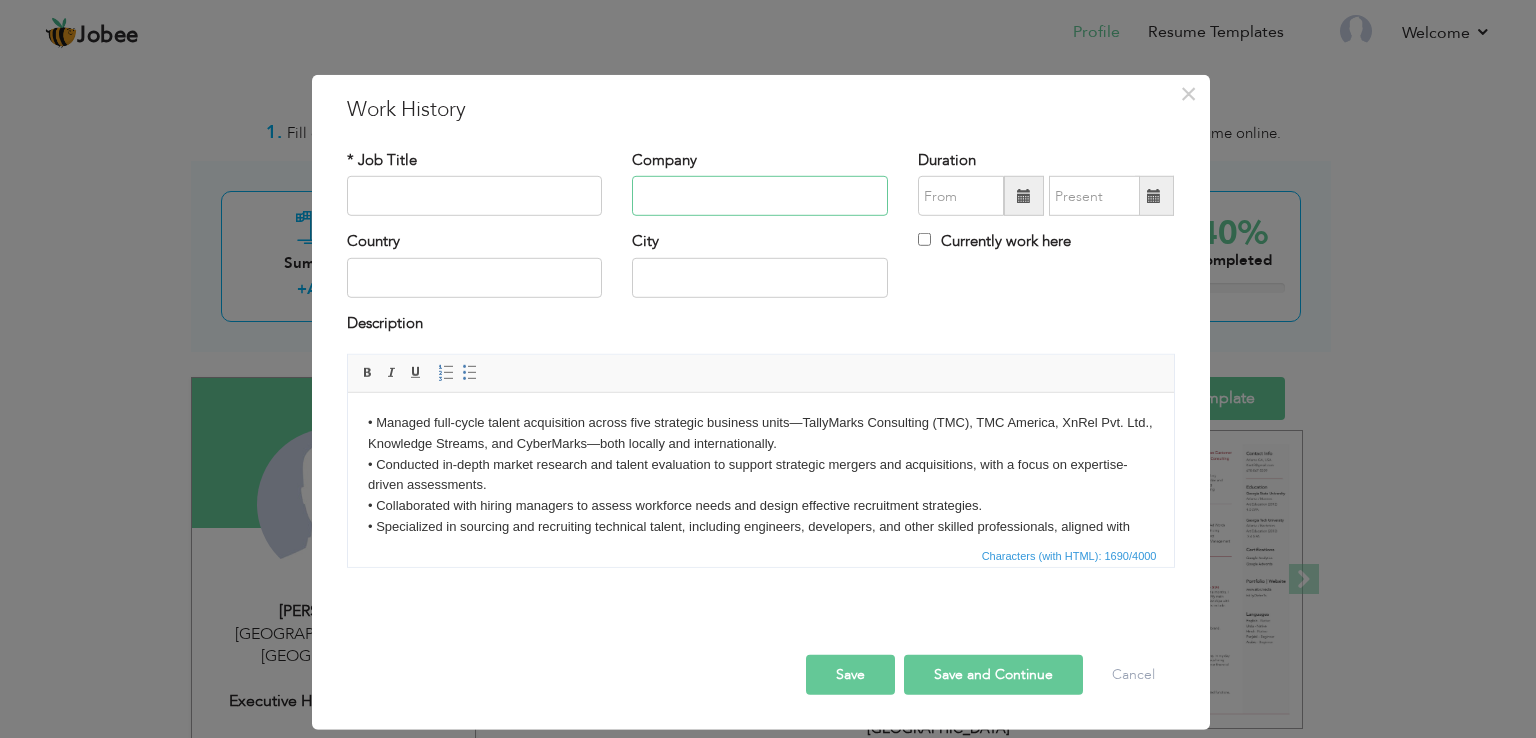 click at bounding box center (760, 196) 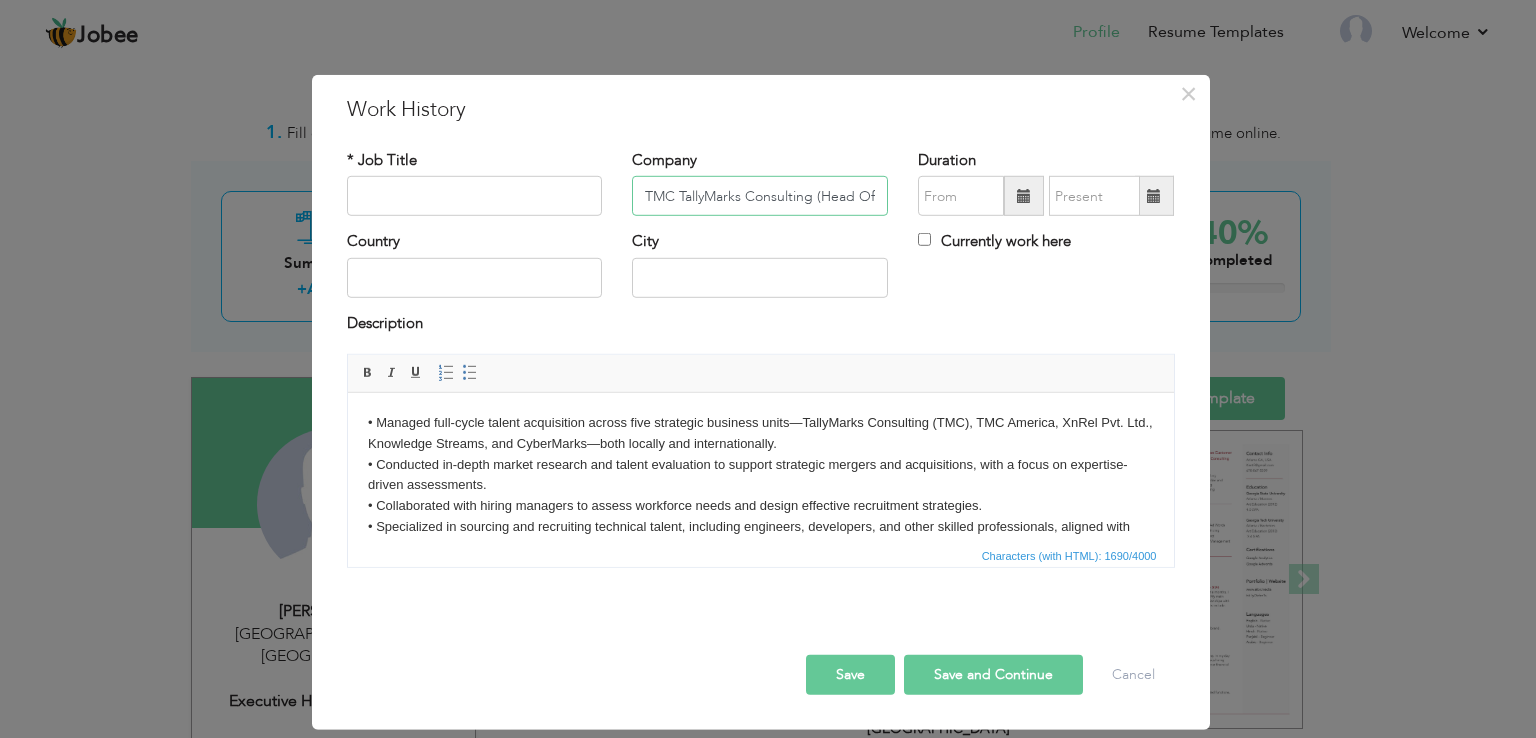scroll, scrollTop: 0, scrollLeft: 28, axis: horizontal 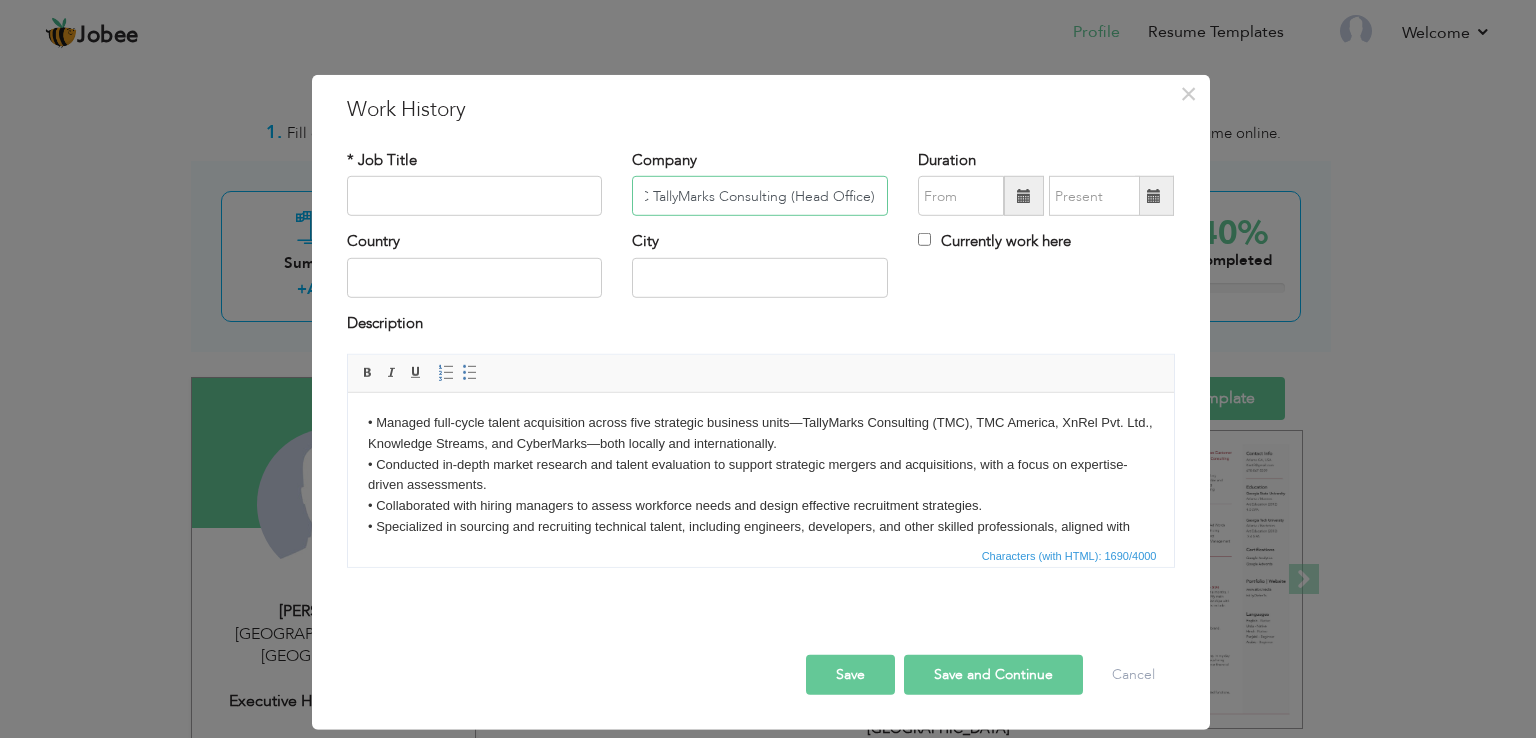 click on "TMC TallyMarks Consulting (Head Office)" at bounding box center [760, 196] 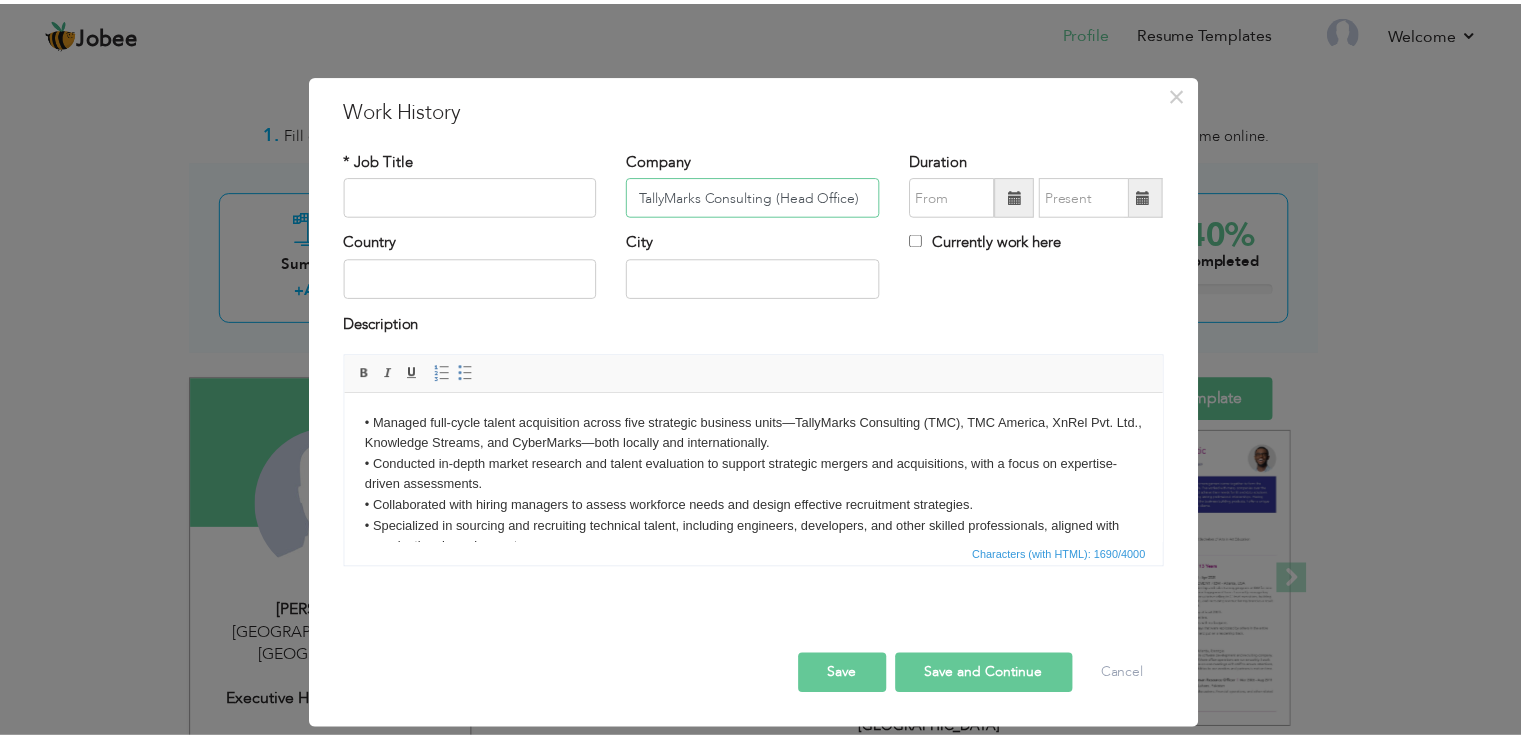 scroll, scrollTop: 0, scrollLeft: 0, axis: both 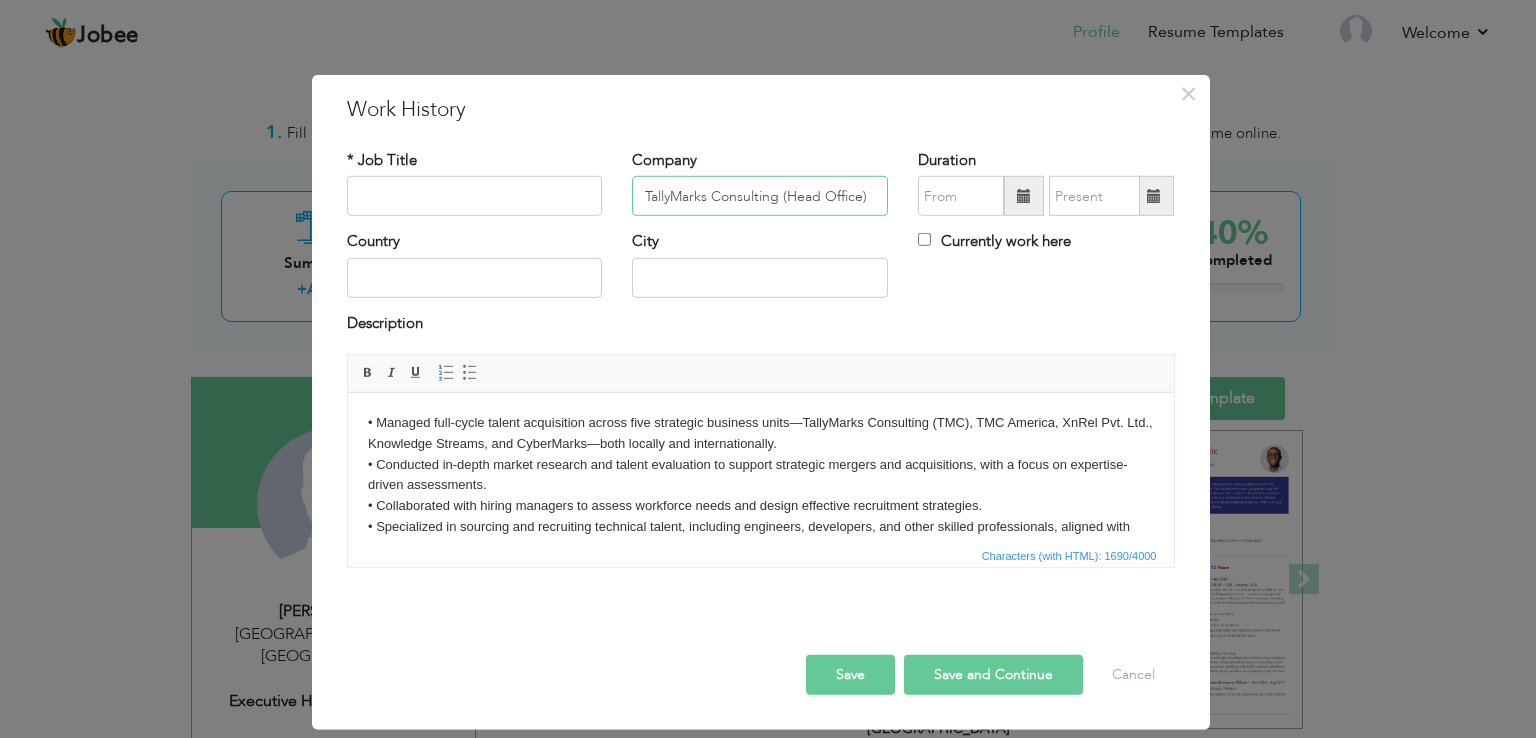 type on "TallyMarks Consulting (Head Office)" 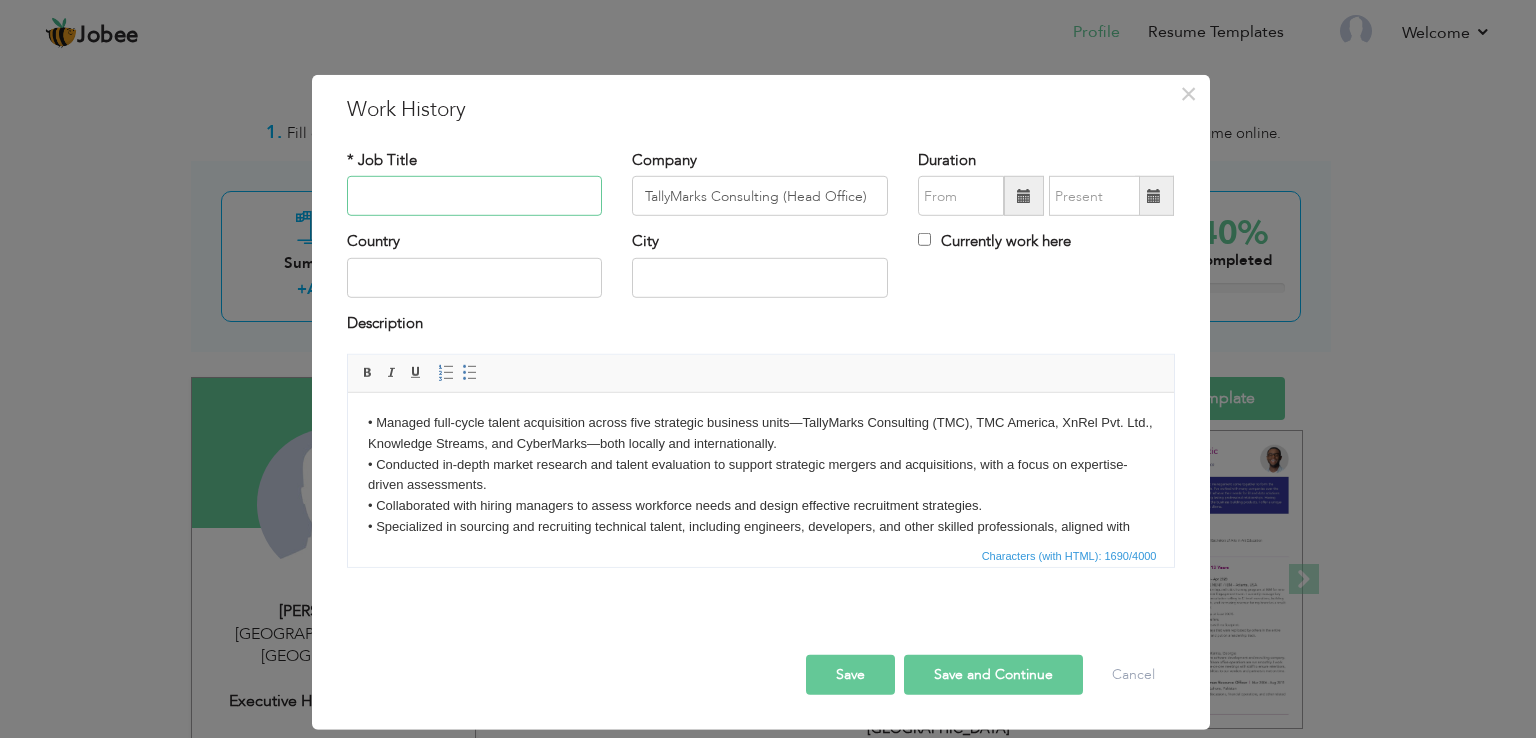 click at bounding box center (475, 196) 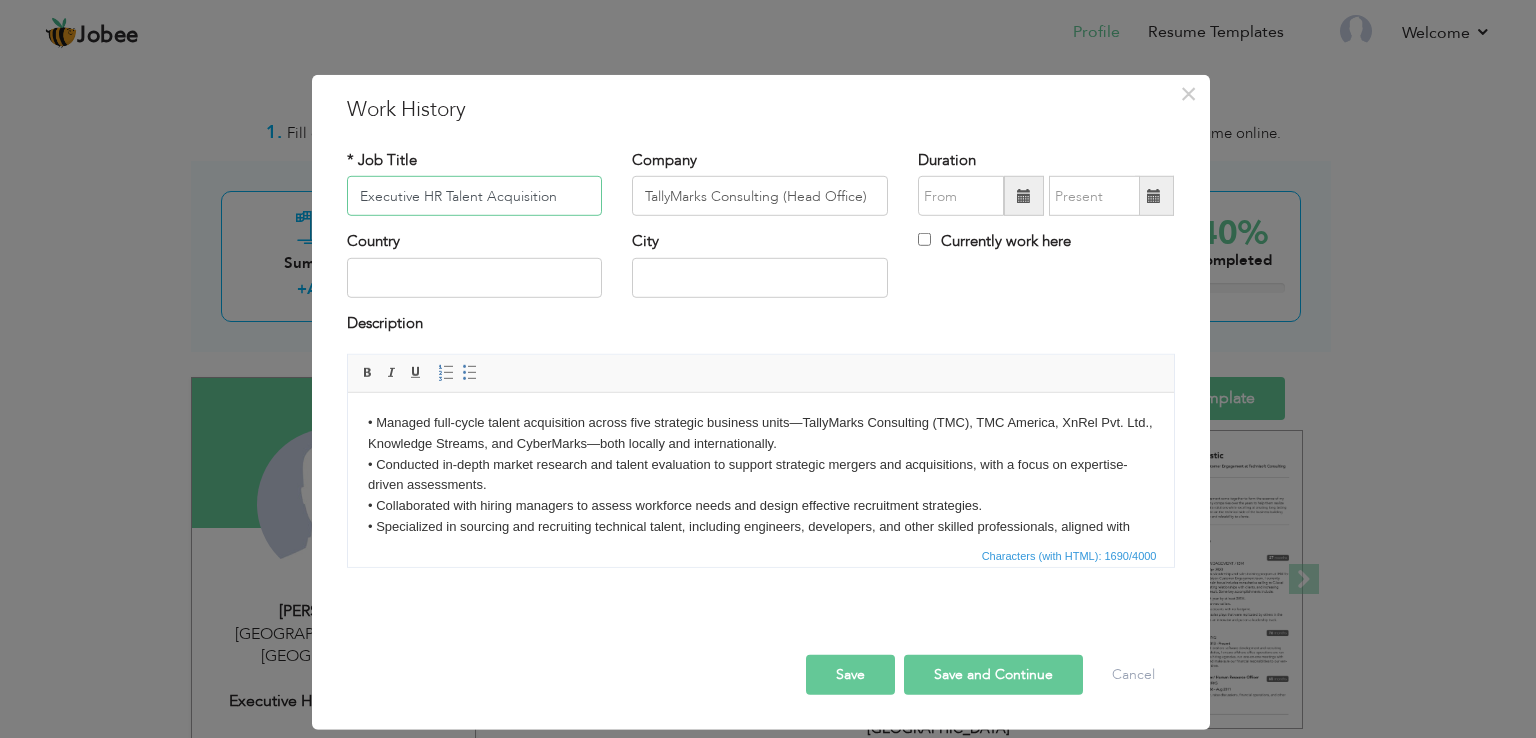 type on "Executive HR Talent Acquisition" 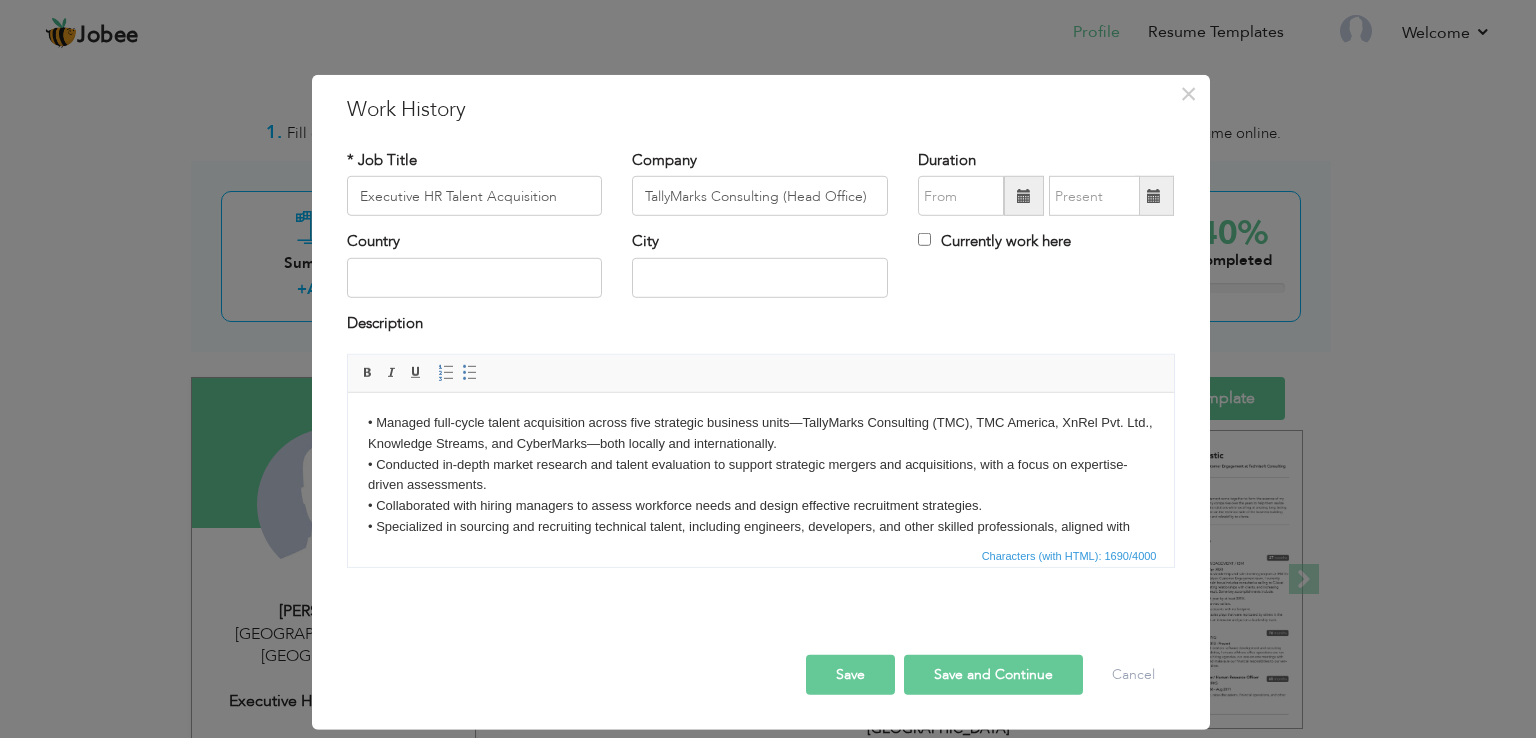 click at bounding box center (1024, 196) 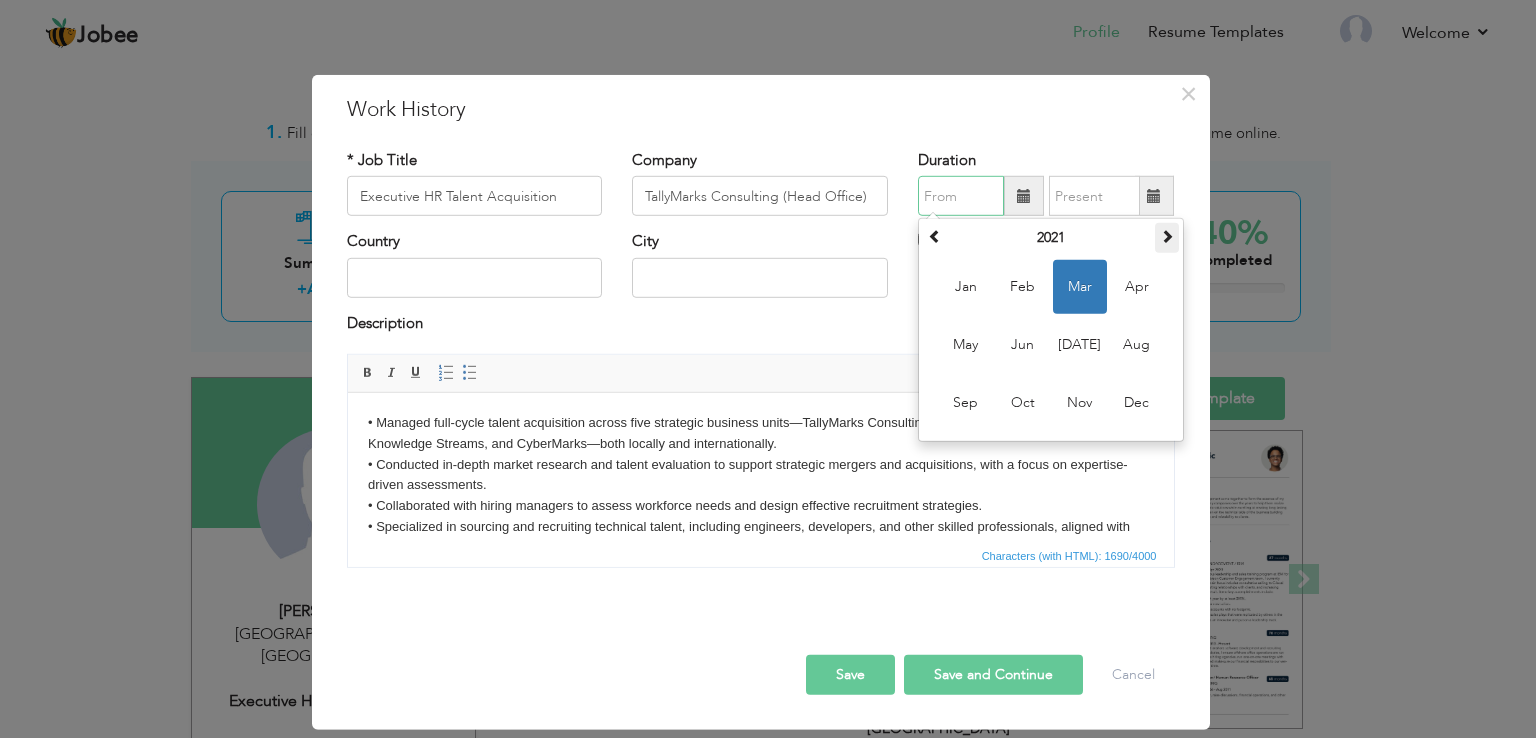 click at bounding box center (1167, 236) 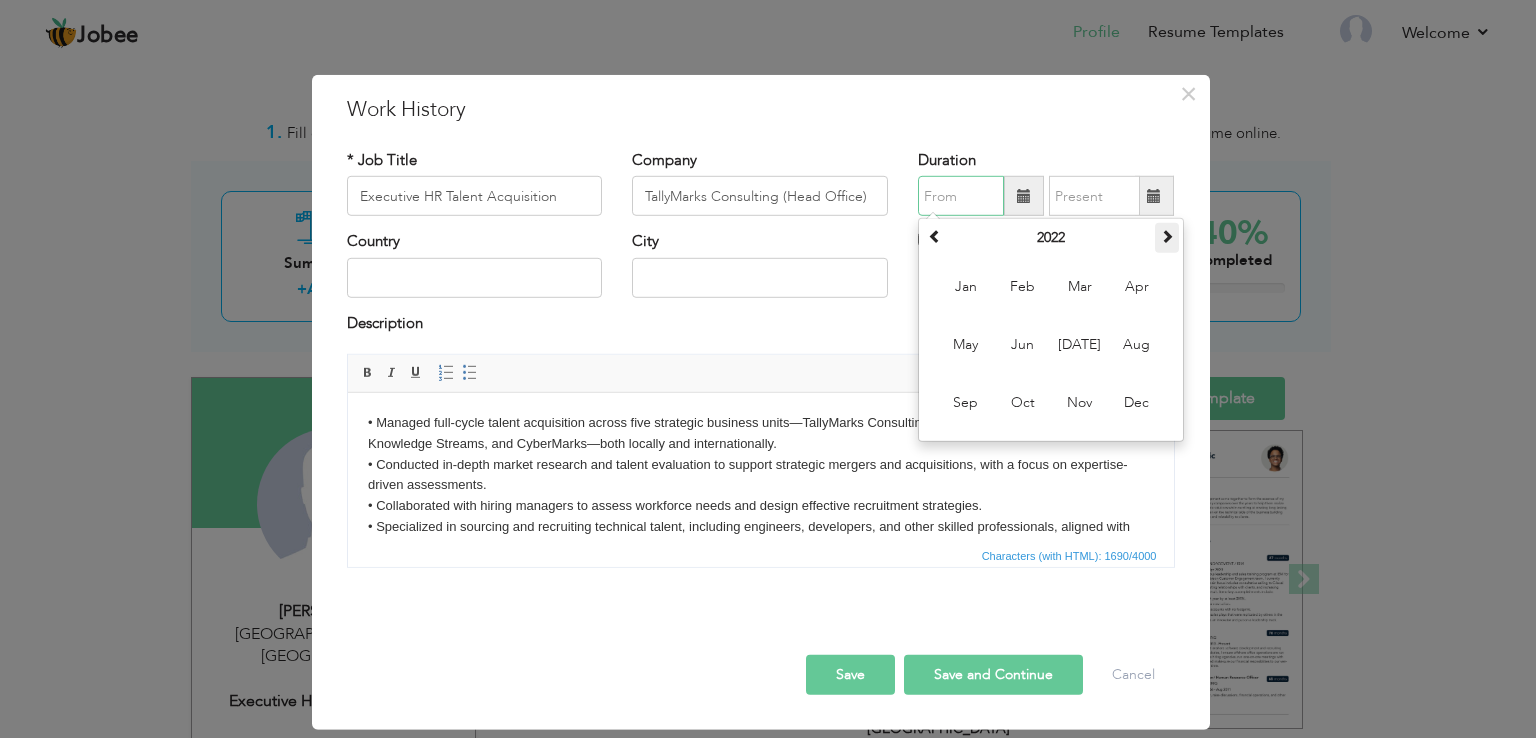 click at bounding box center (1167, 236) 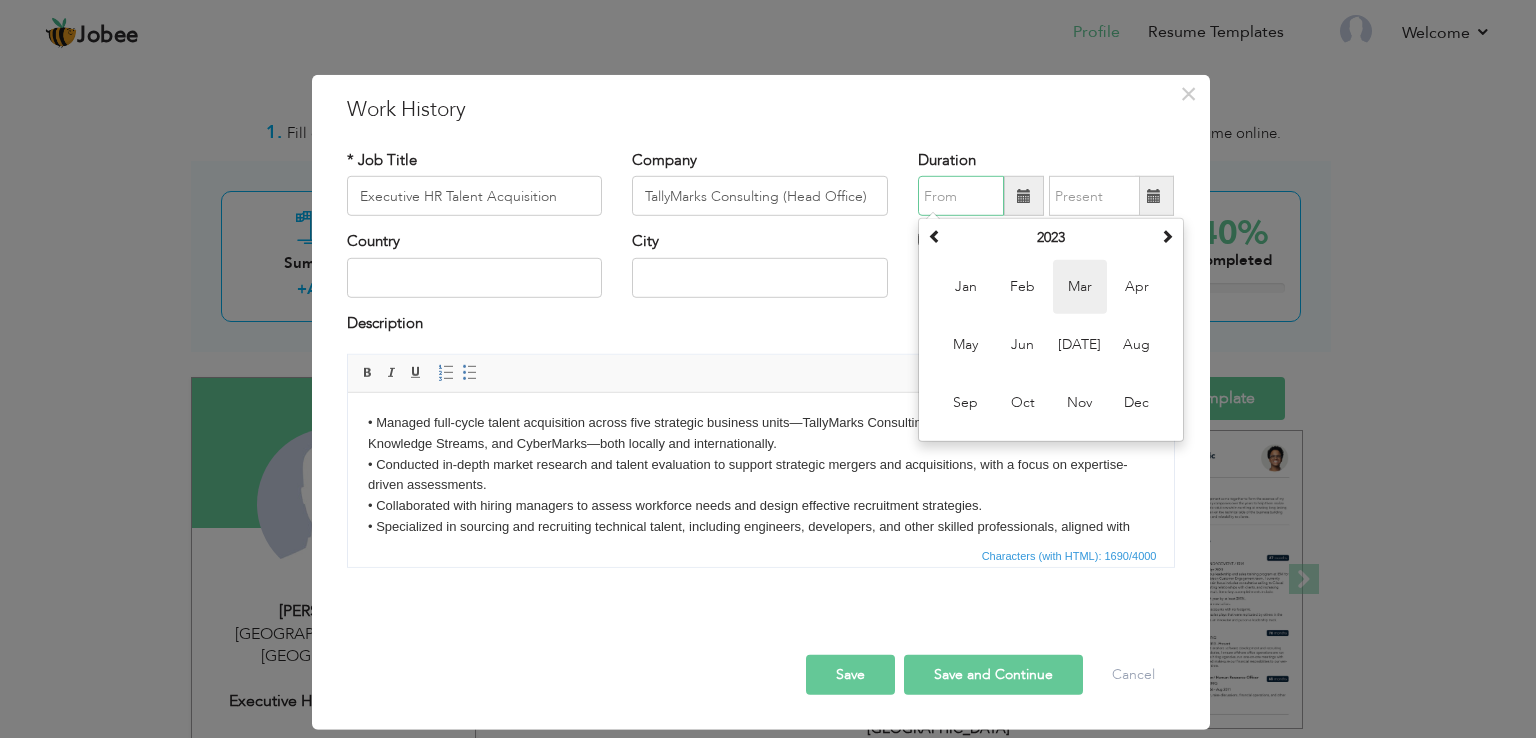 click on "Mar" at bounding box center [1080, 287] 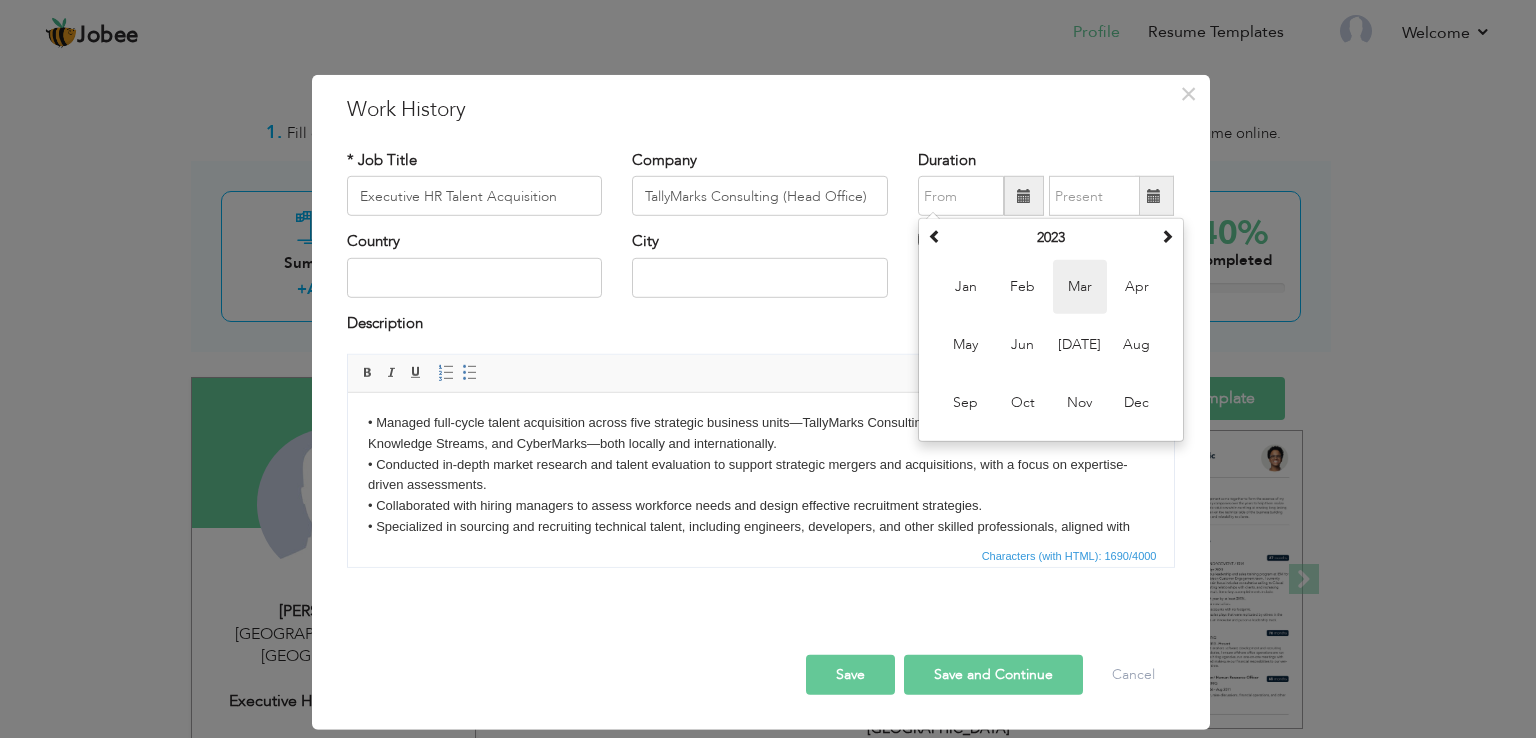 type on "03/2023" 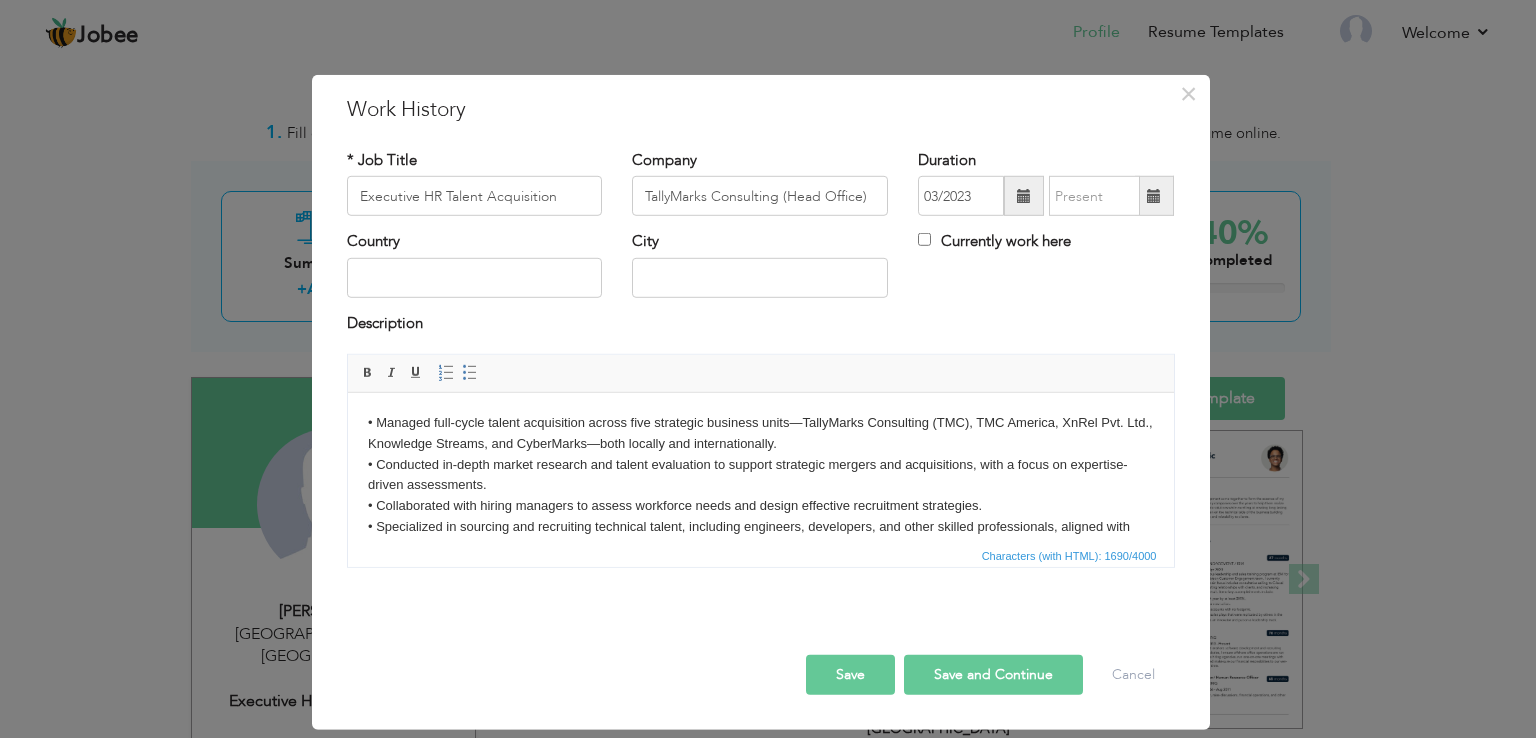 click on "Currently work here" at bounding box center (994, 241) 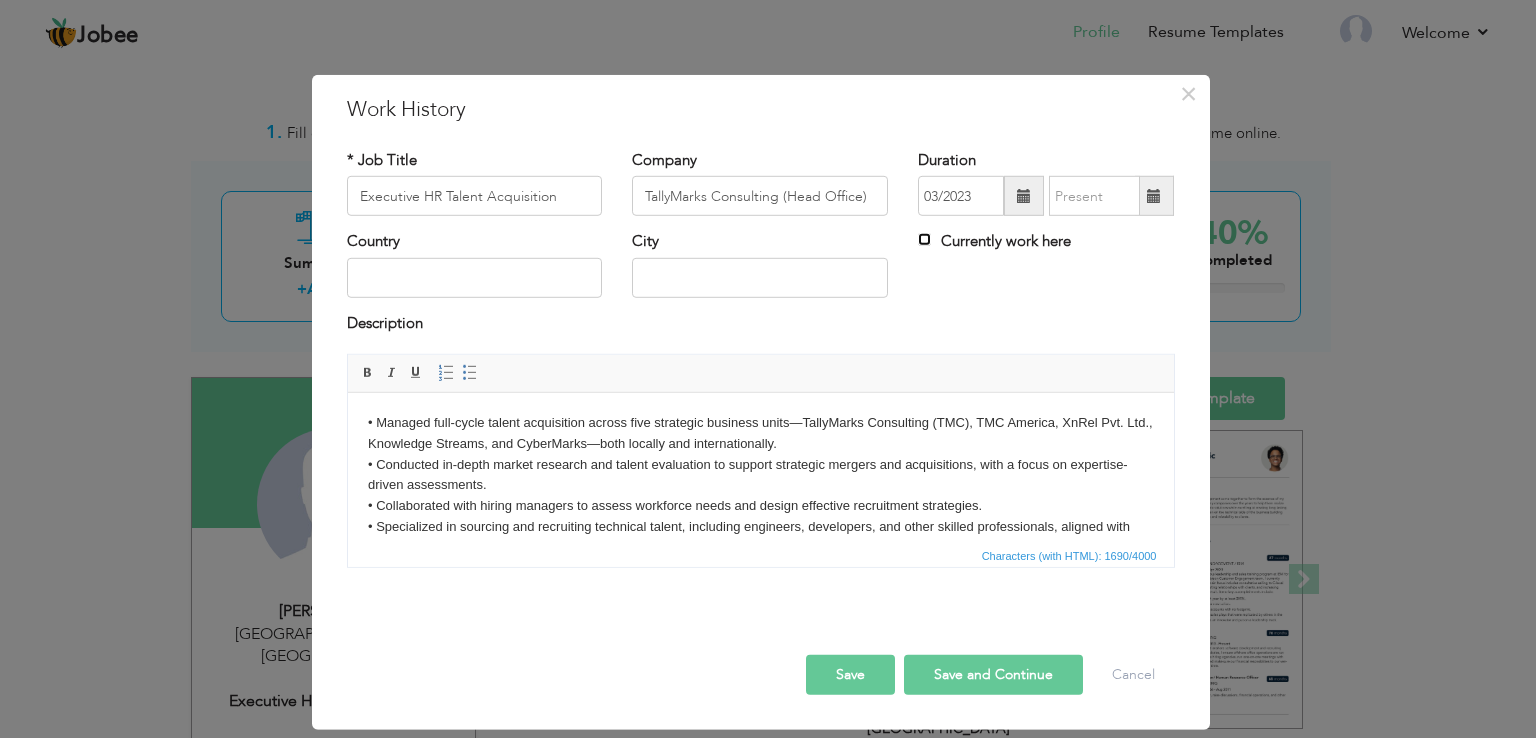 click on "Currently work here" at bounding box center (924, 239) 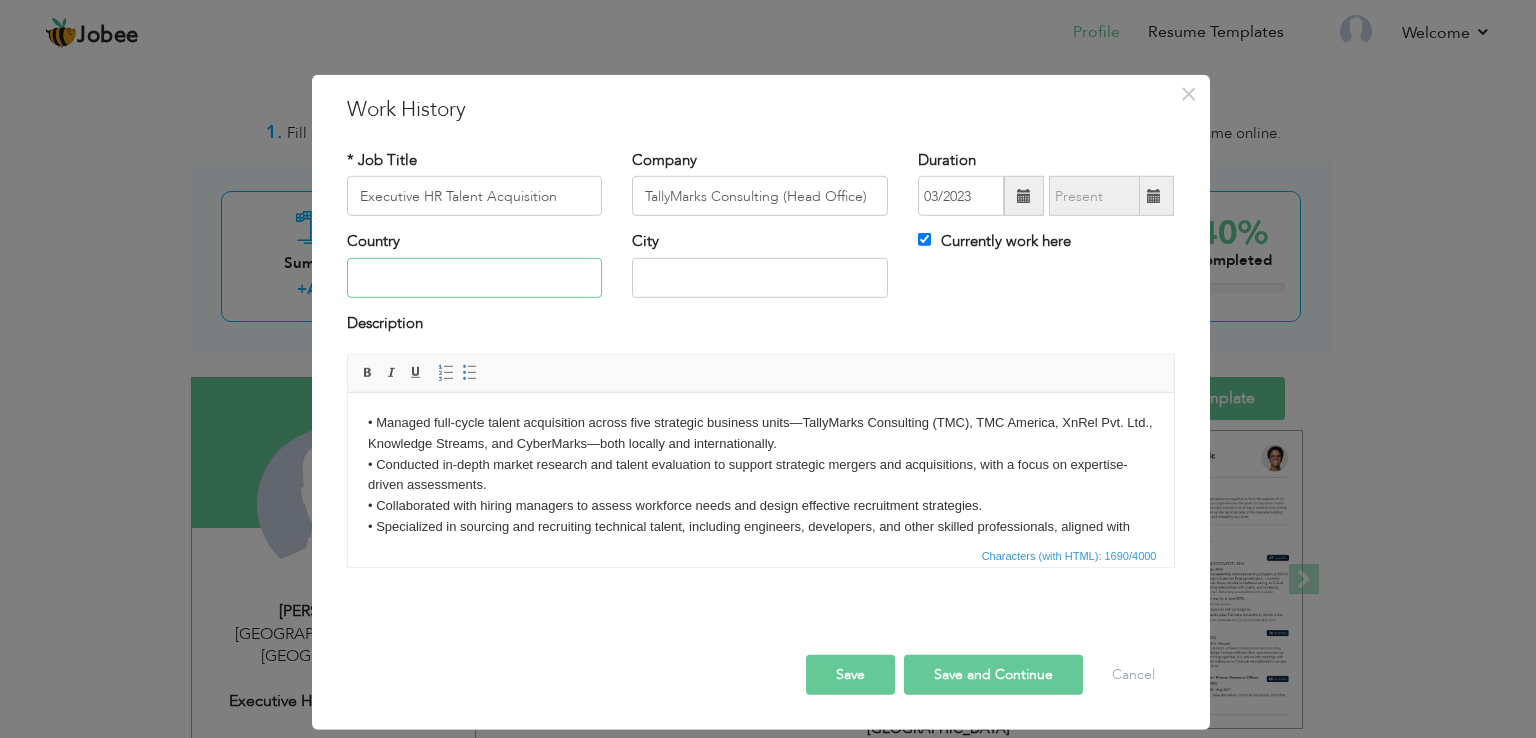 click at bounding box center (475, 278) 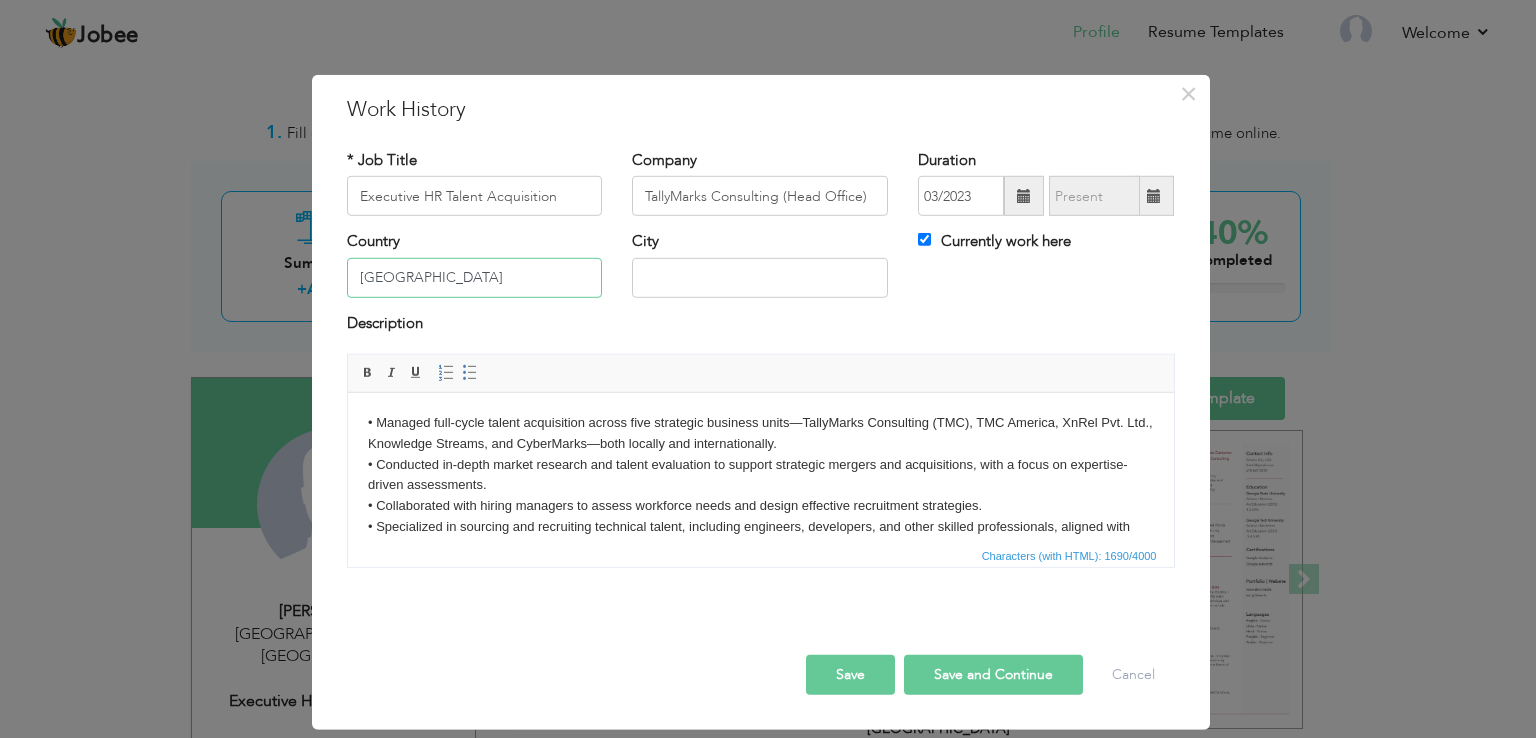 type on "[GEOGRAPHIC_DATA]" 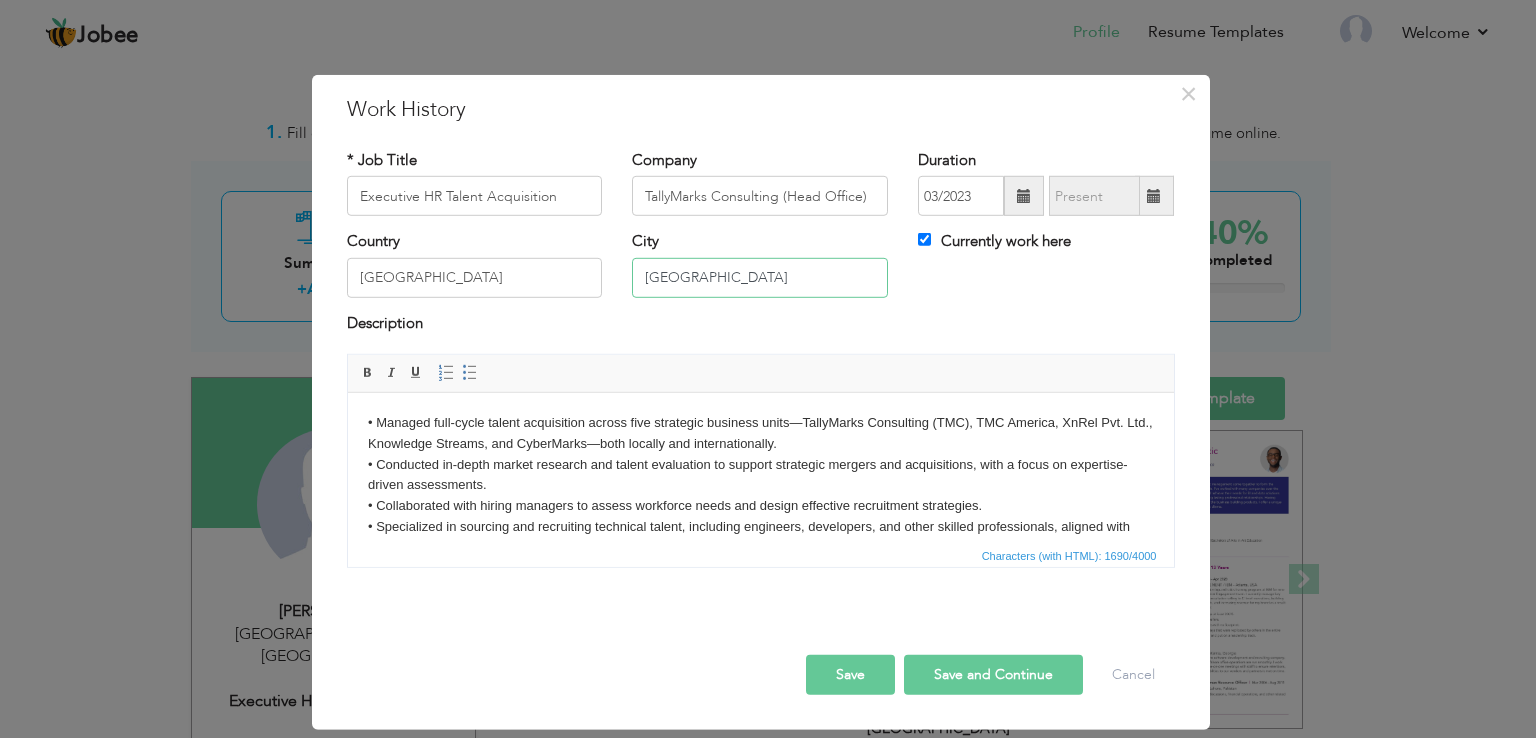 type on "[GEOGRAPHIC_DATA]" 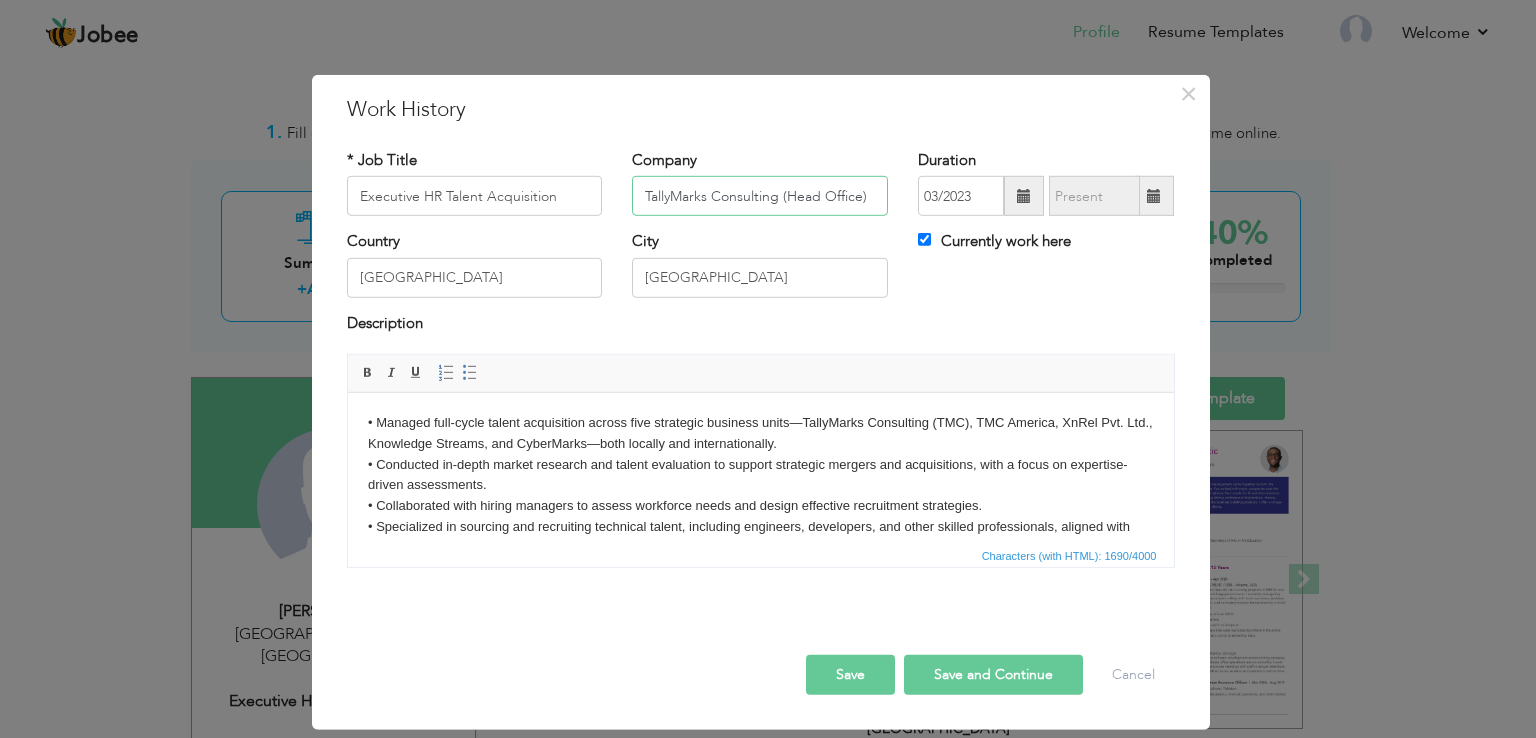 click on "TallyMarks Consulting (Head Office)" at bounding box center [760, 196] 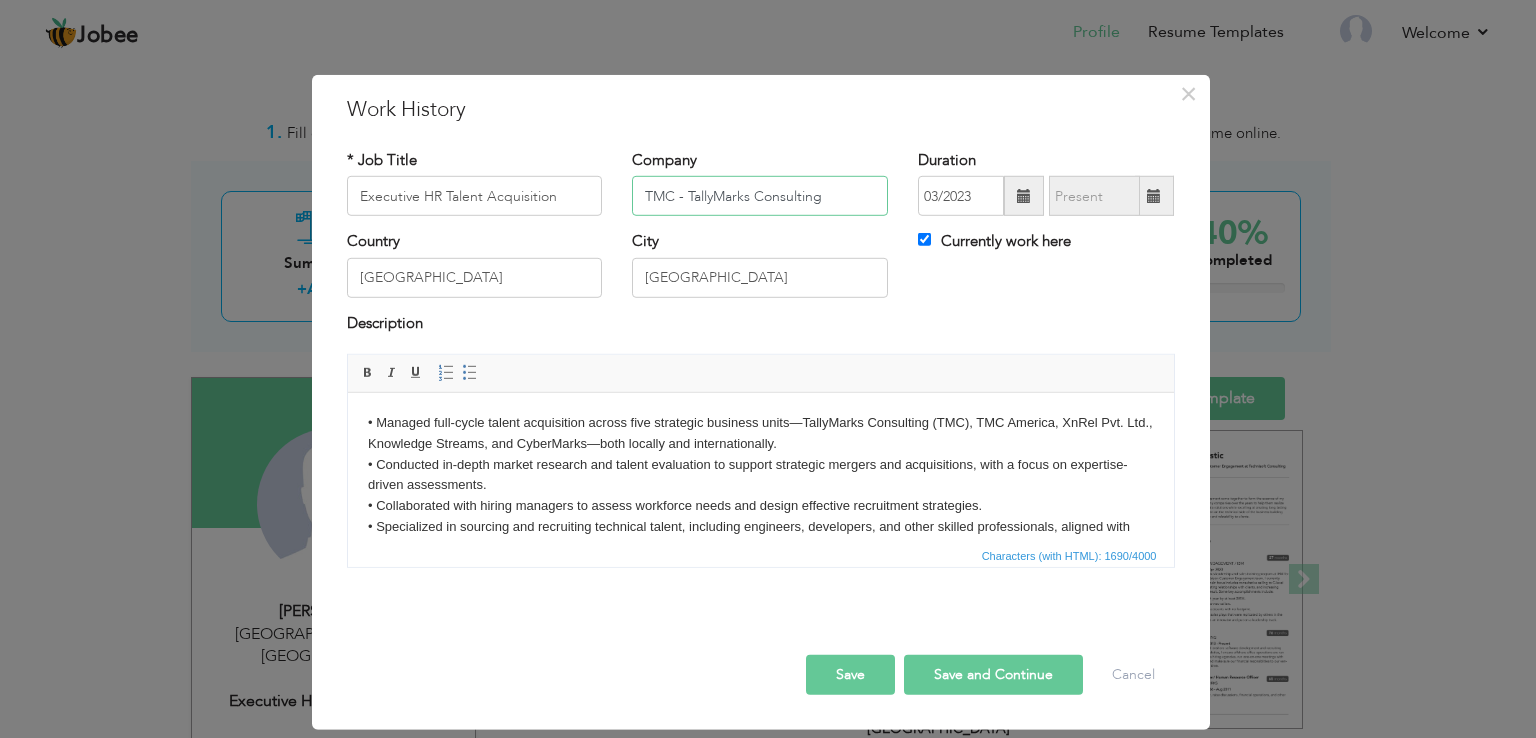 type on "TMC - TallyMarks Consulting" 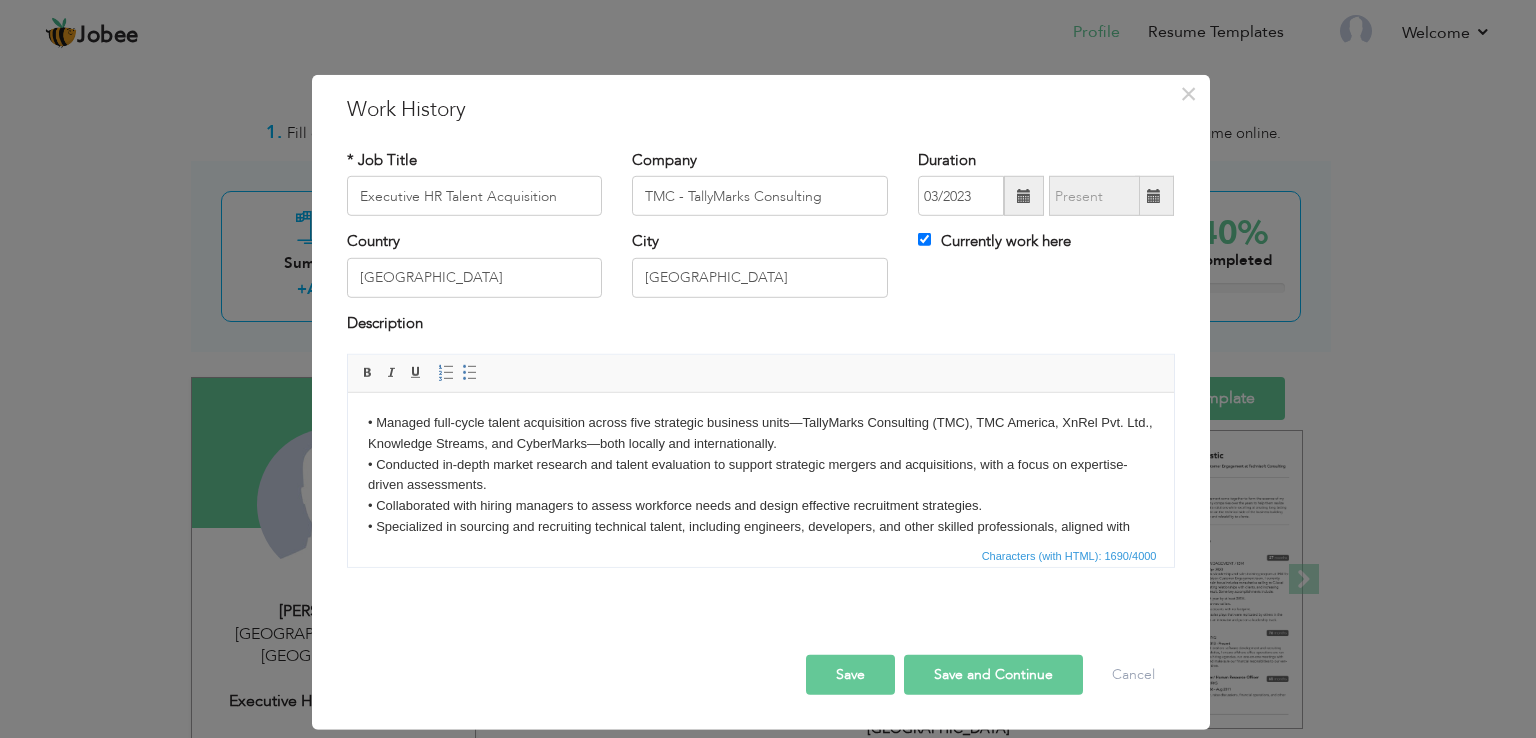 click on "Description" at bounding box center [761, 326] 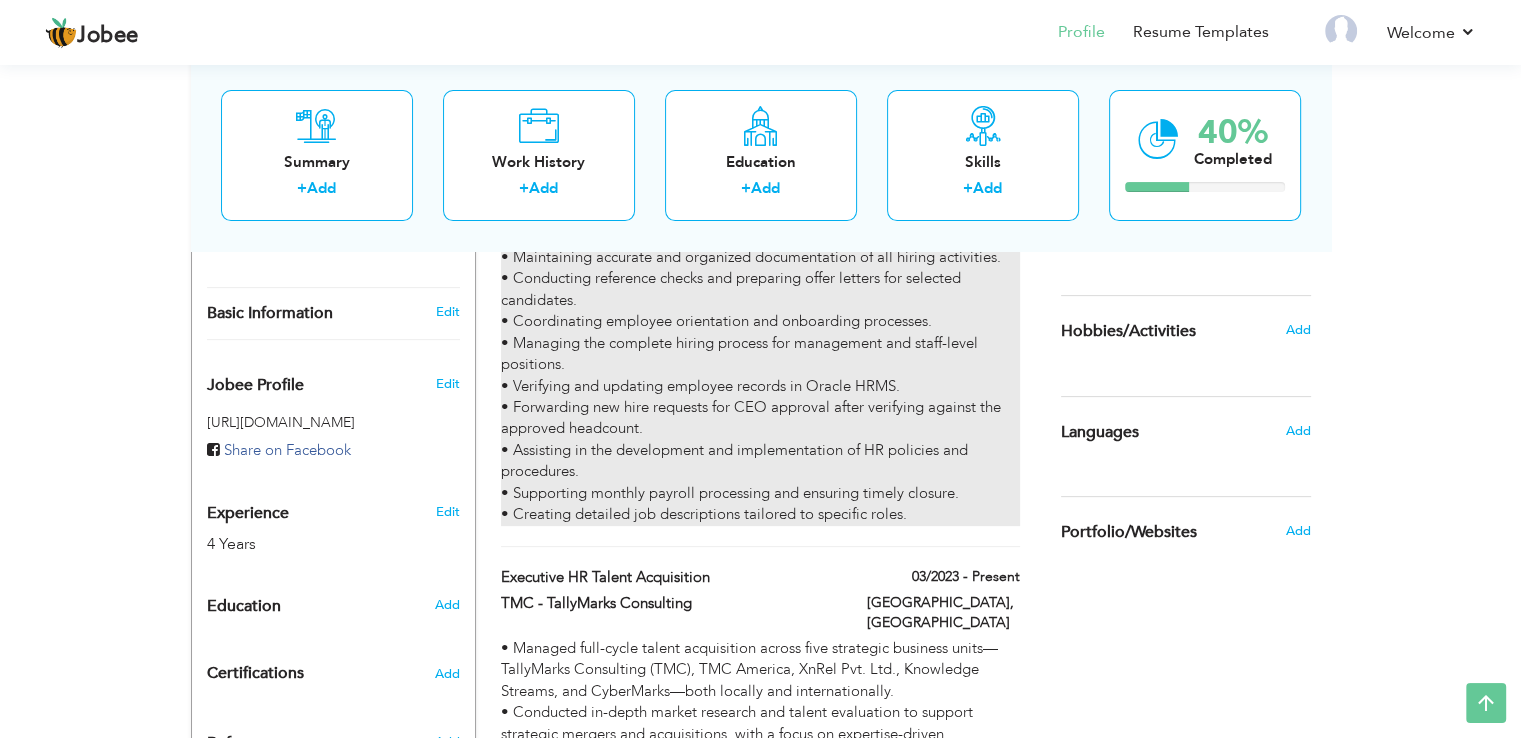 scroll, scrollTop: 700, scrollLeft: 0, axis: vertical 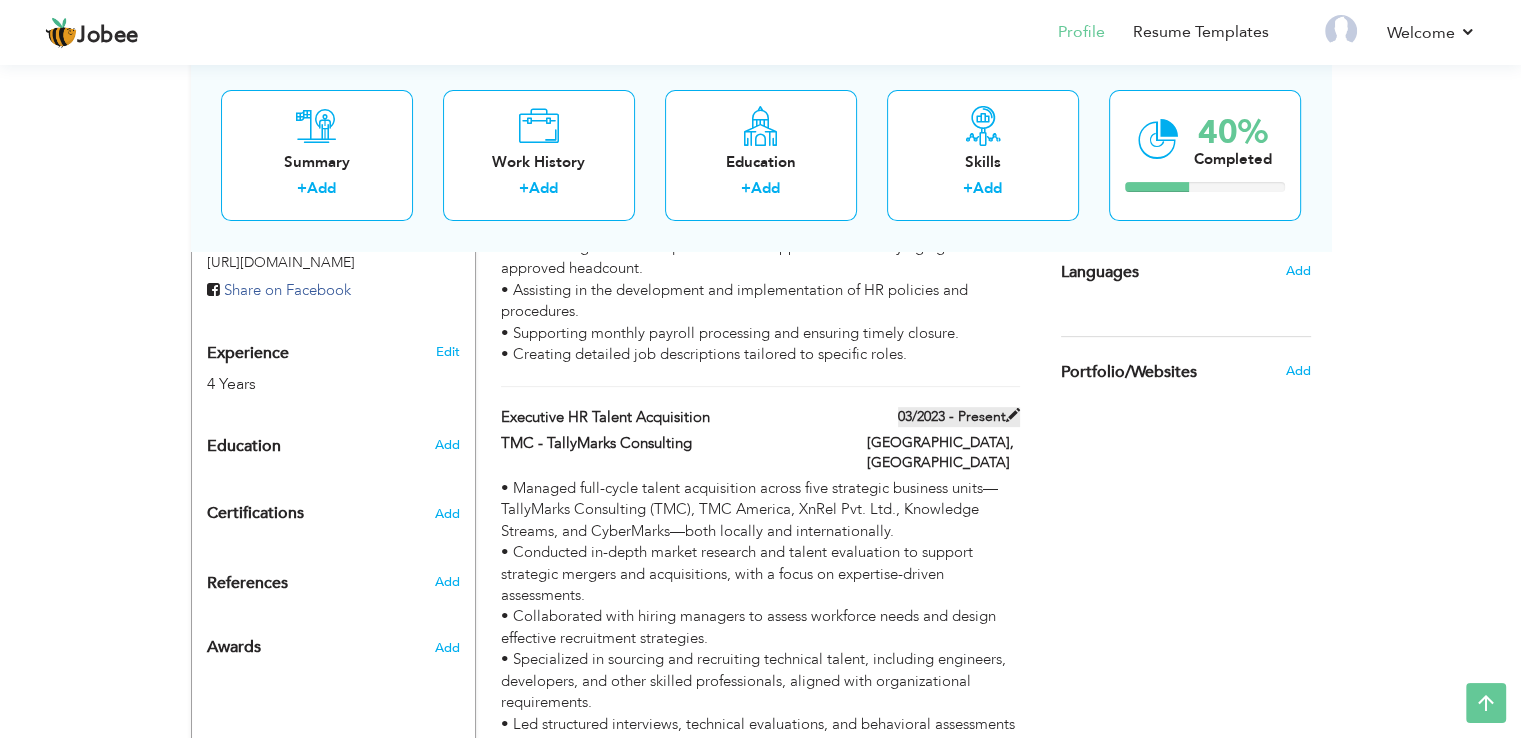 click on "03/2023 - Present" at bounding box center [959, 417] 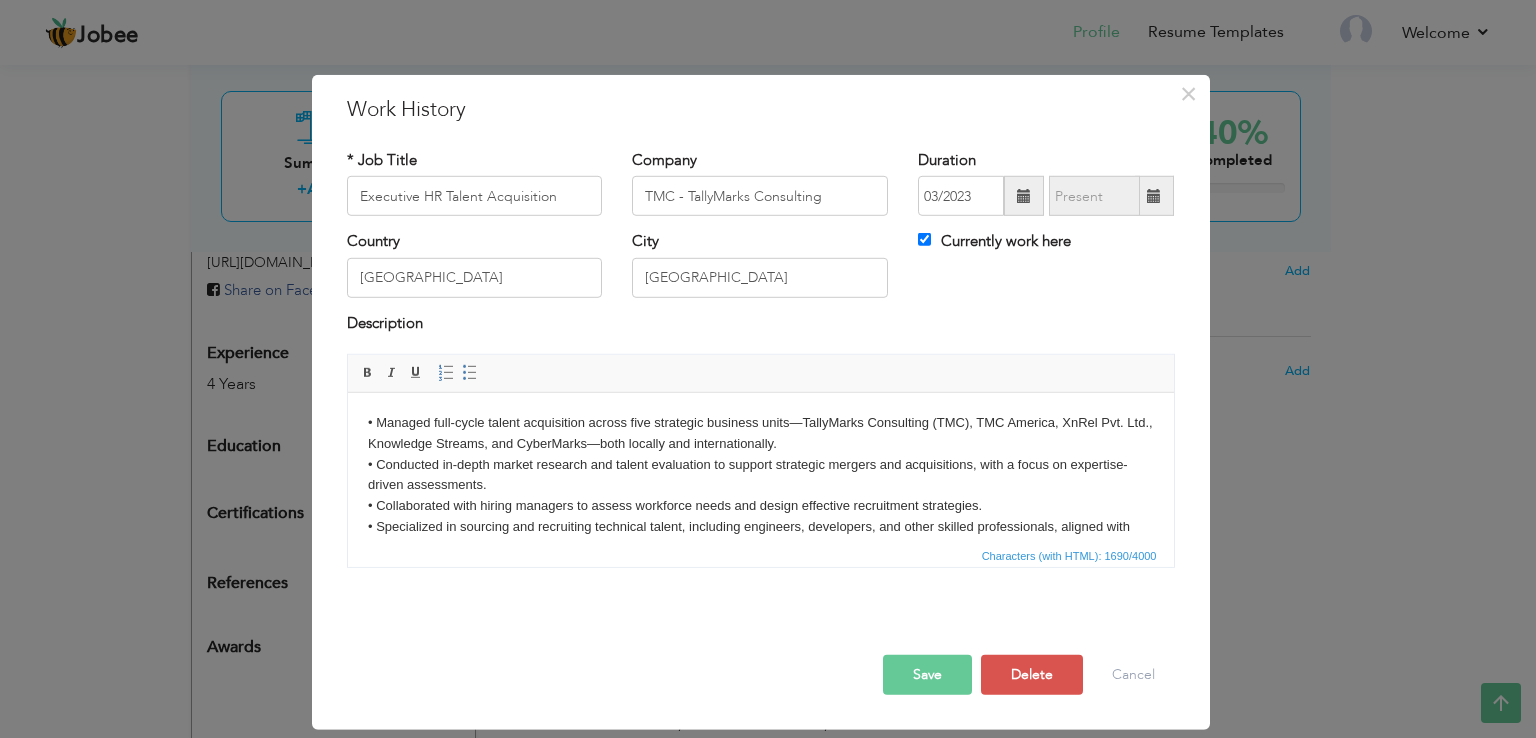 click at bounding box center (1024, 196) 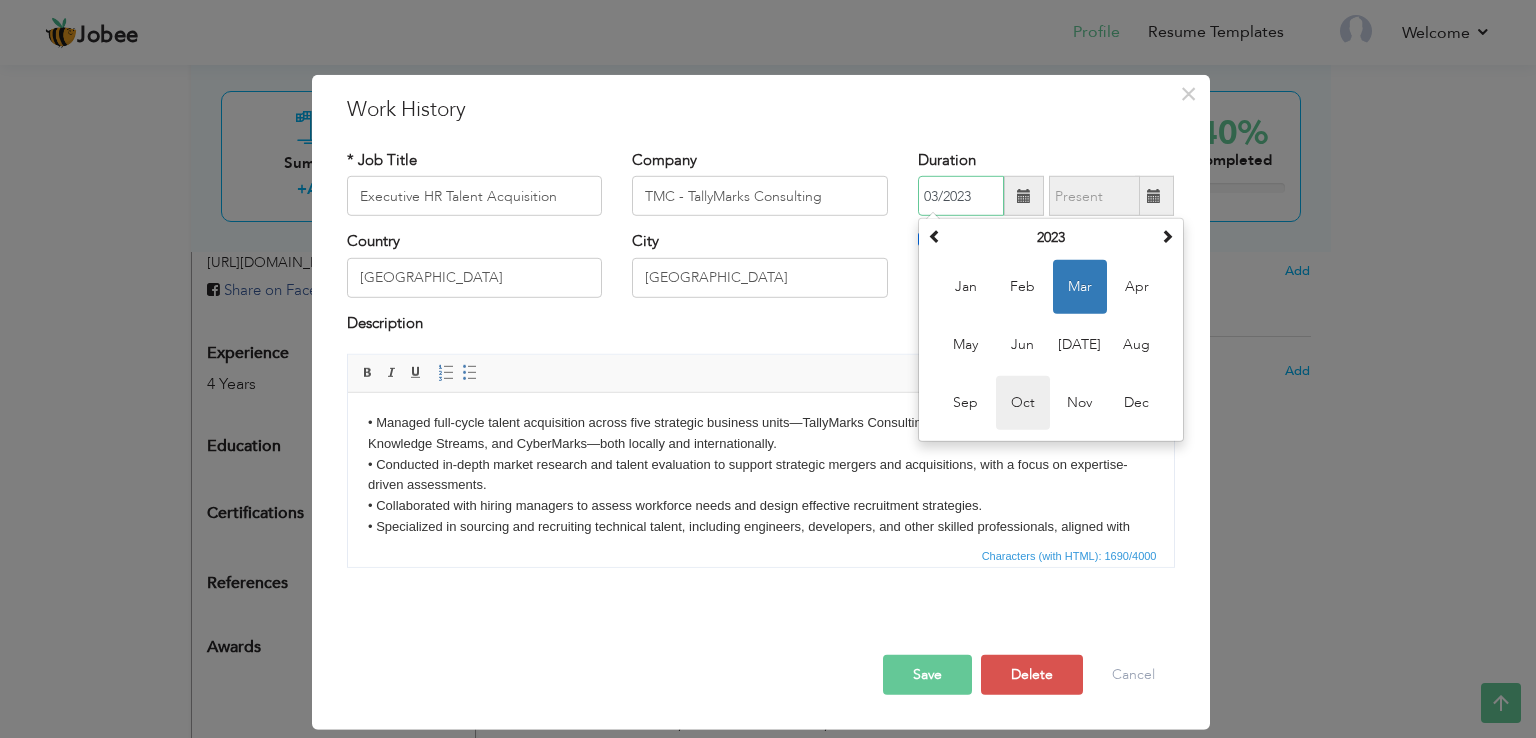 click on "Oct" at bounding box center (1023, 403) 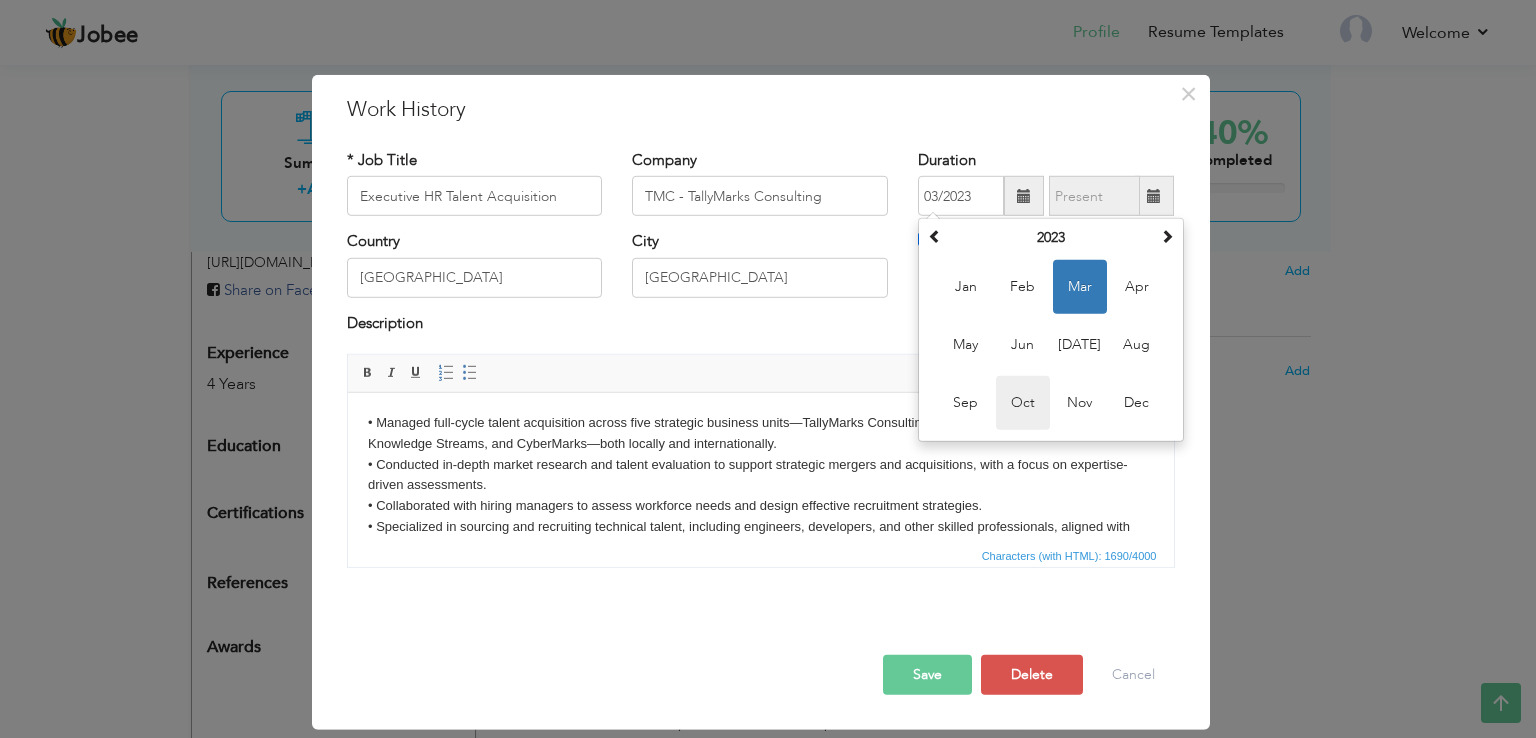 type on "10/2023" 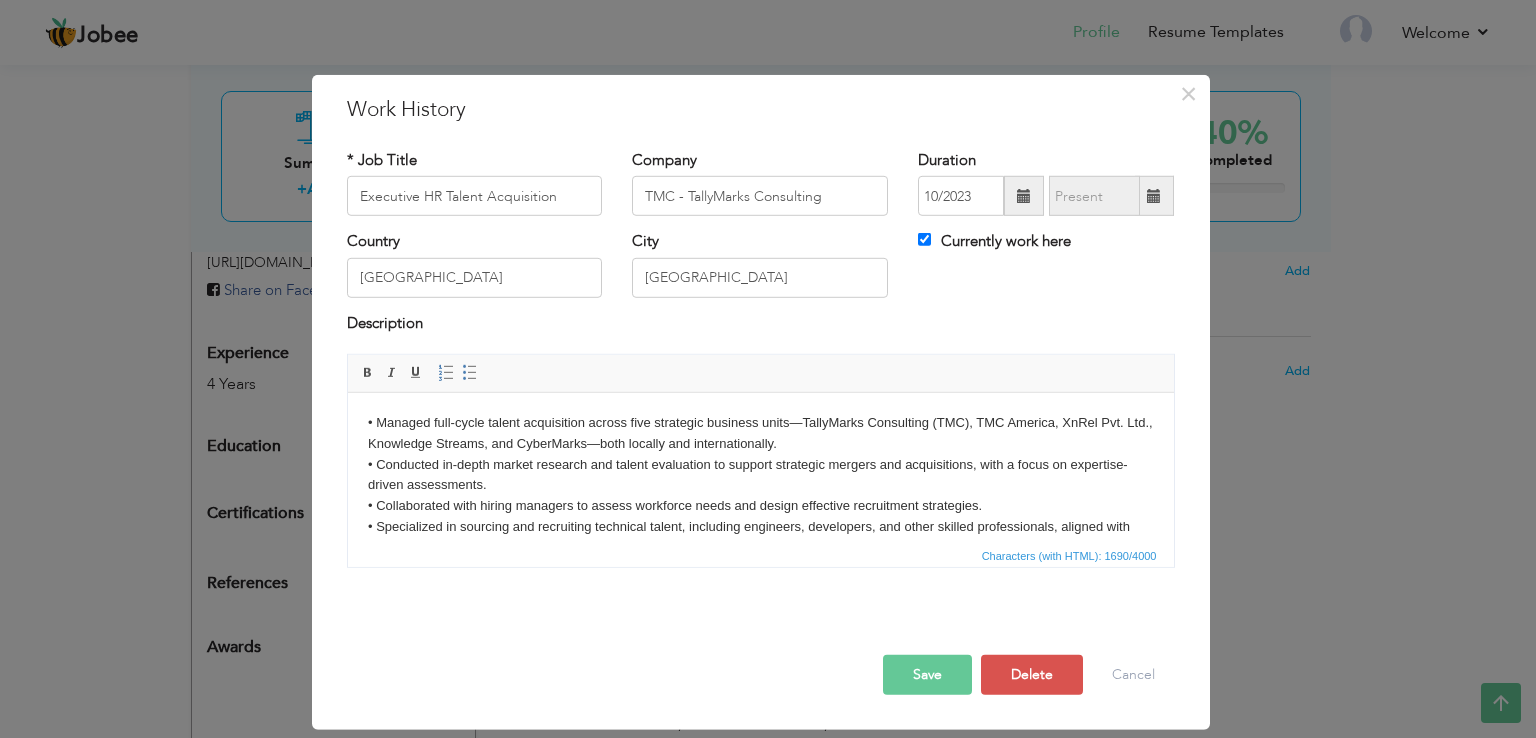 click on "Save" at bounding box center [927, 675] 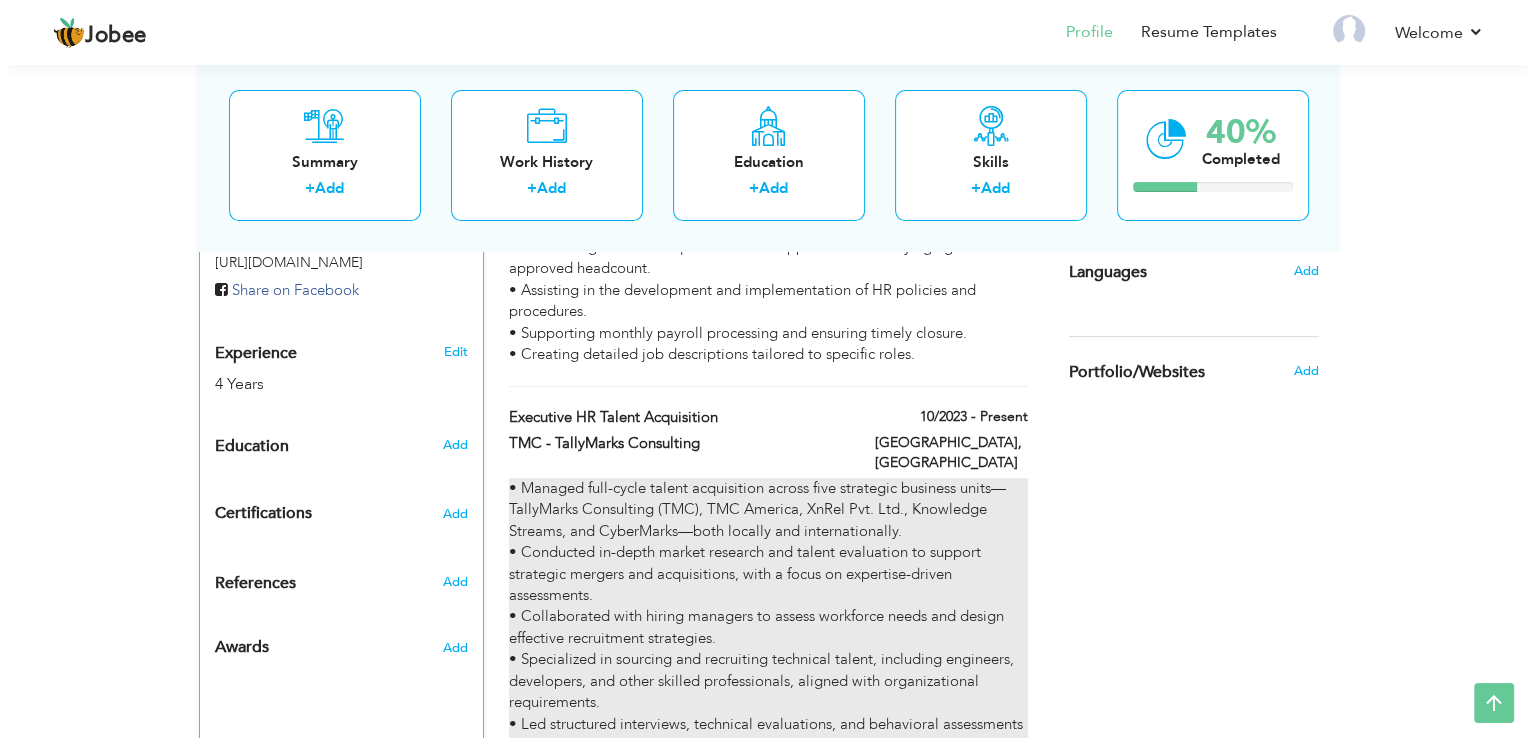 scroll, scrollTop: 652, scrollLeft: 0, axis: vertical 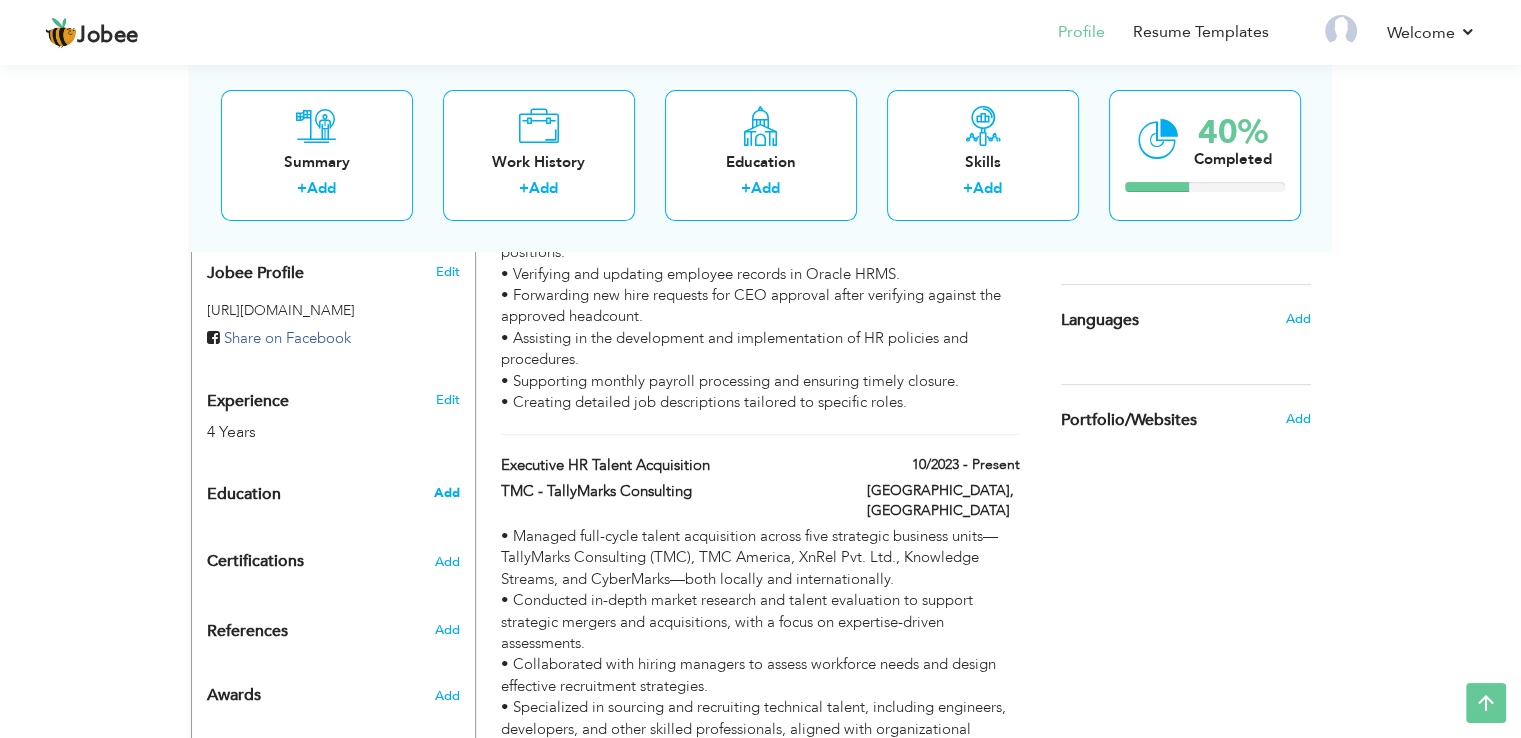click on "Add" at bounding box center (446, 493) 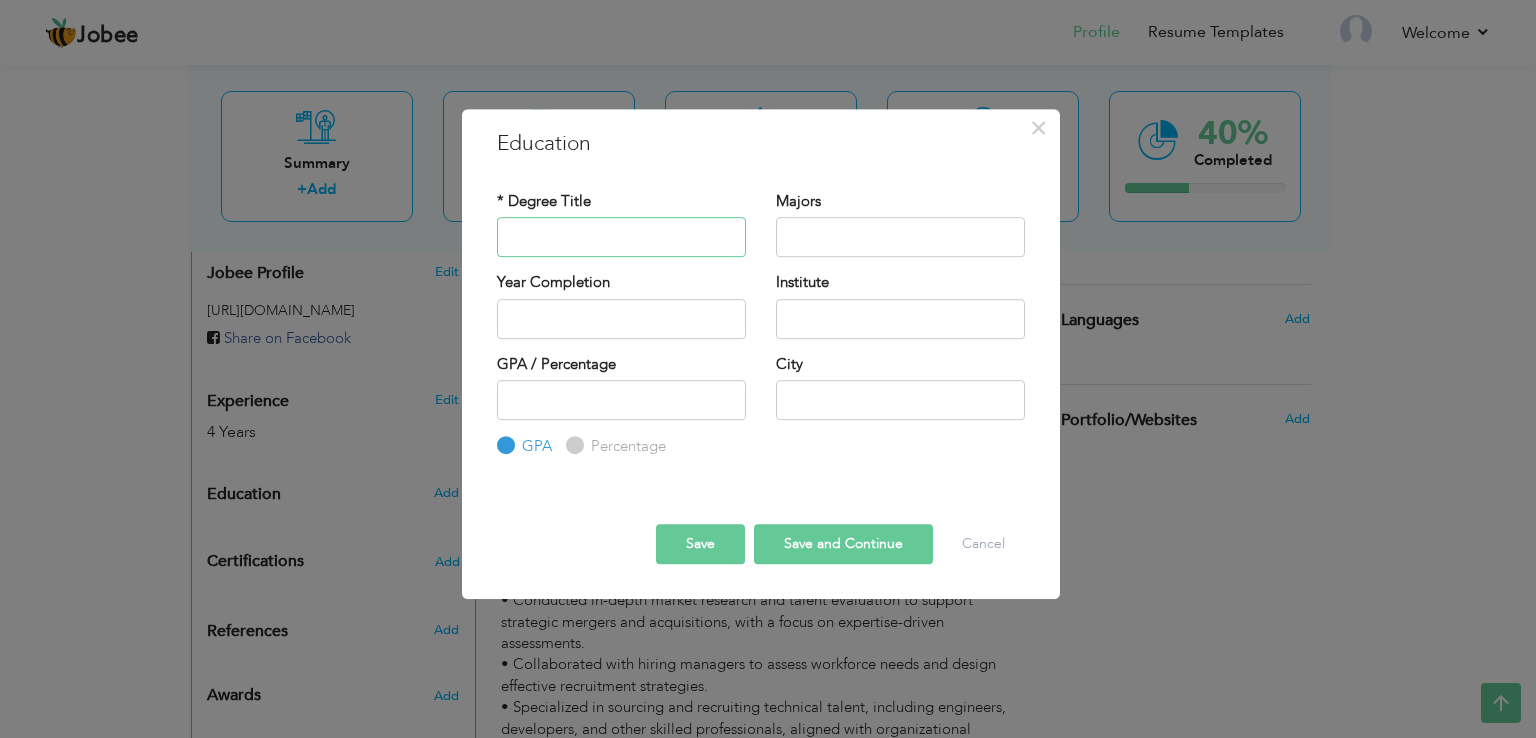 click at bounding box center (621, 237) 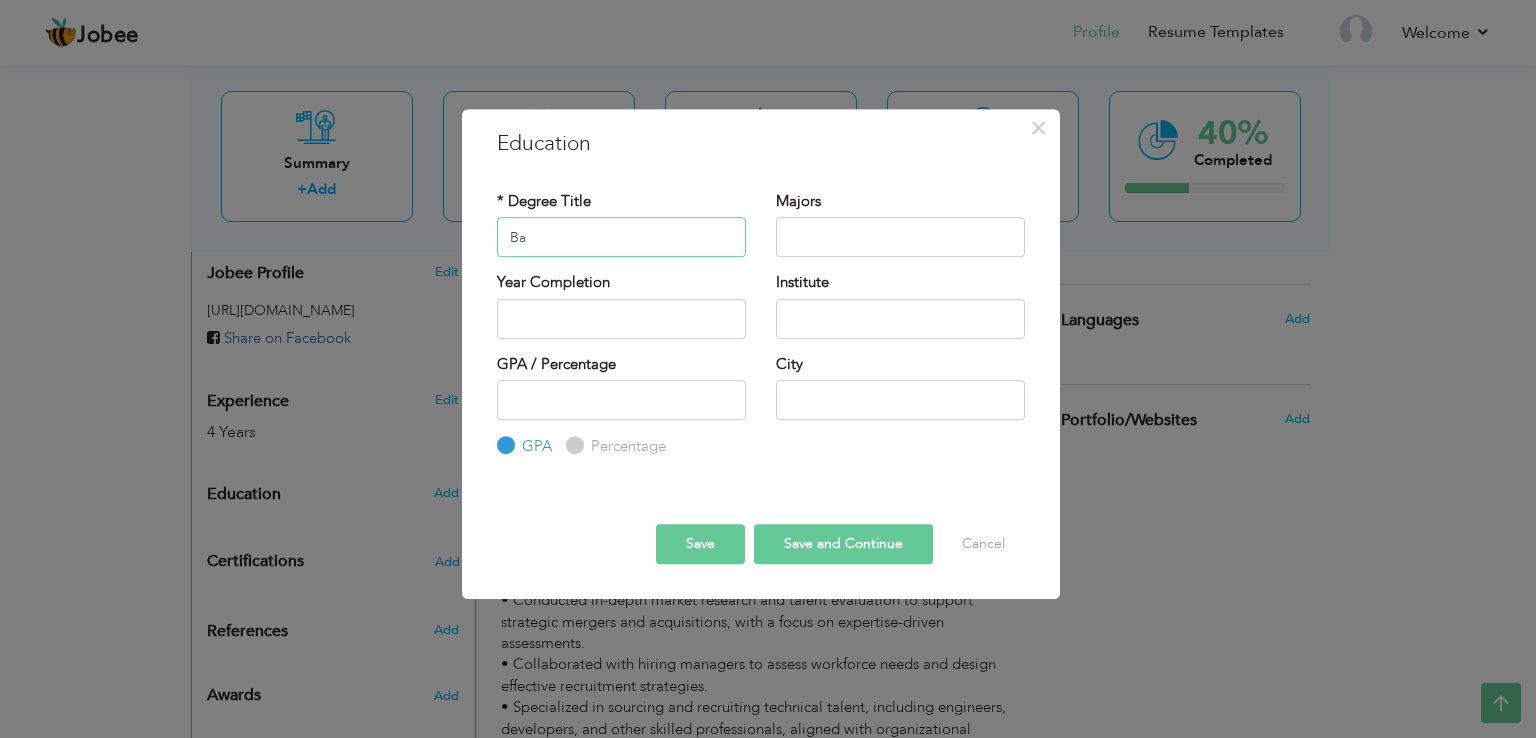 type on "B" 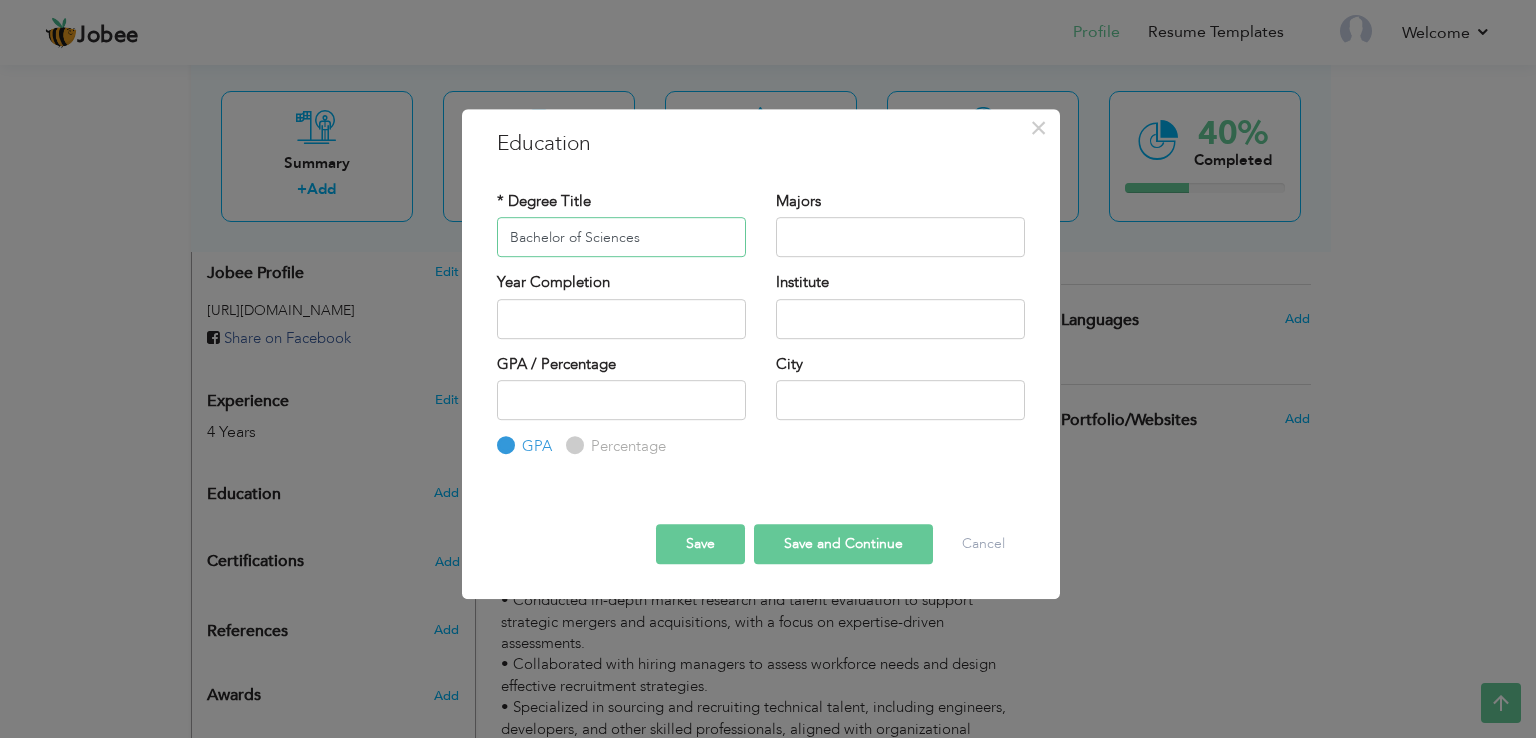 type on "Bachelor of Sciences" 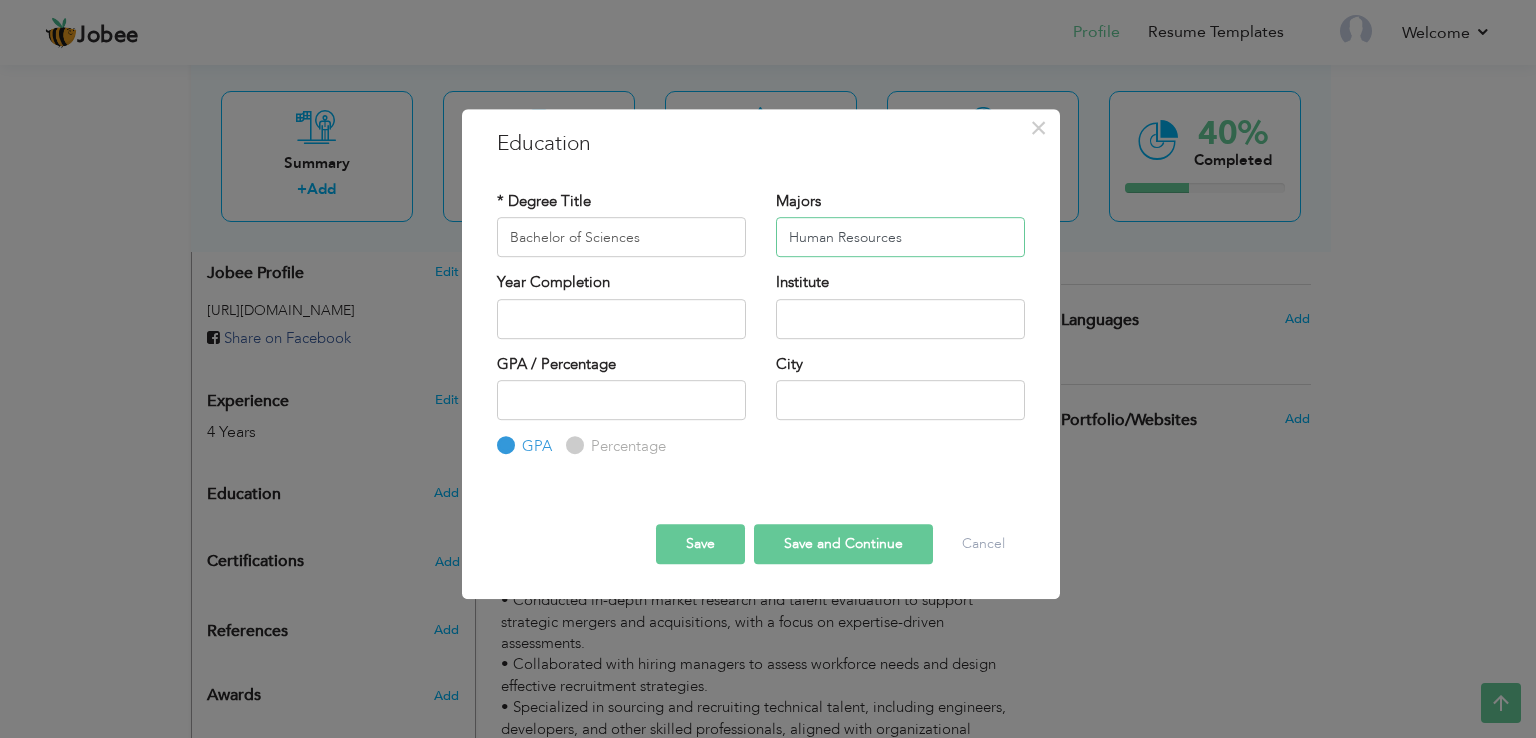 type on "Human Resources" 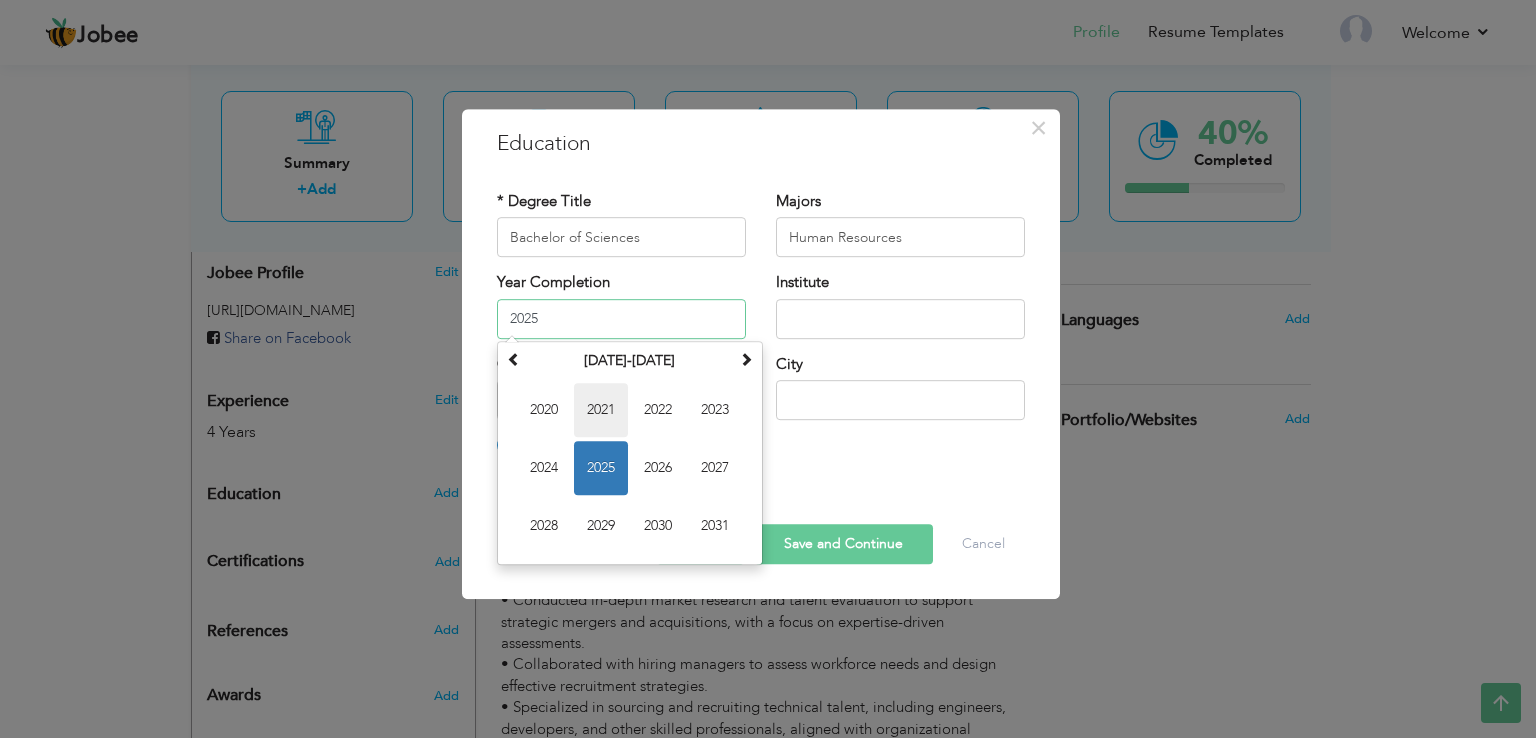 click on "2021" at bounding box center [601, 410] 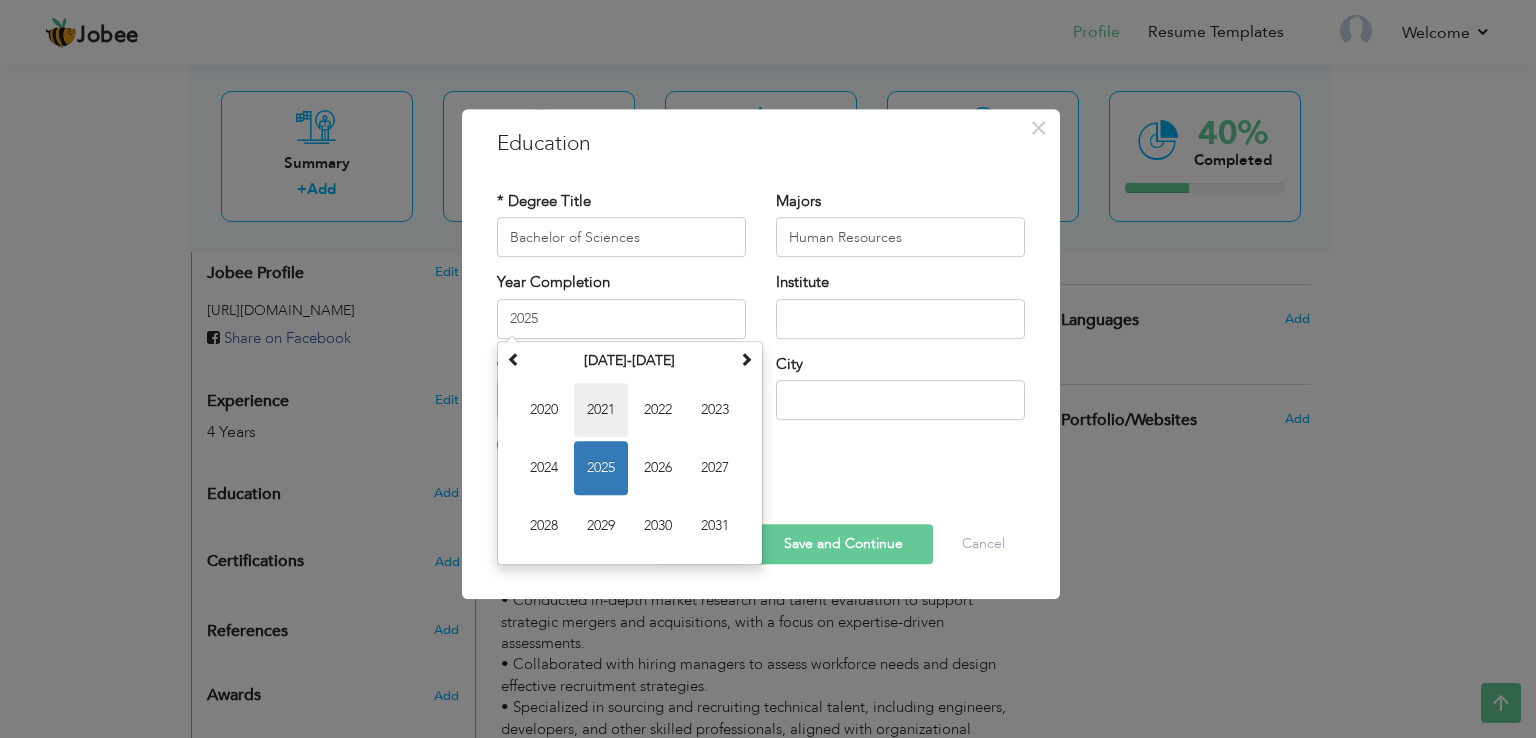 type on "2021" 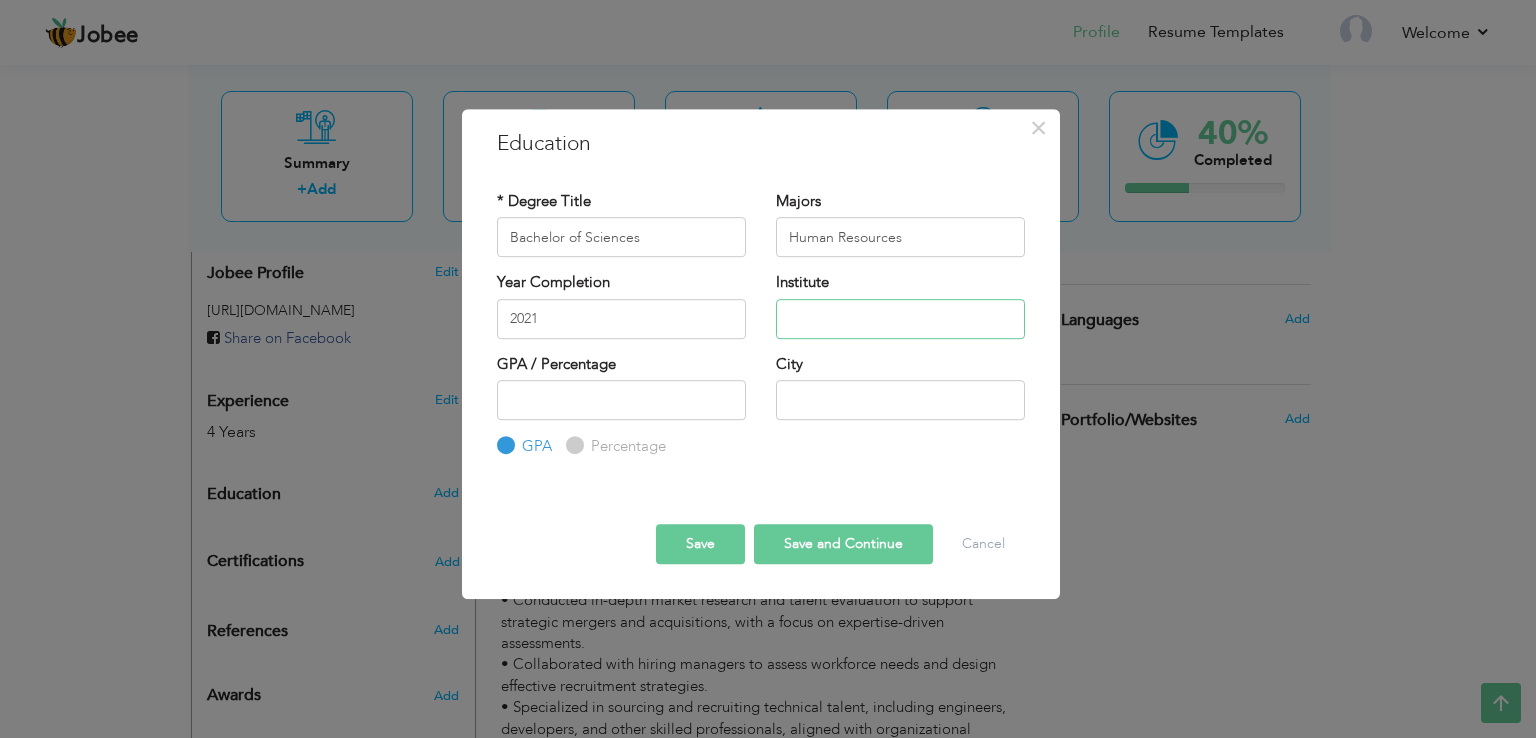 click at bounding box center (900, 319) 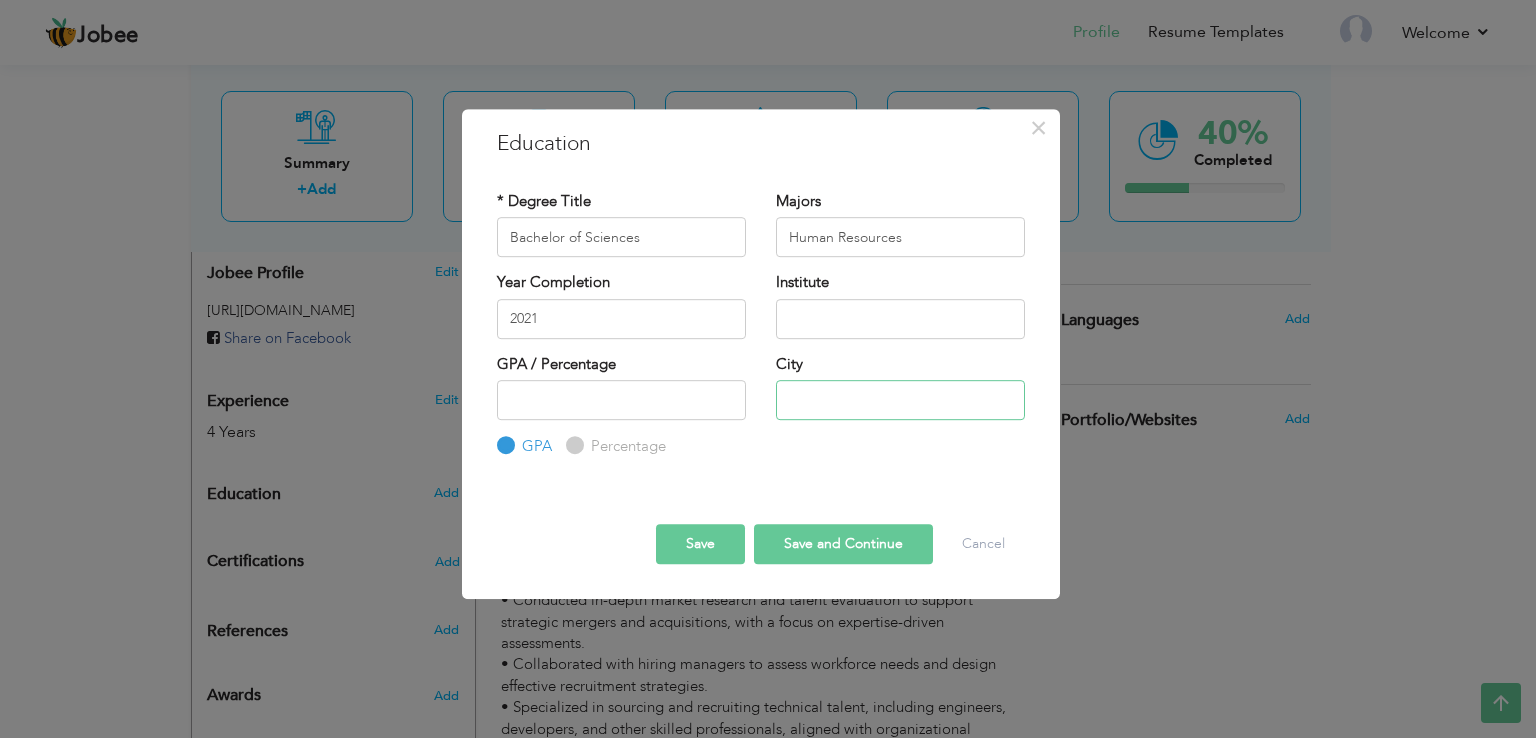 click at bounding box center [900, 400] 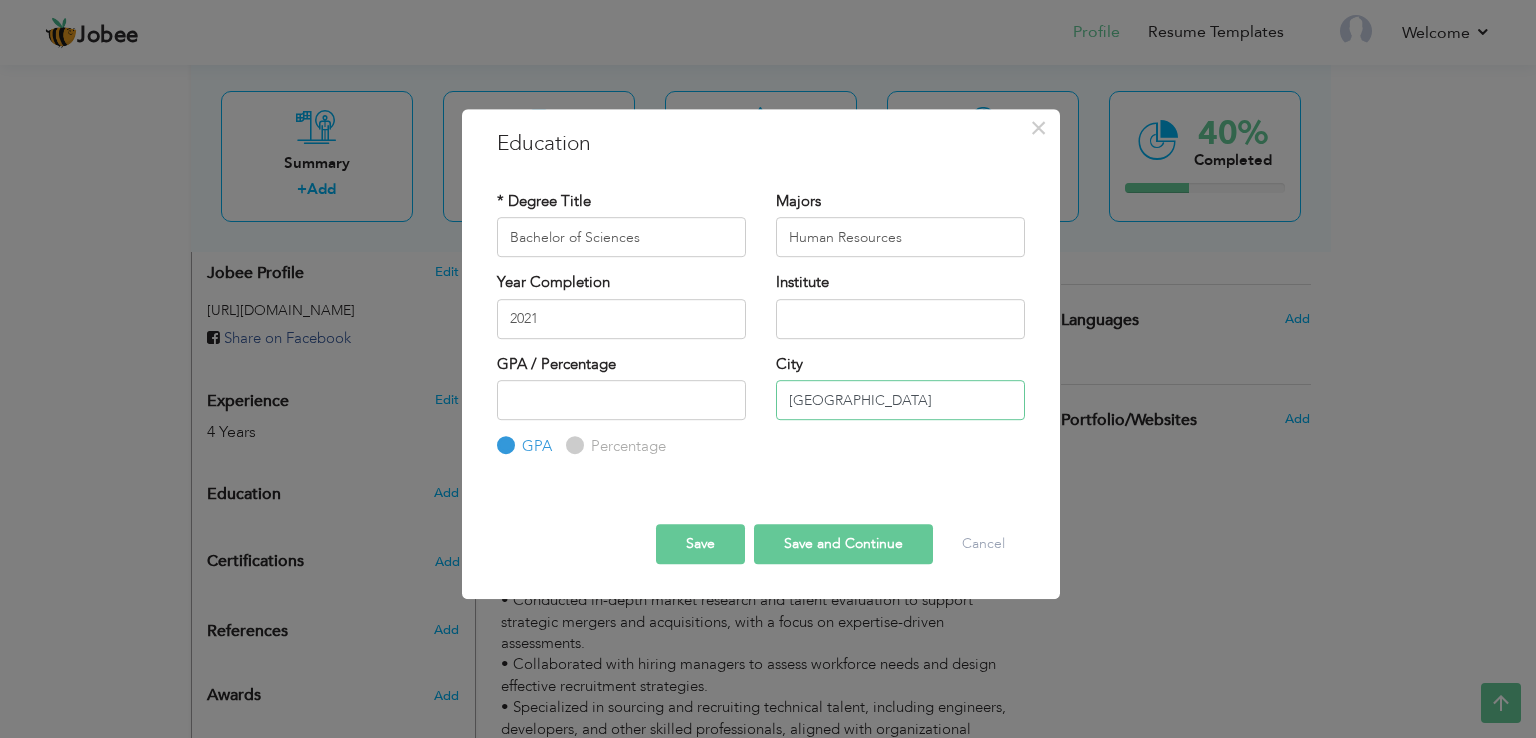 type on "[GEOGRAPHIC_DATA]" 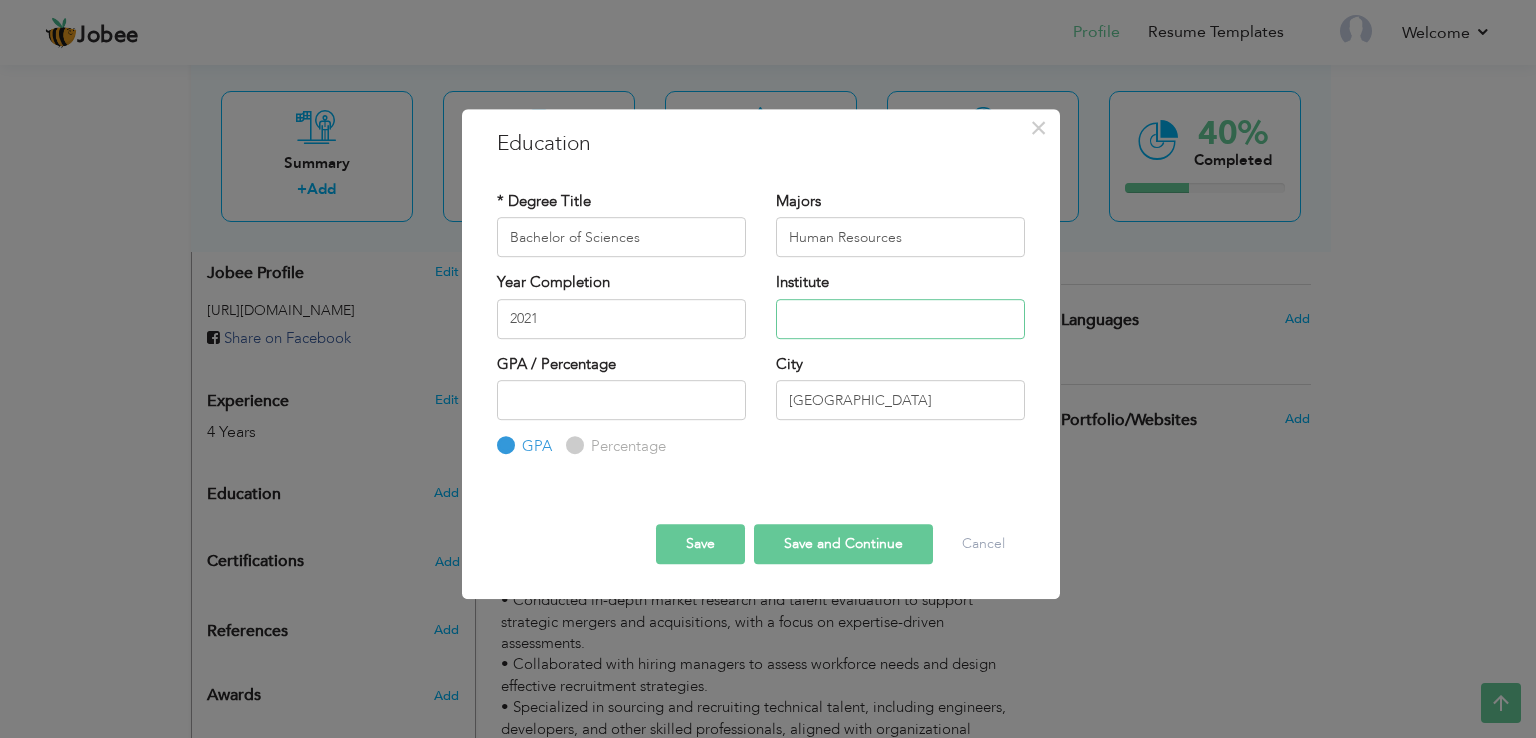 click at bounding box center [900, 319] 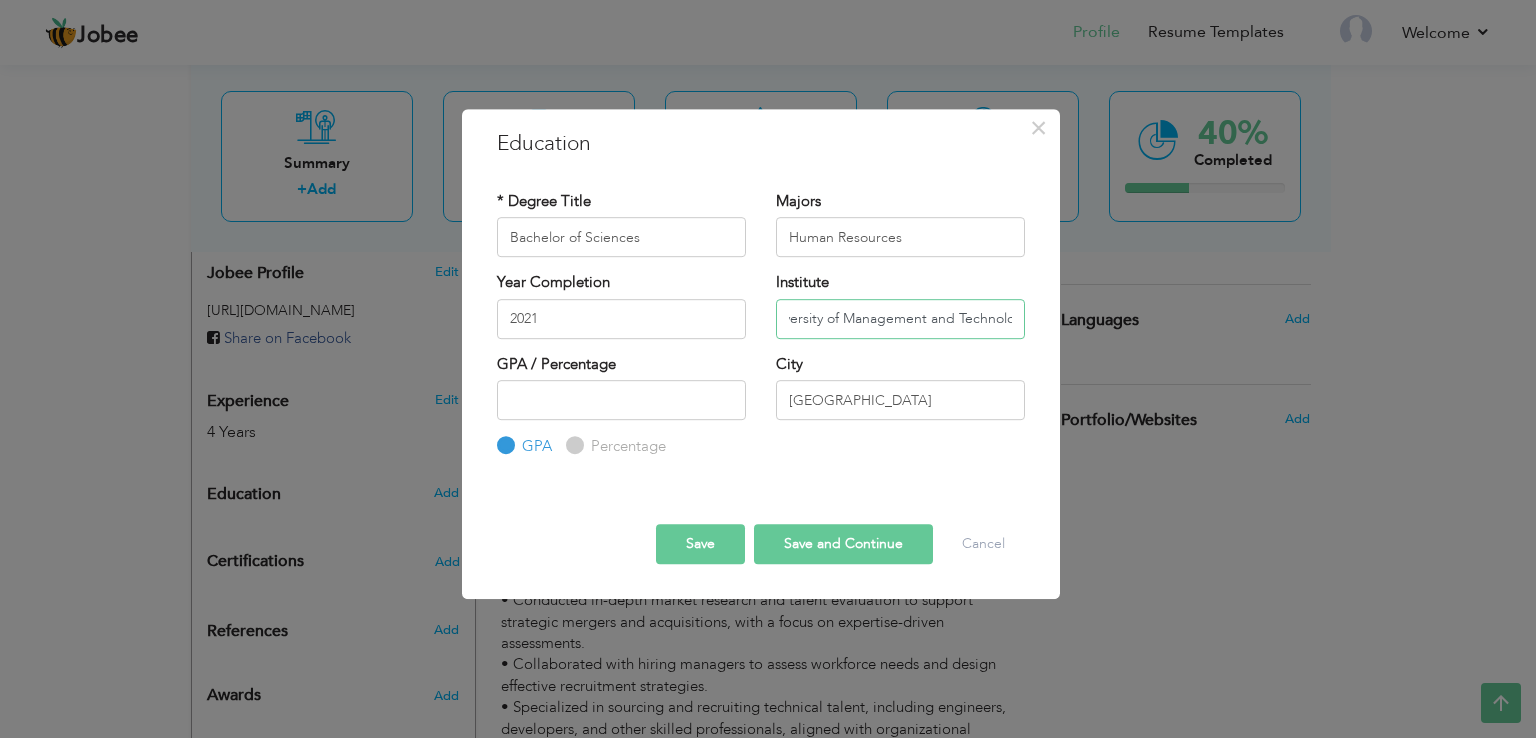 scroll, scrollTop: 0, scrollLeft: 41, axis: horizontal 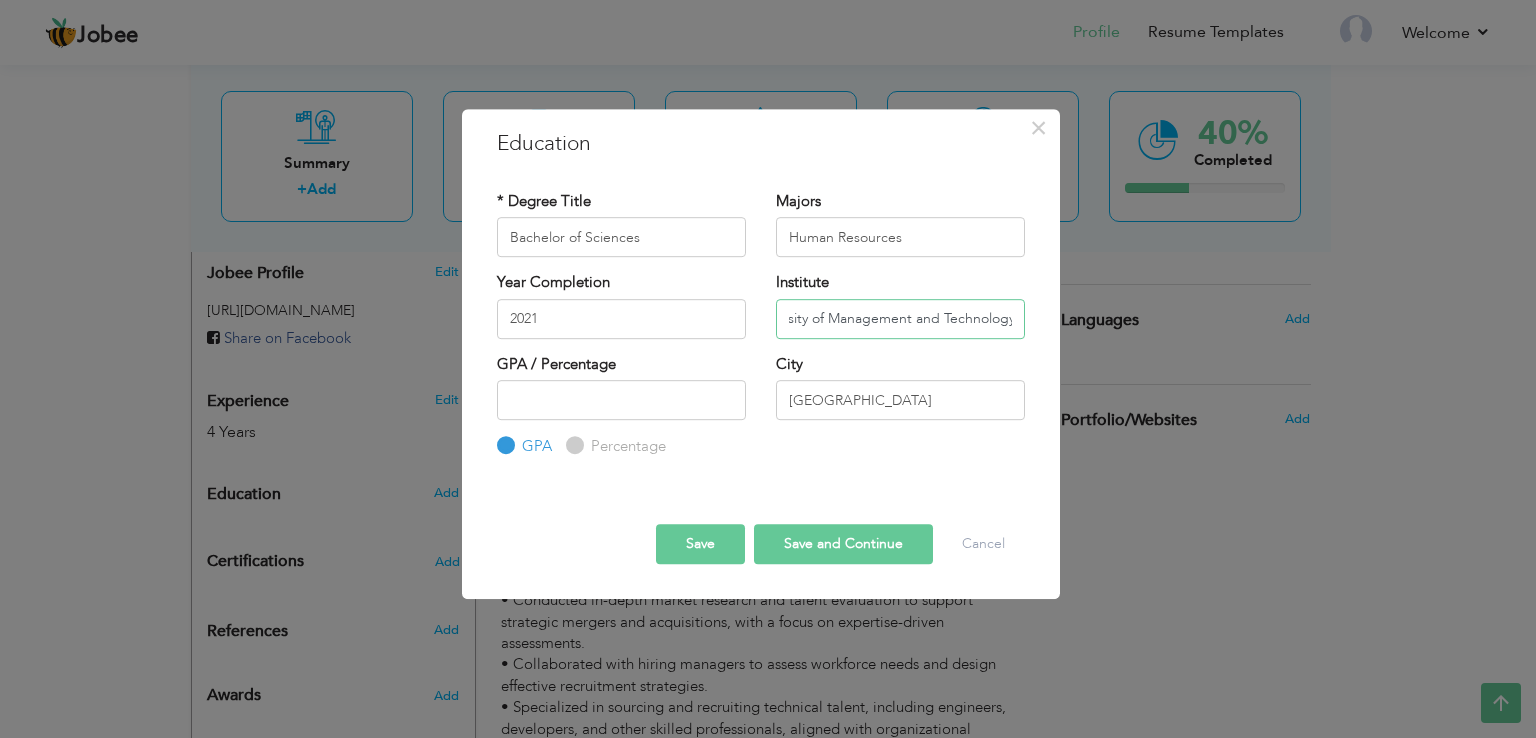 type on "University of Management and Technology" 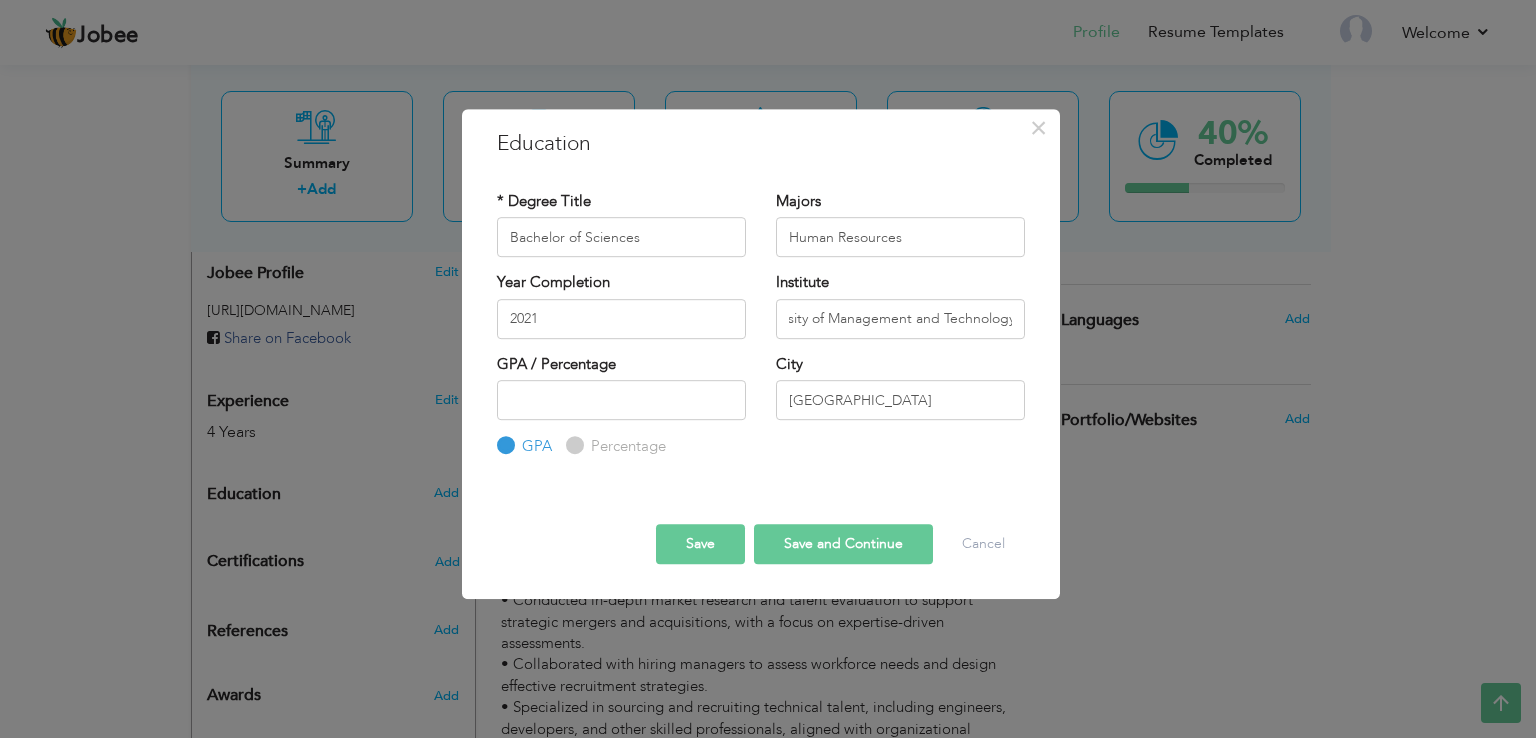 click on "Save" at bounding box center [700, 544] 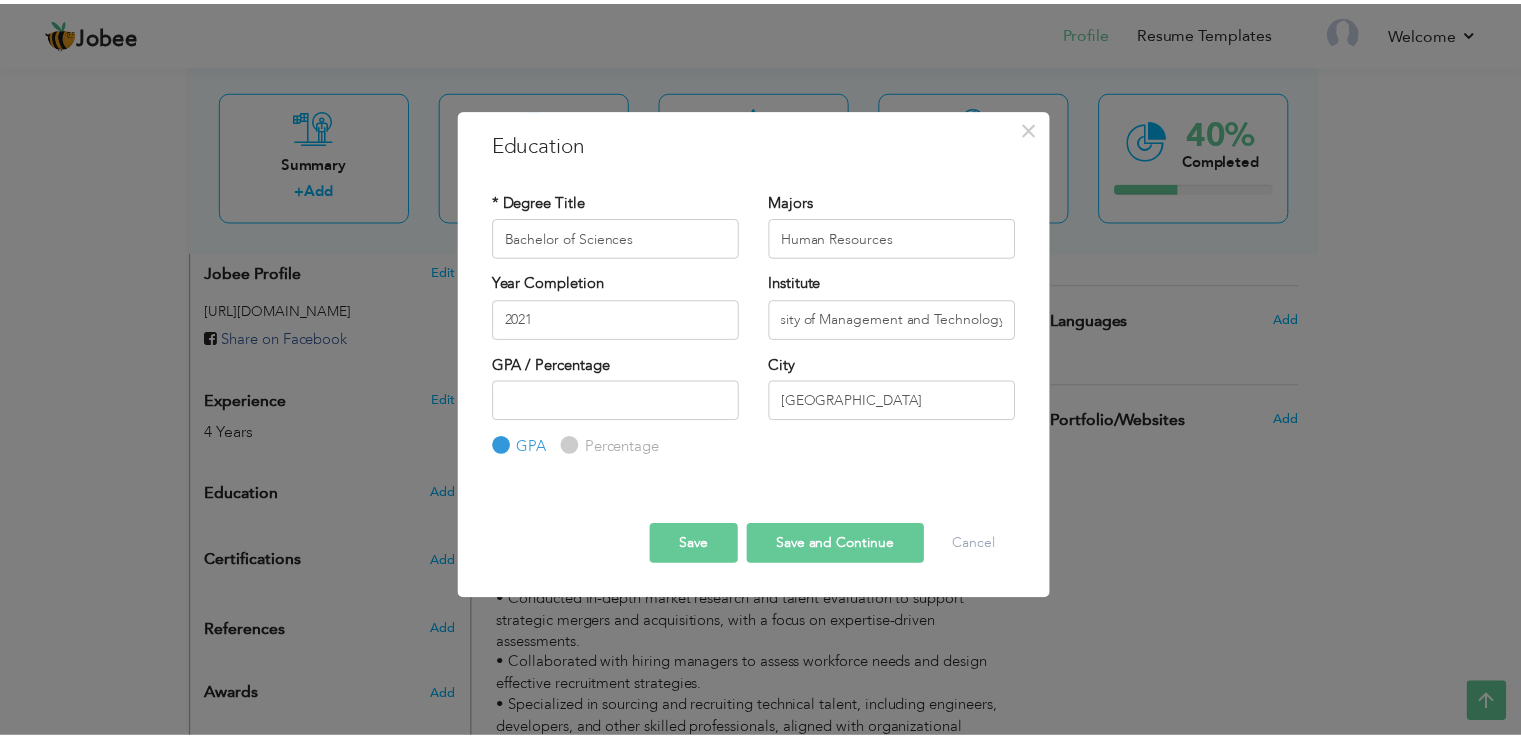 scroll, scrollTop: 0, scrollLeft: 0, axis: both 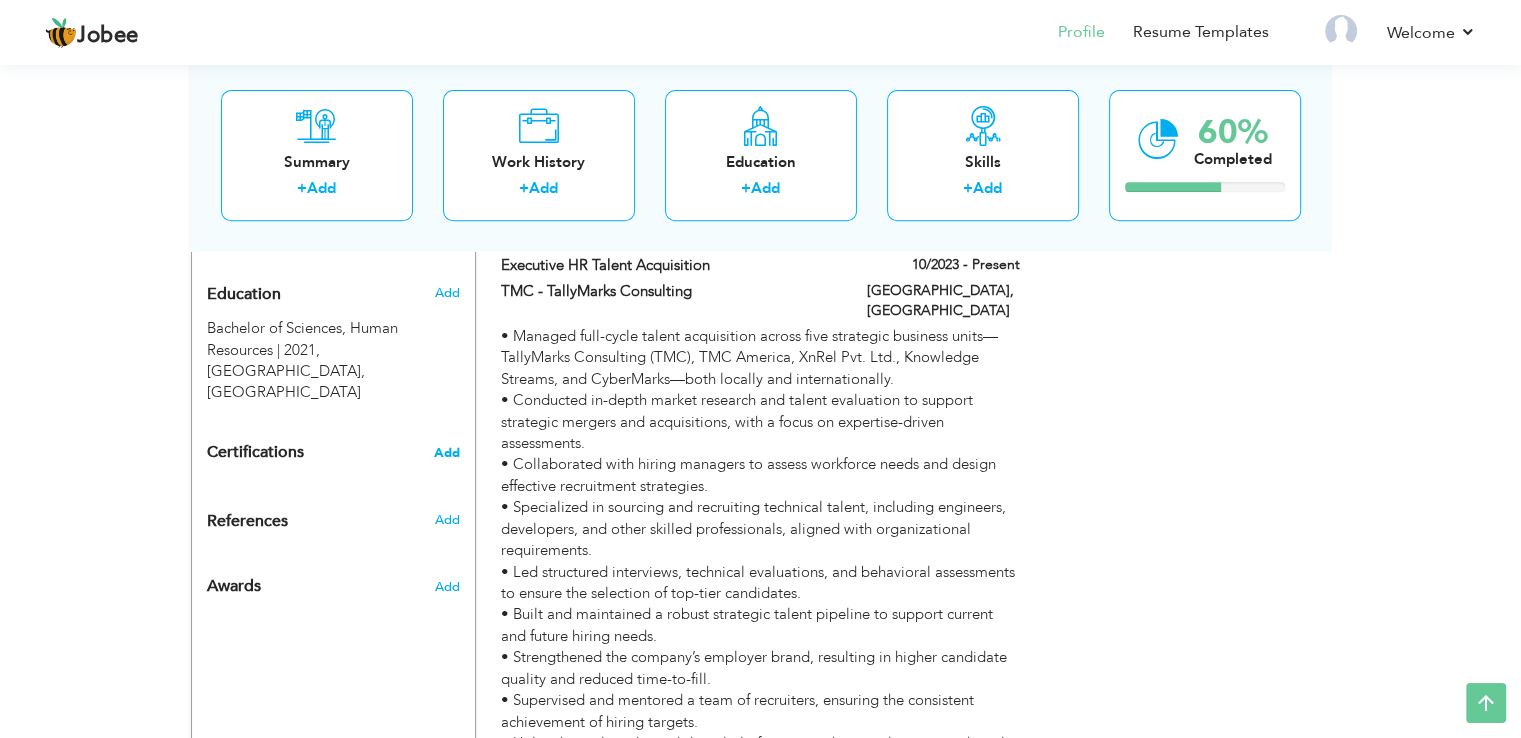 click on "Add" at bounding box center [447, 453] 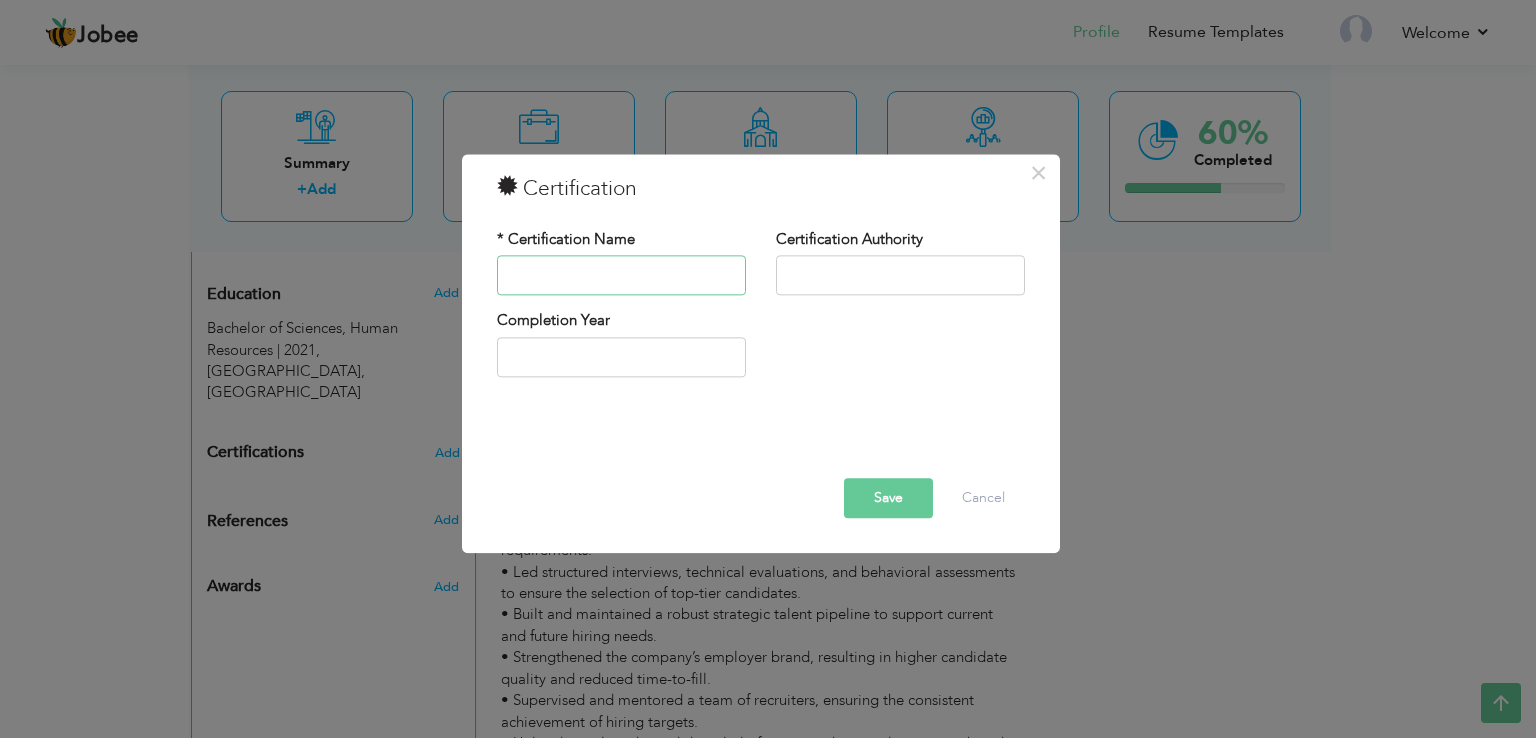click at bounding box center (621, 276) 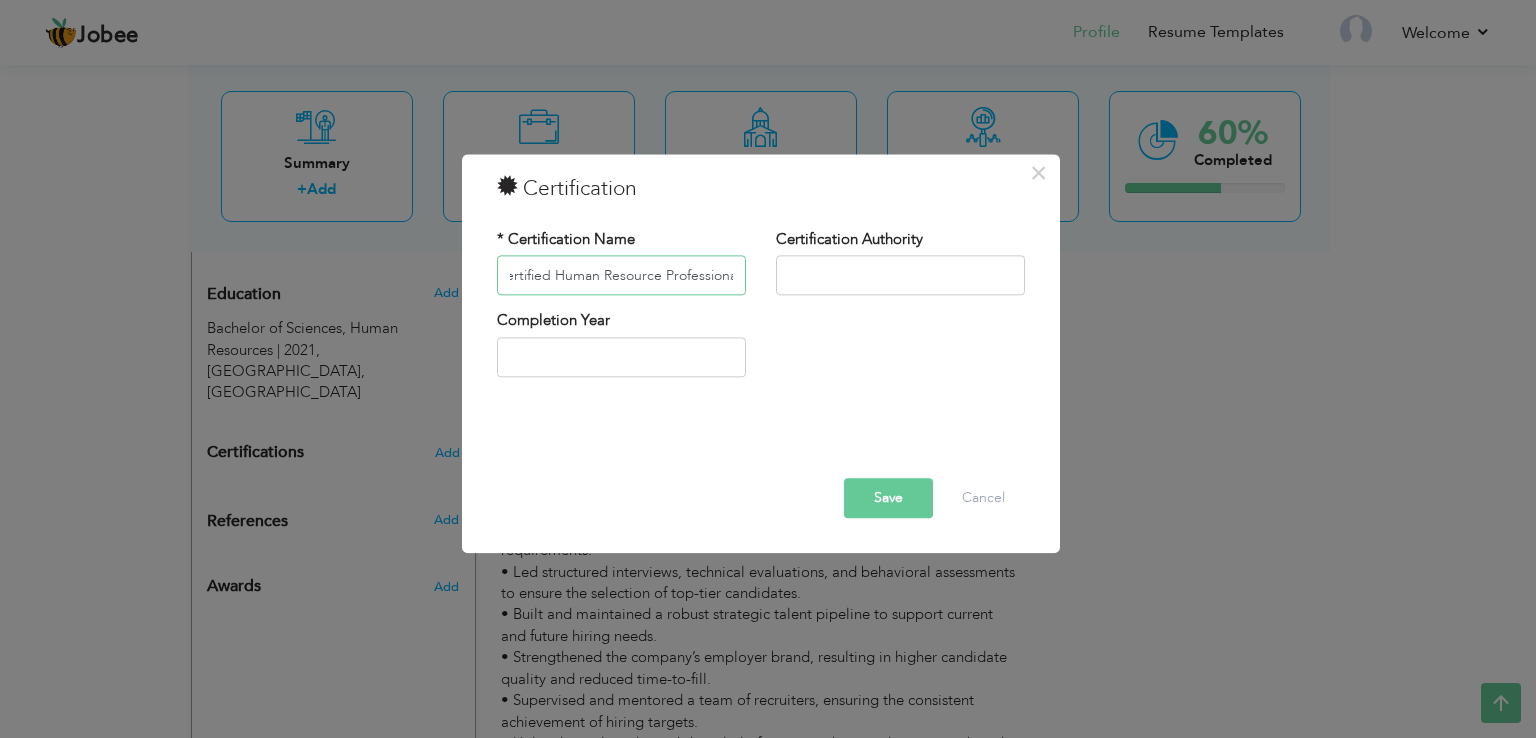 scroll, scrollTop: 0, scrollLeft: 17, axis: horizontal 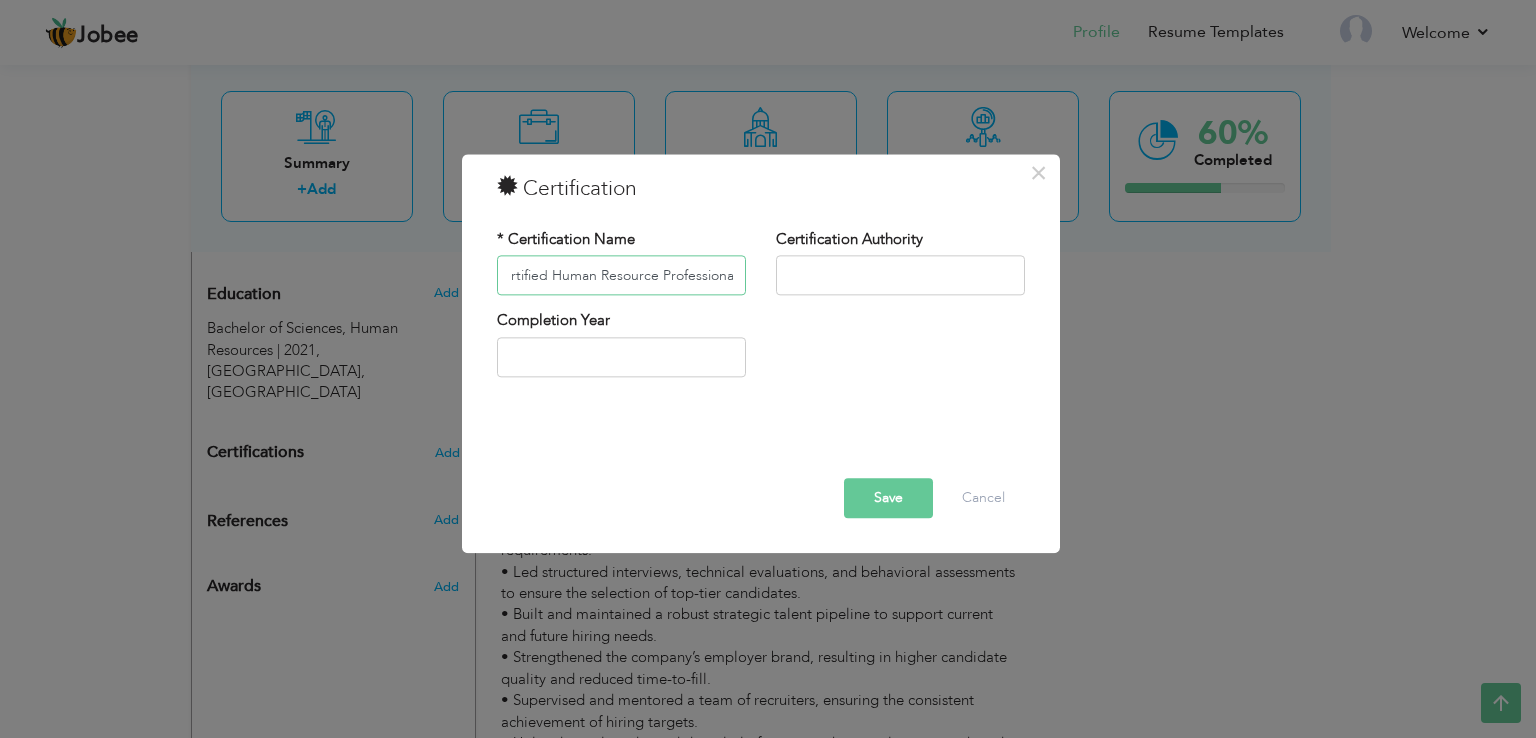 type on "Certified Human Resource Professional" 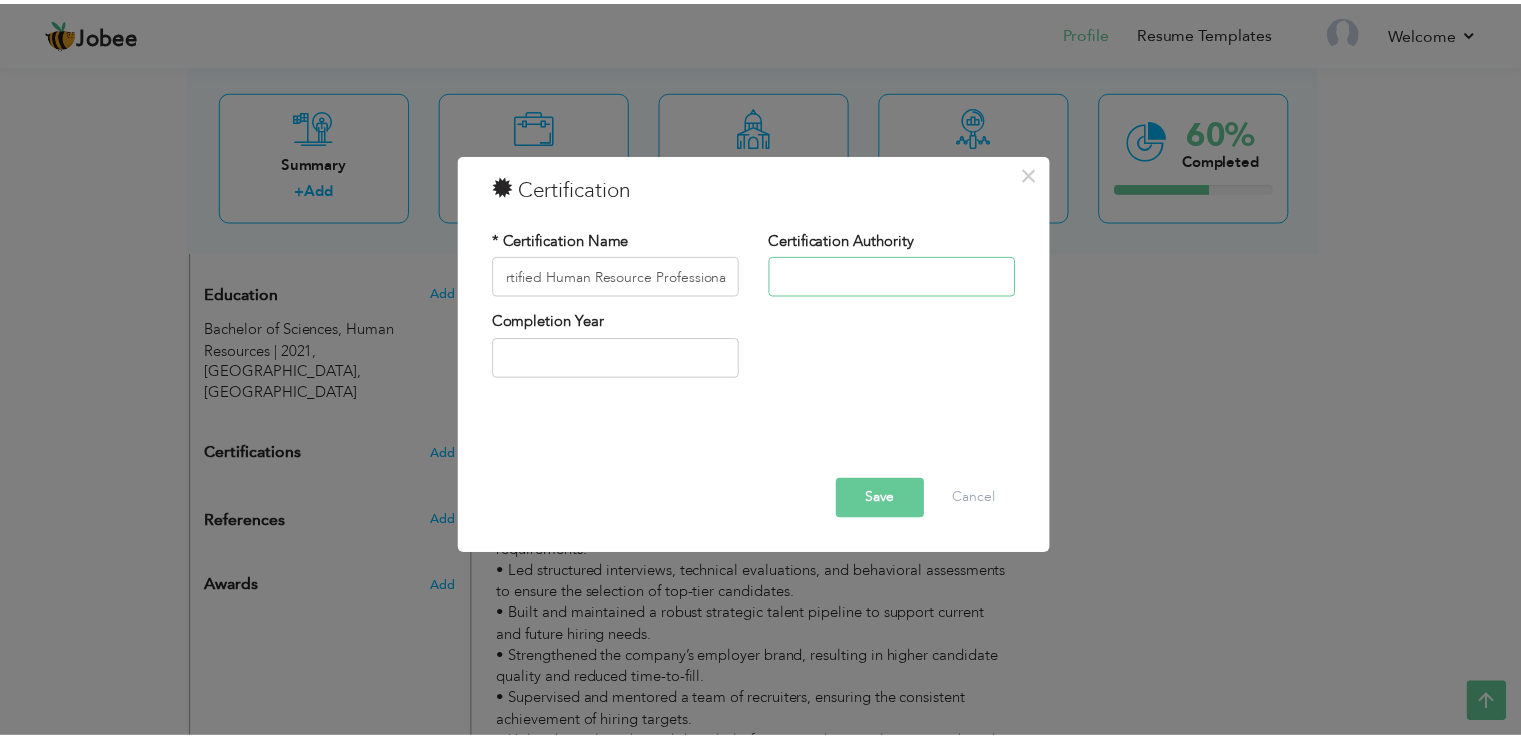 scroll, scrollTop: 0, scrollLeft: 0, axis: both 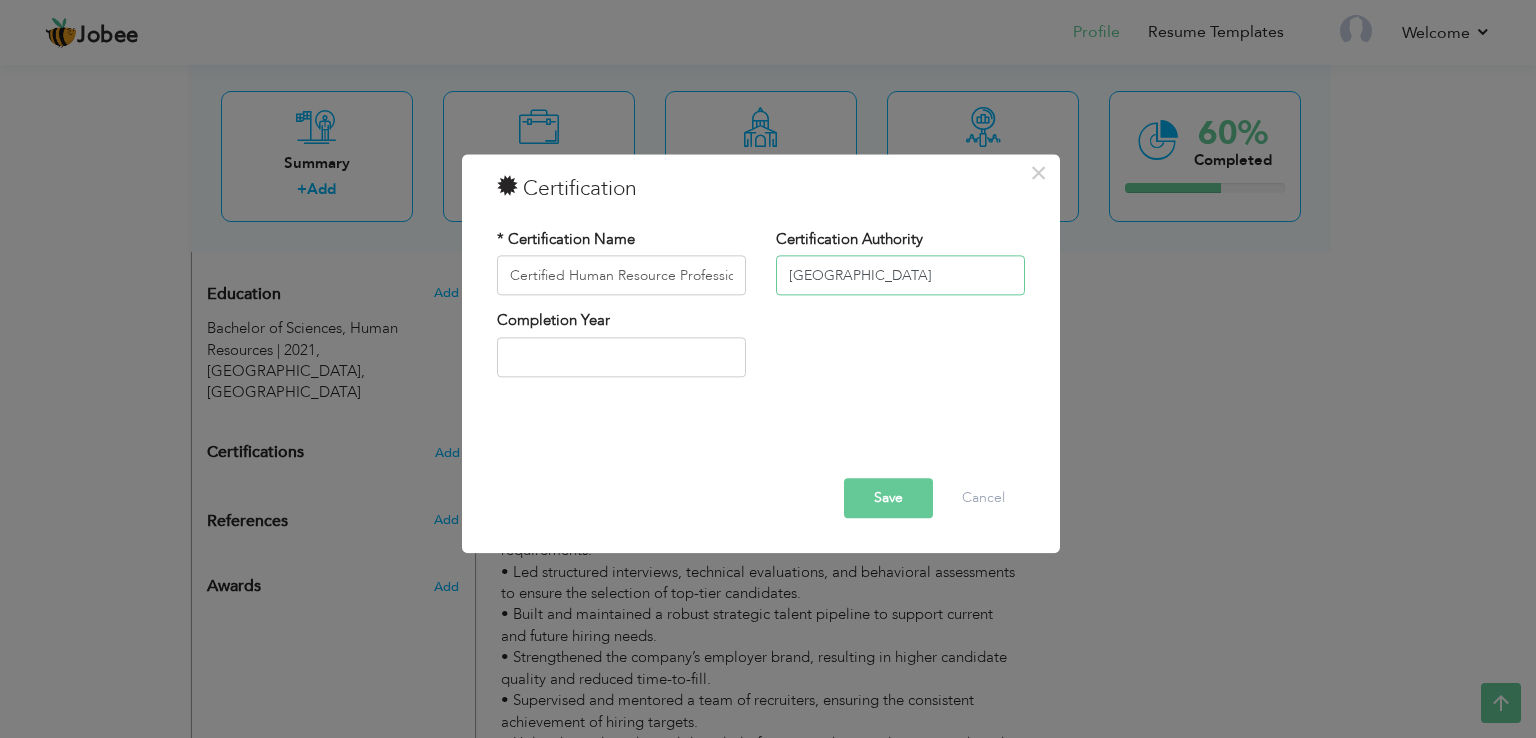 type on "[GEOGRAPHIC_DATA]" 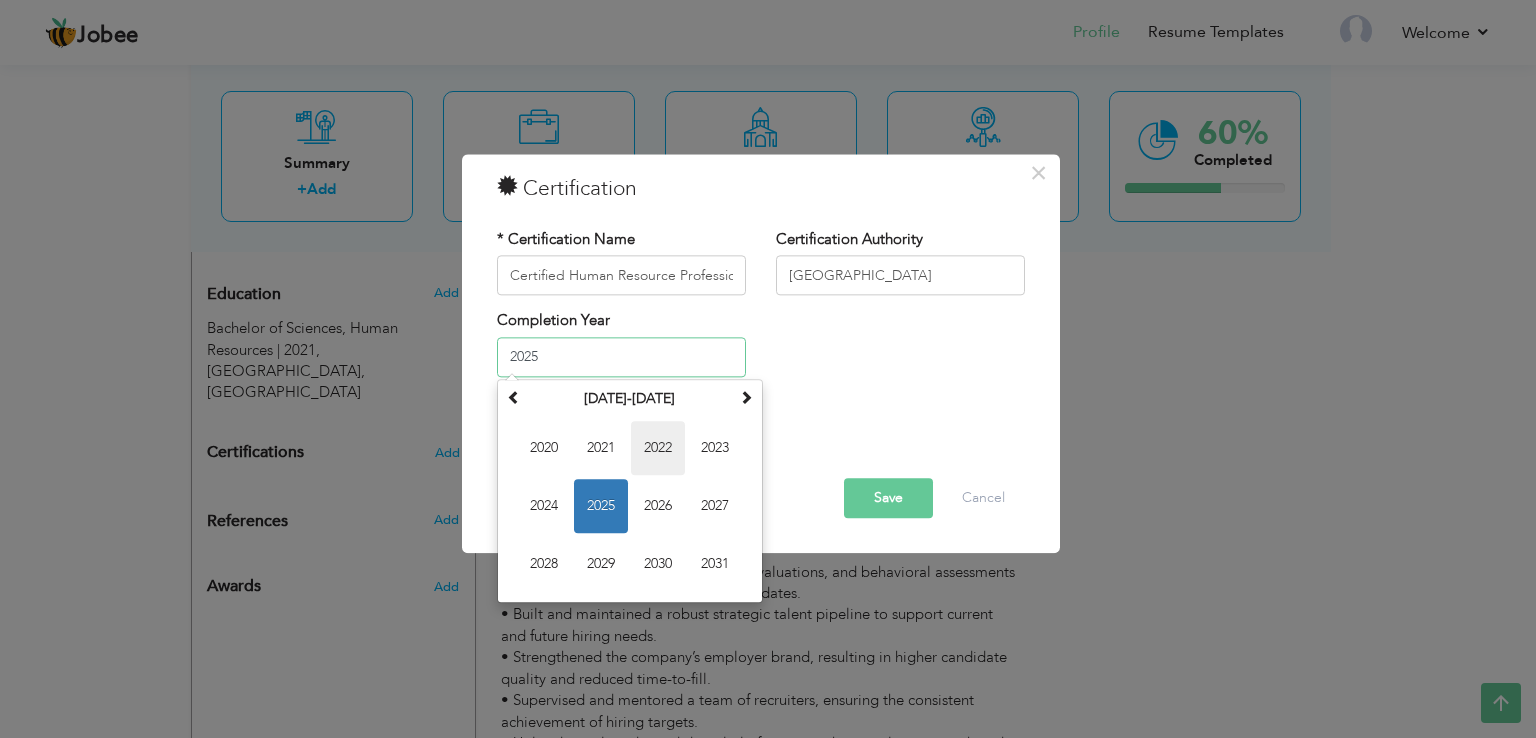 click on "2022" at bounding box center (658, 448) 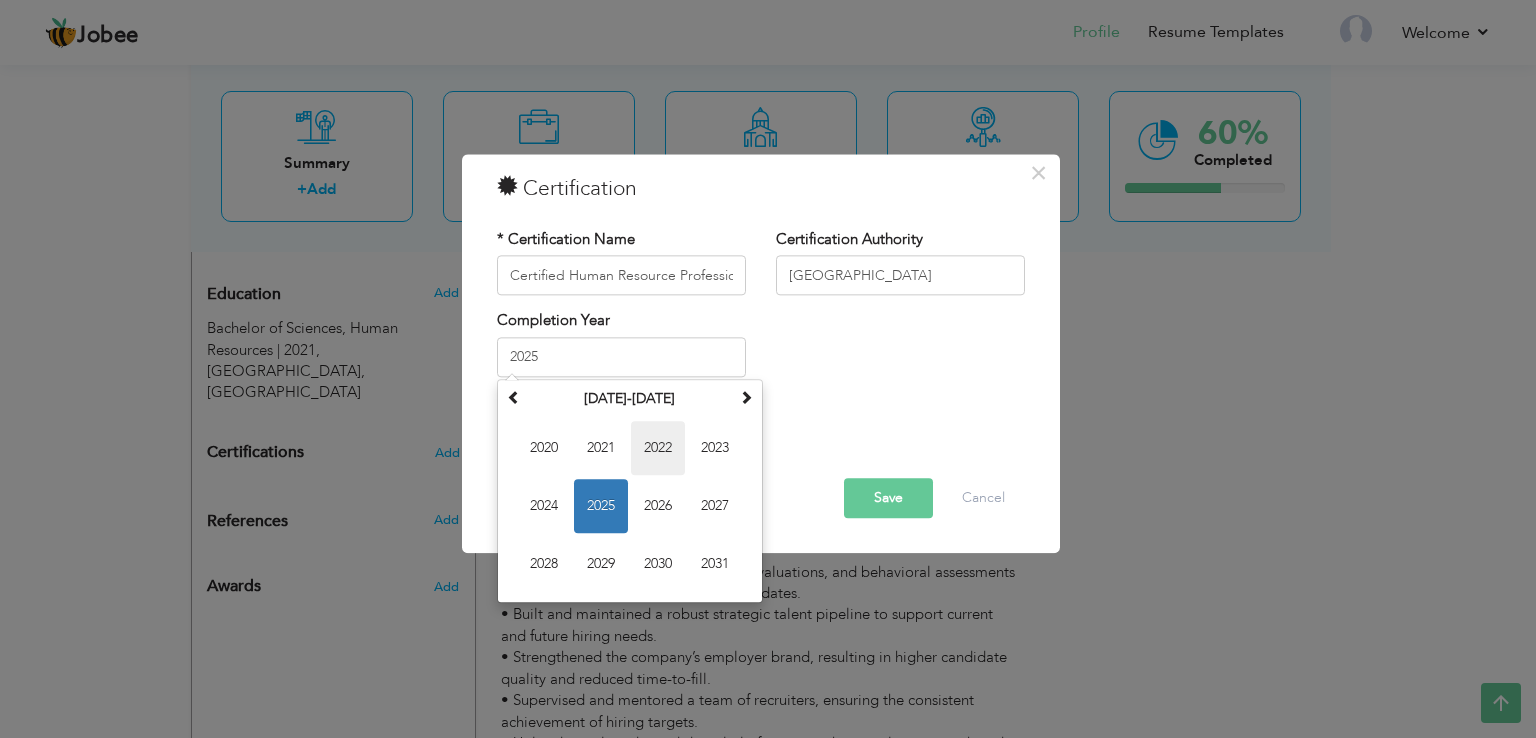 type on "2022" 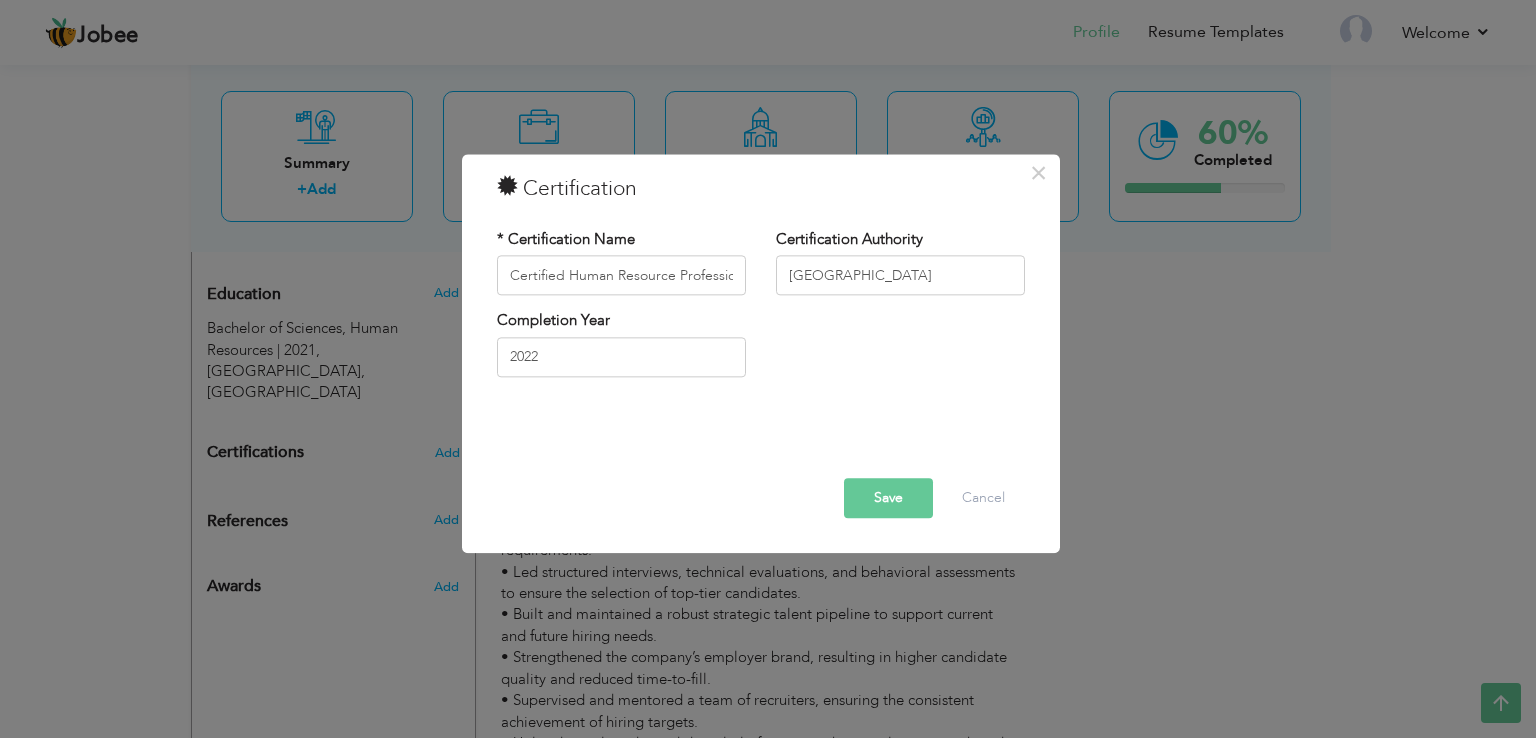 click on "Save
Delete
Cancel" at bounding box center (761, 499) 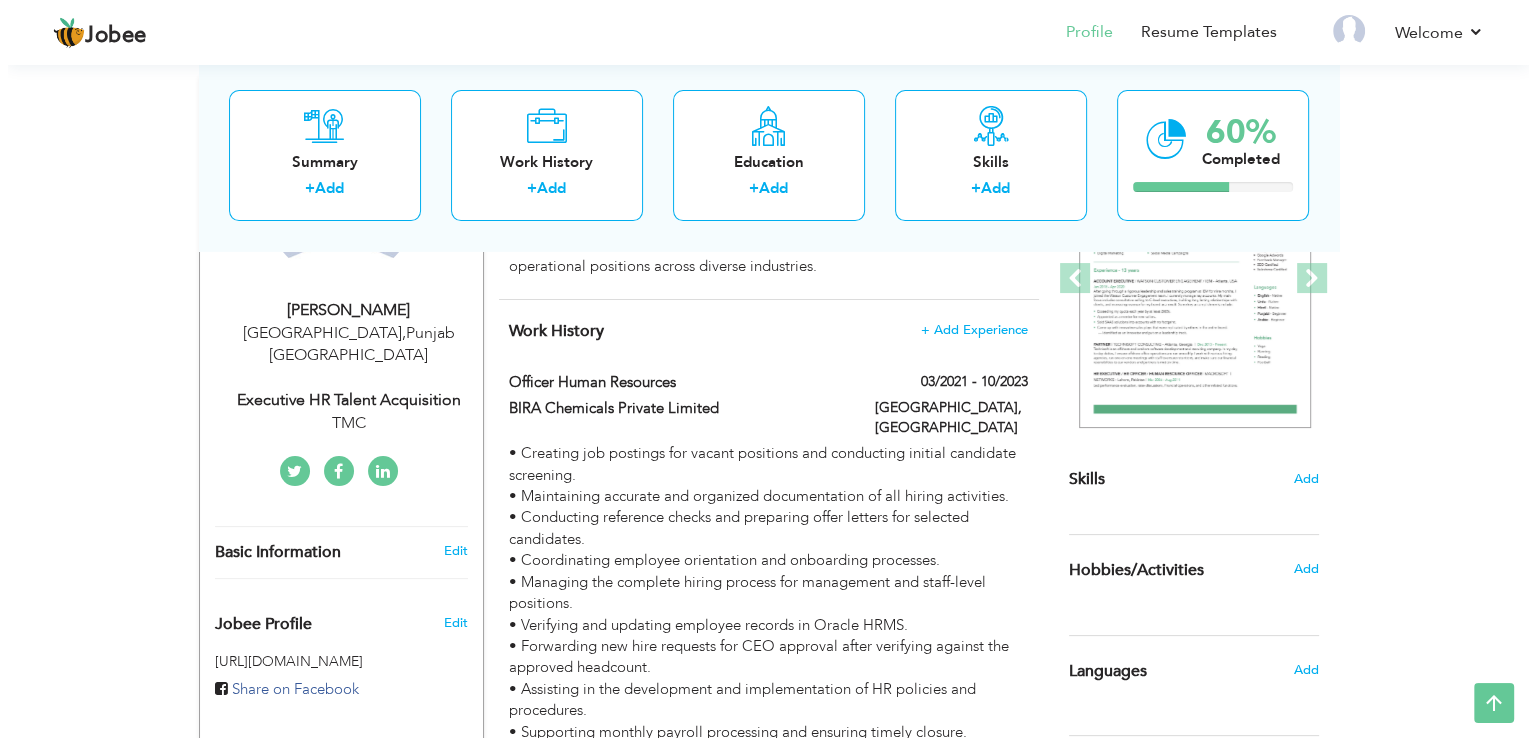 scroll, scrollTop: 300, scrollLeft: 0, axis: vertical 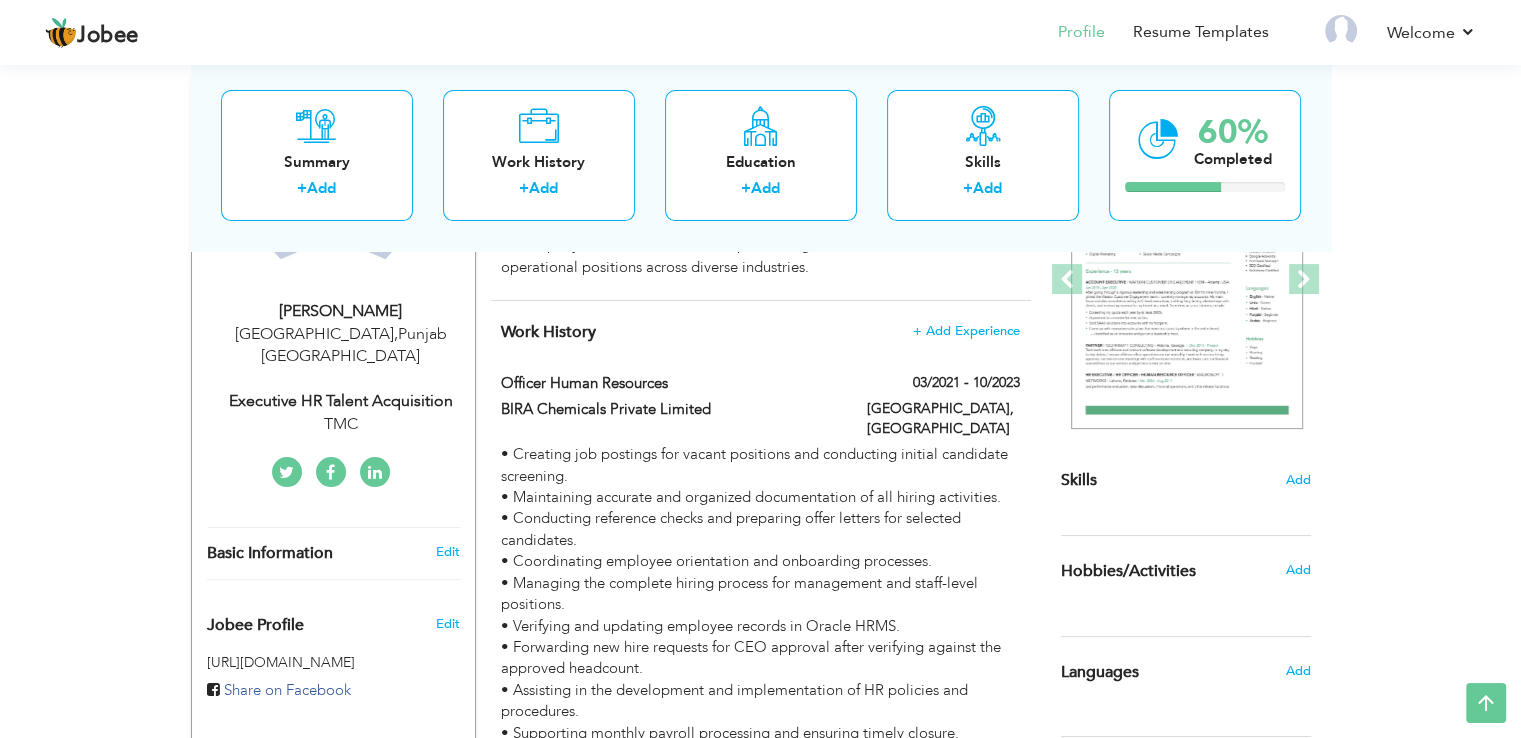 click on "TMC" at bounding box center [341, 424] 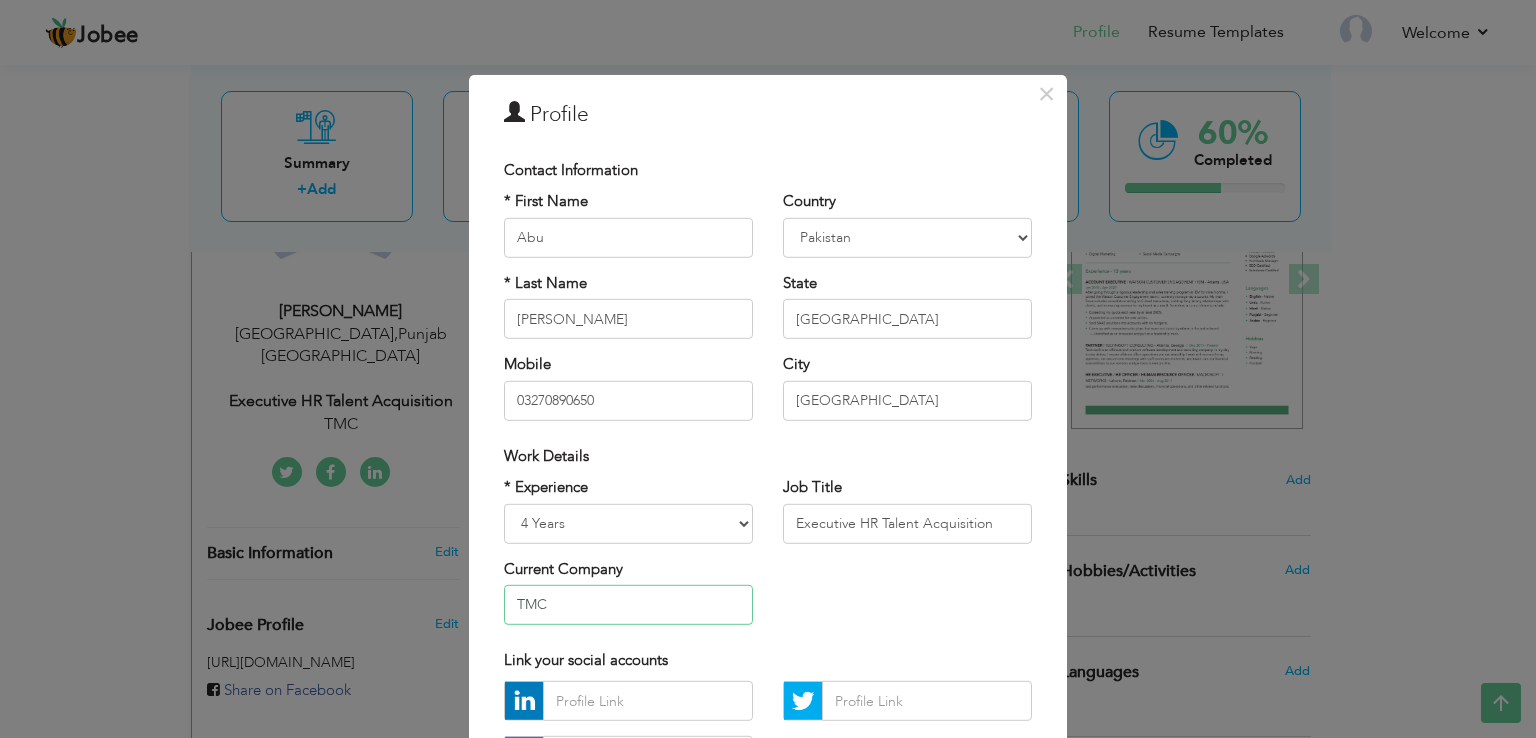 click on "TMC" at bounding box center (628, 605) 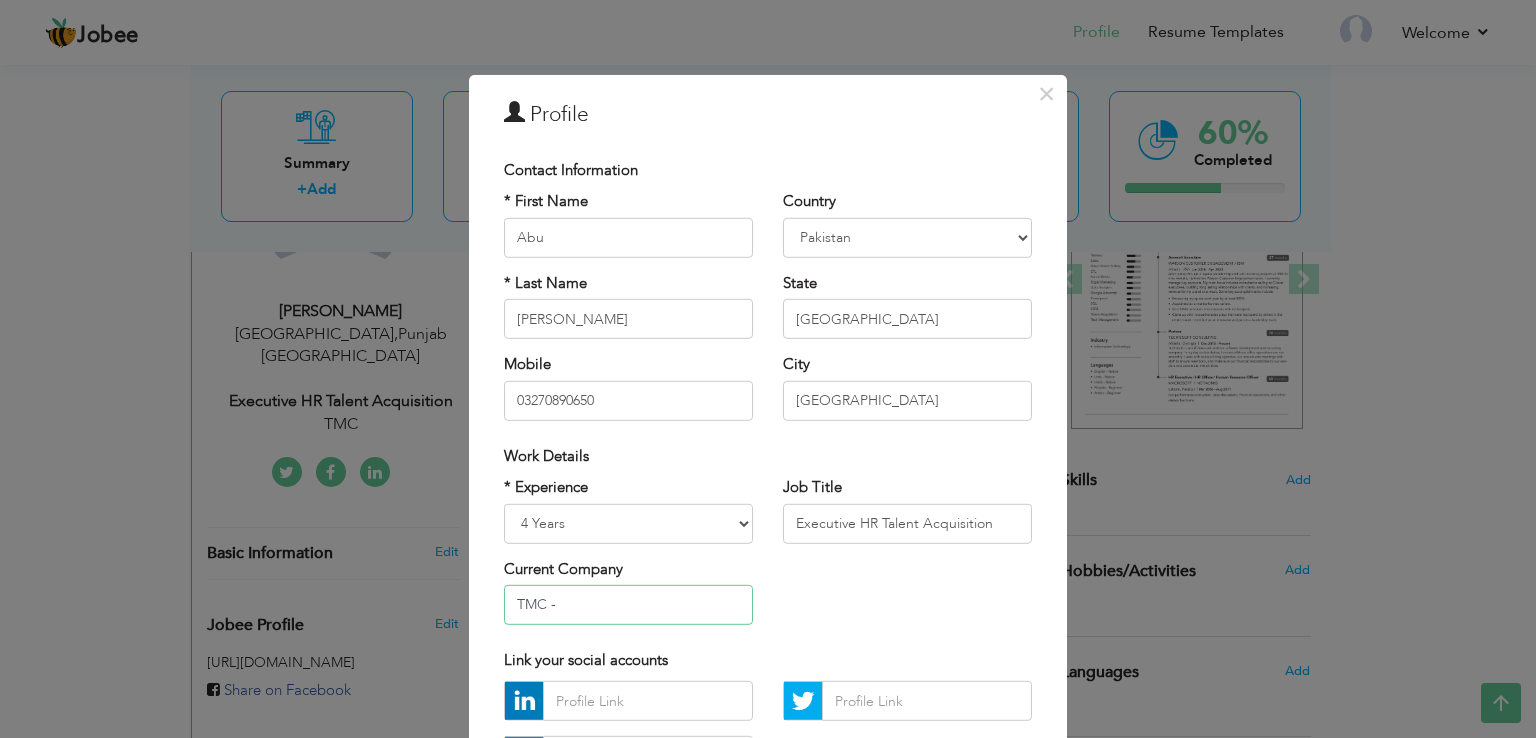 paste on "TMC TallyMarks Consulting (Head Office)" 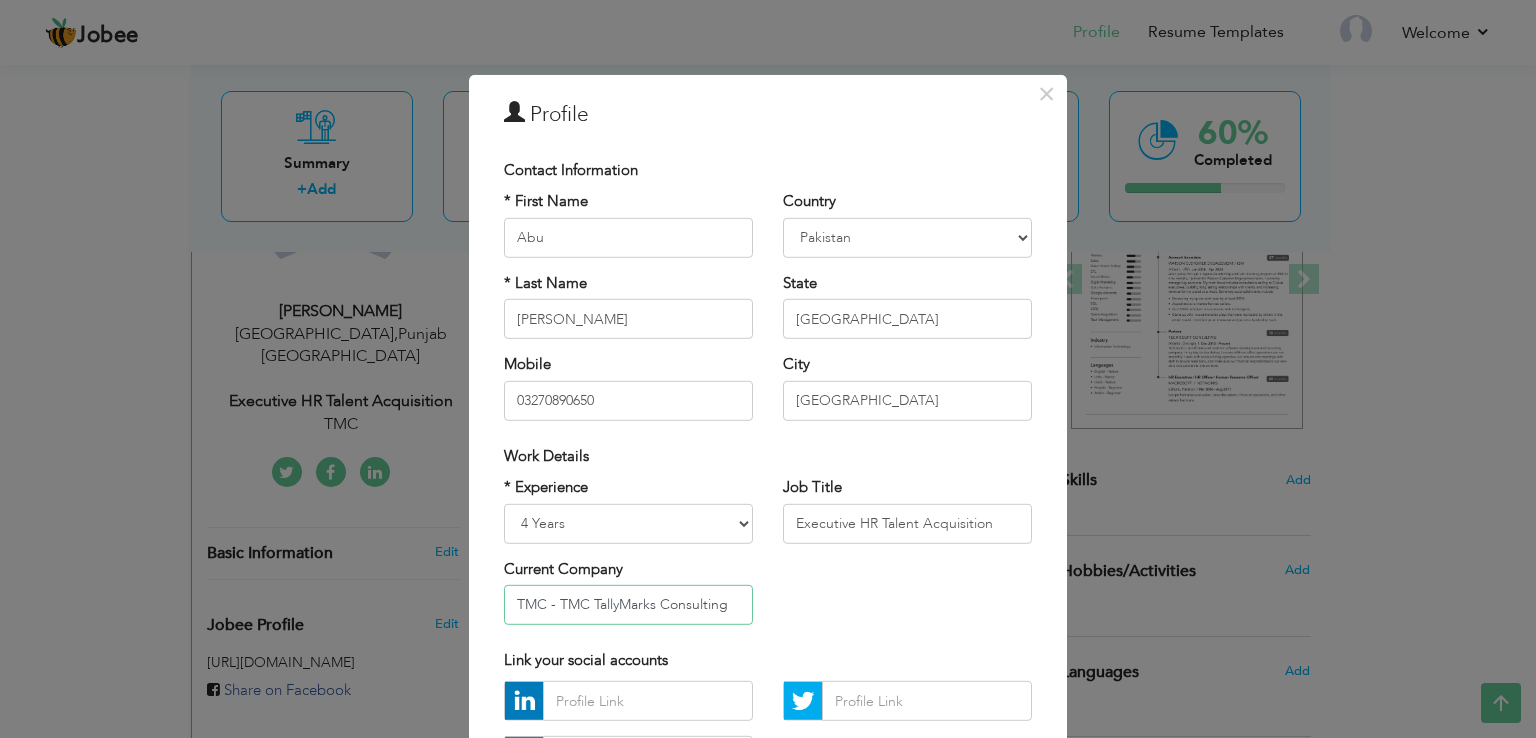 scroll, scrollTop: 0, scrollLeft: 0, axis: both 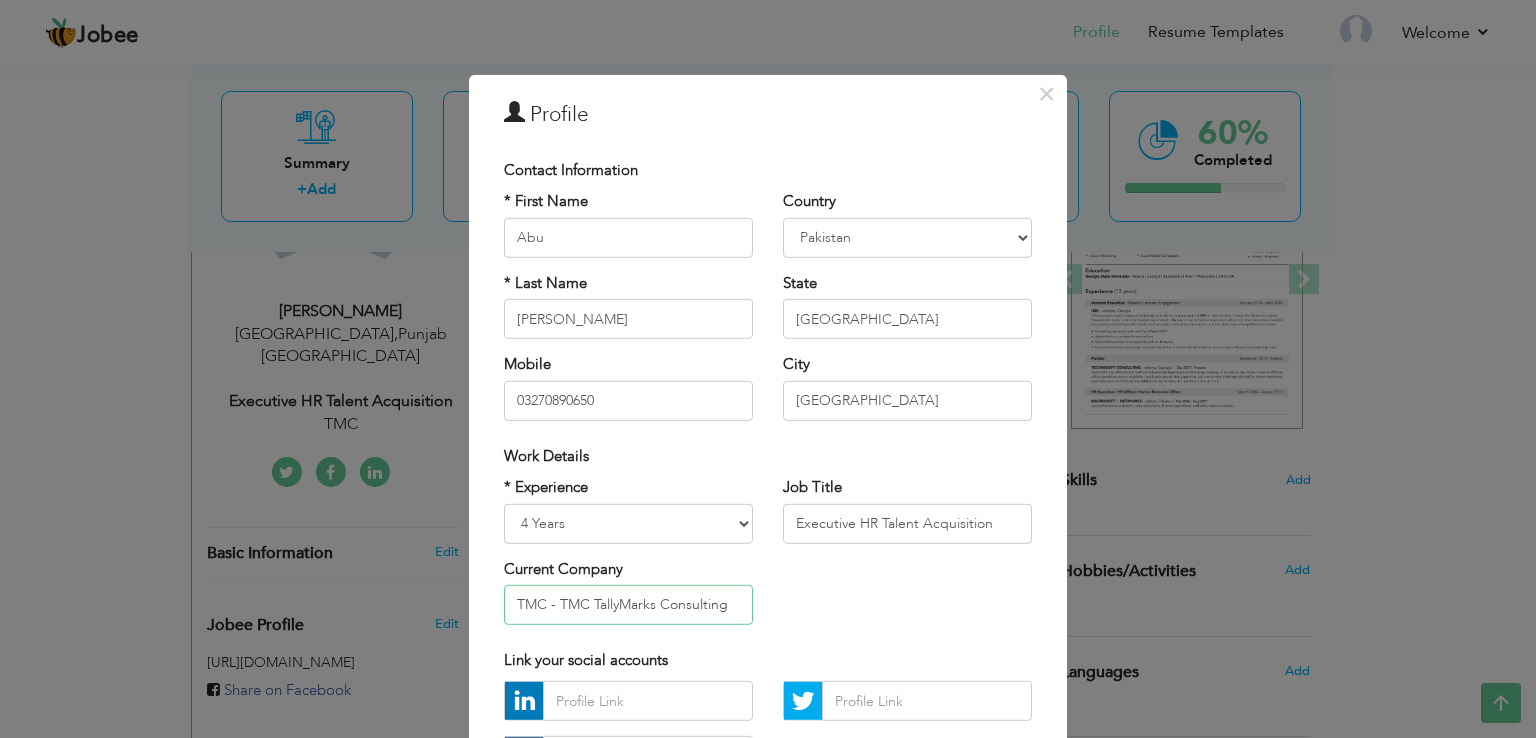 click on "TMC - TMC TallyMarks Consulting" at bounding box center [628, 605] 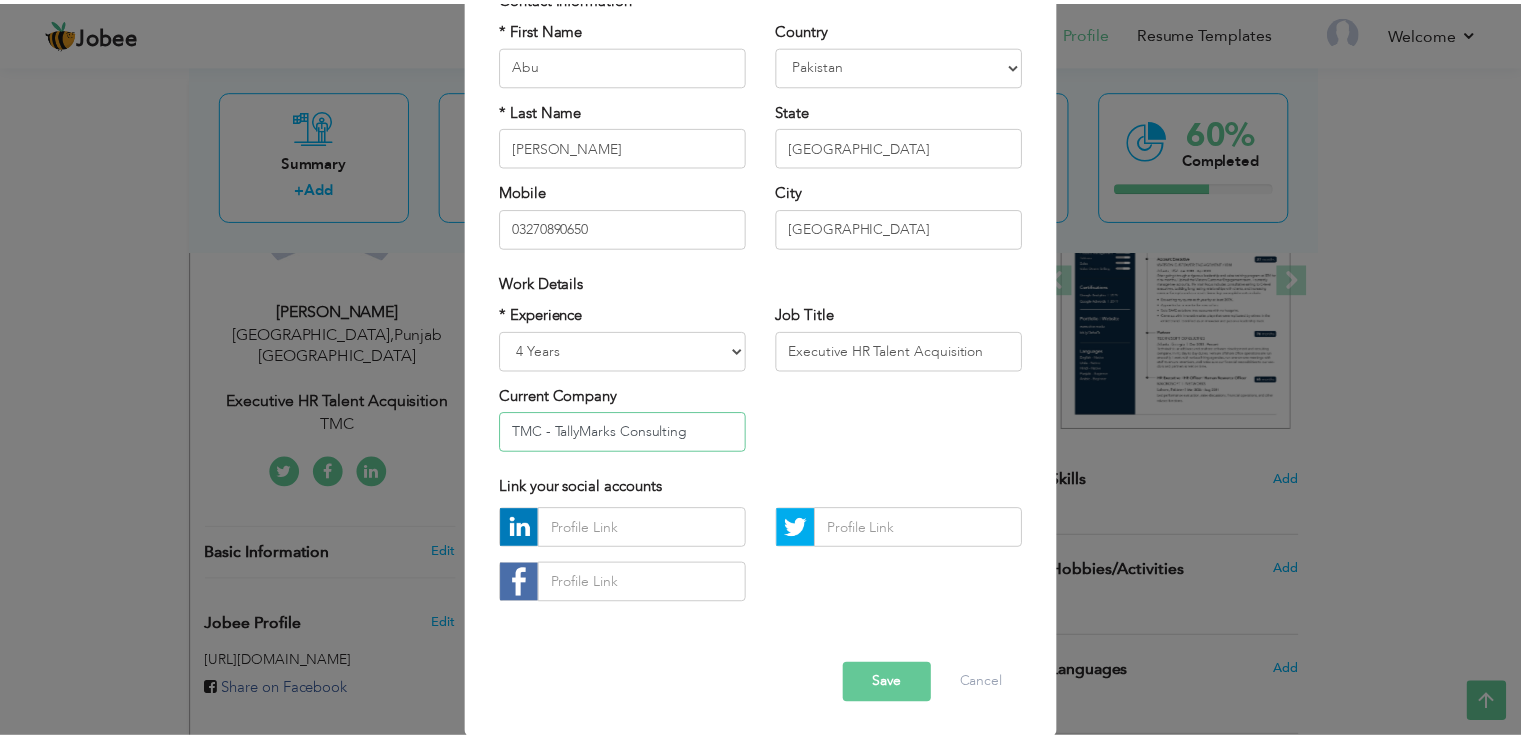 scroll, scrollTop: 174, scrollLeft: 0, axis: vertical 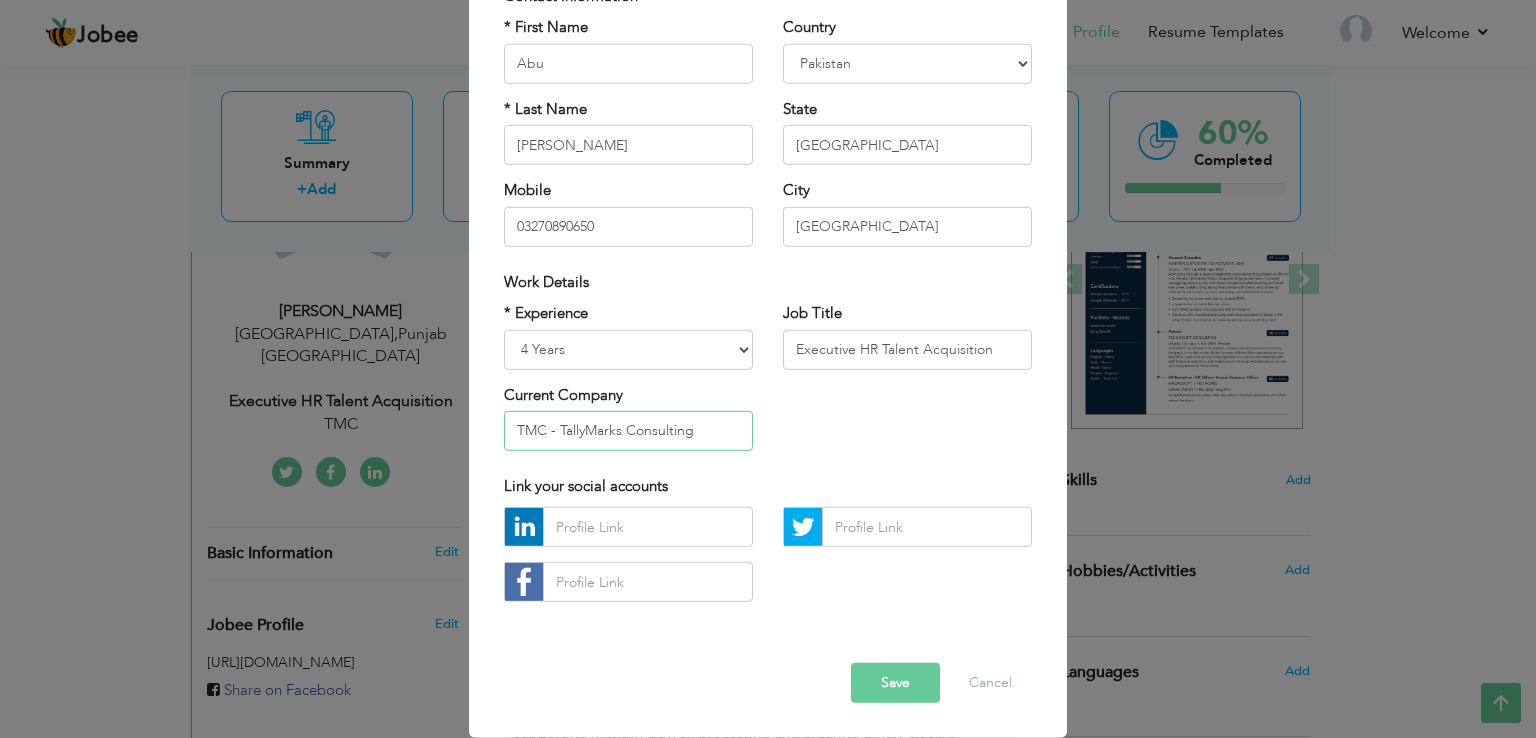 type on "TMC - TallyMarks Consulting" 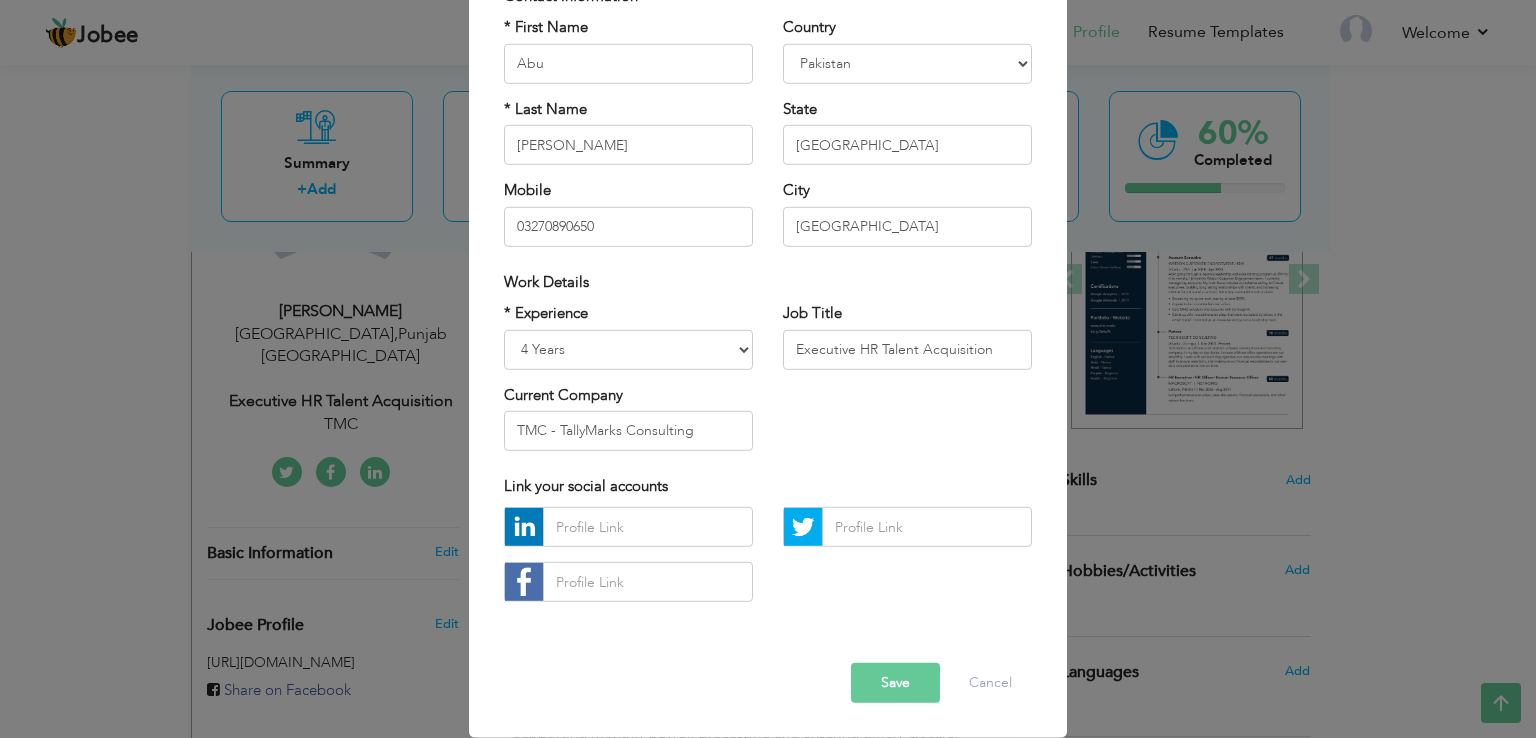 click on "Error
Save
Cancel" at bounding box center (768, 667) 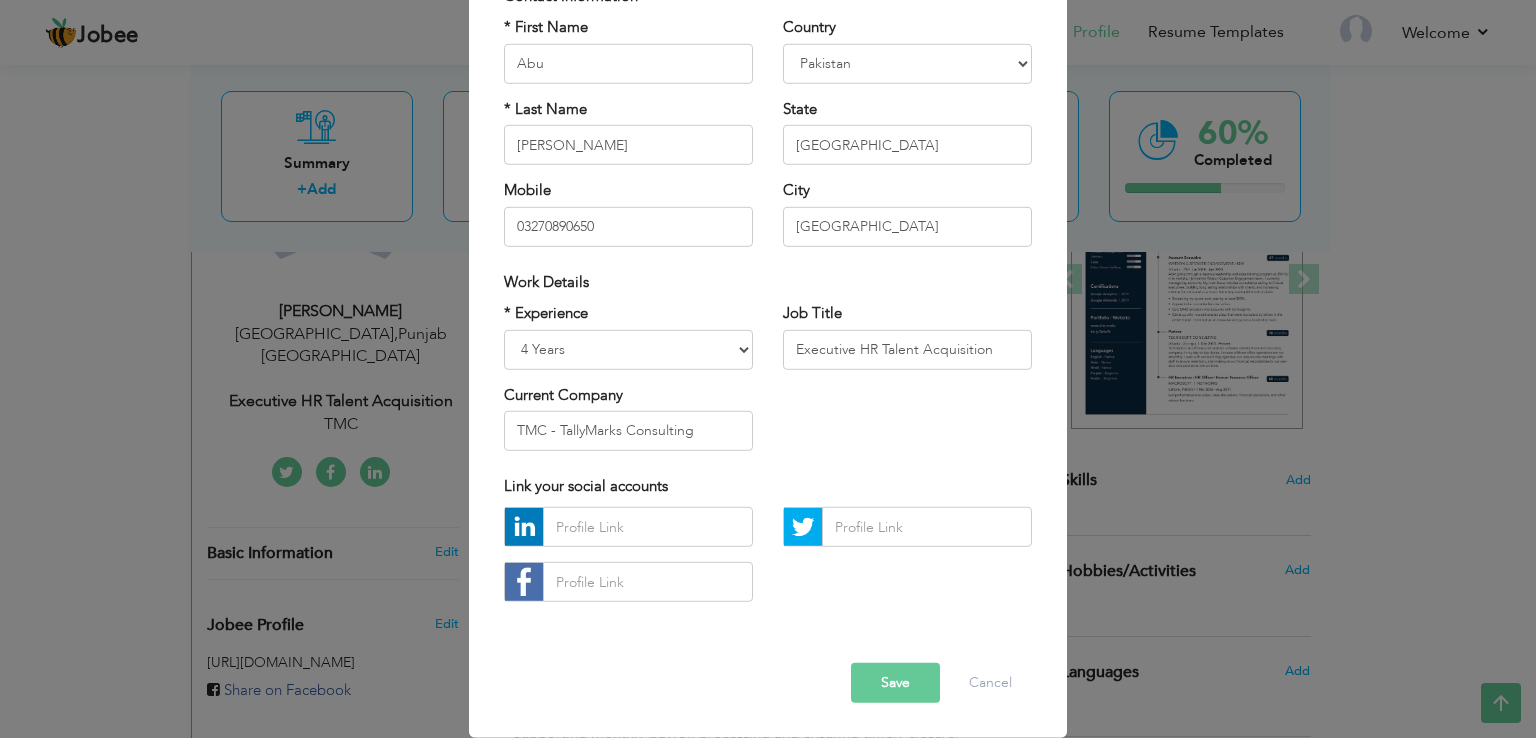 click on "Save" at bounding box center [895, 683] 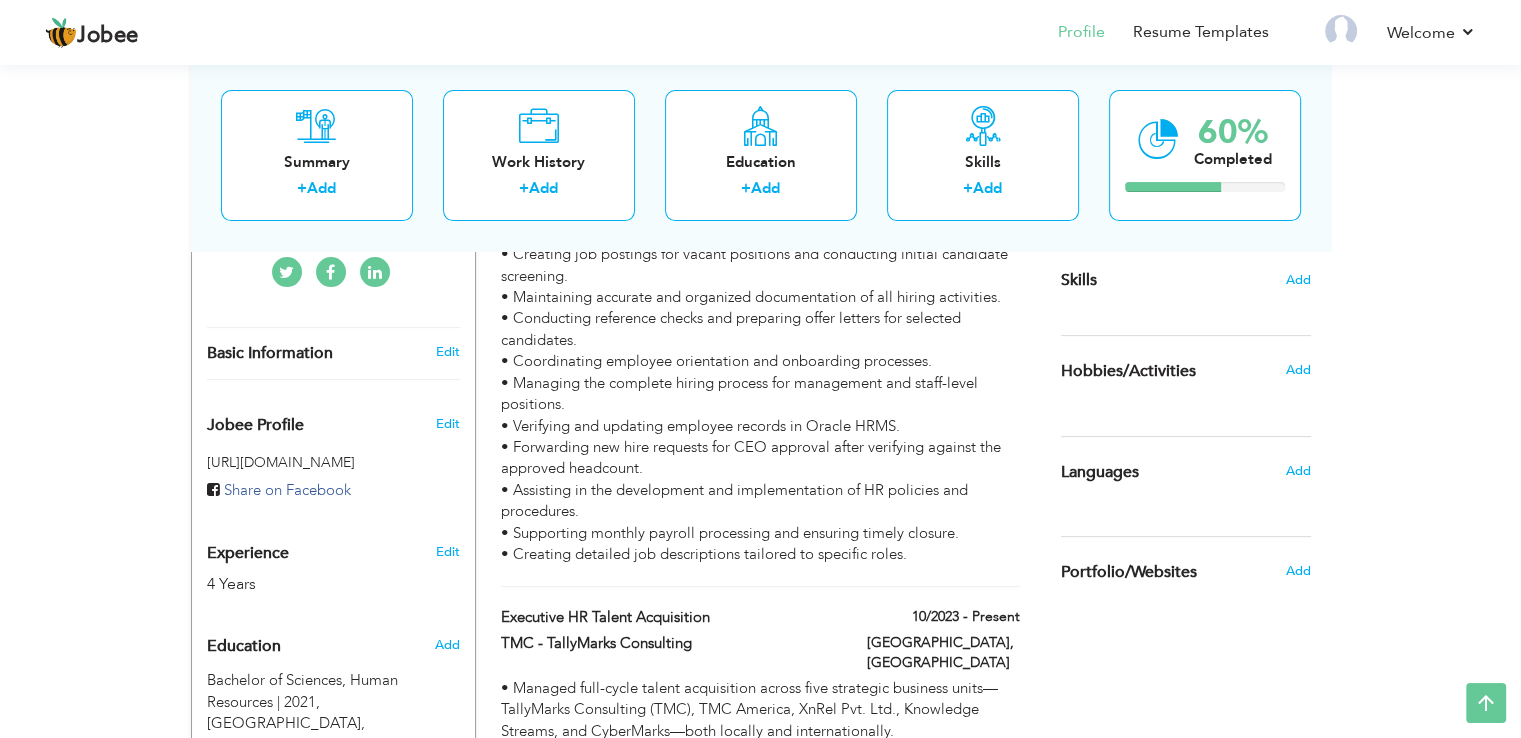 scroll, scrollTop: 0, scrollLeft: 0, axis: both 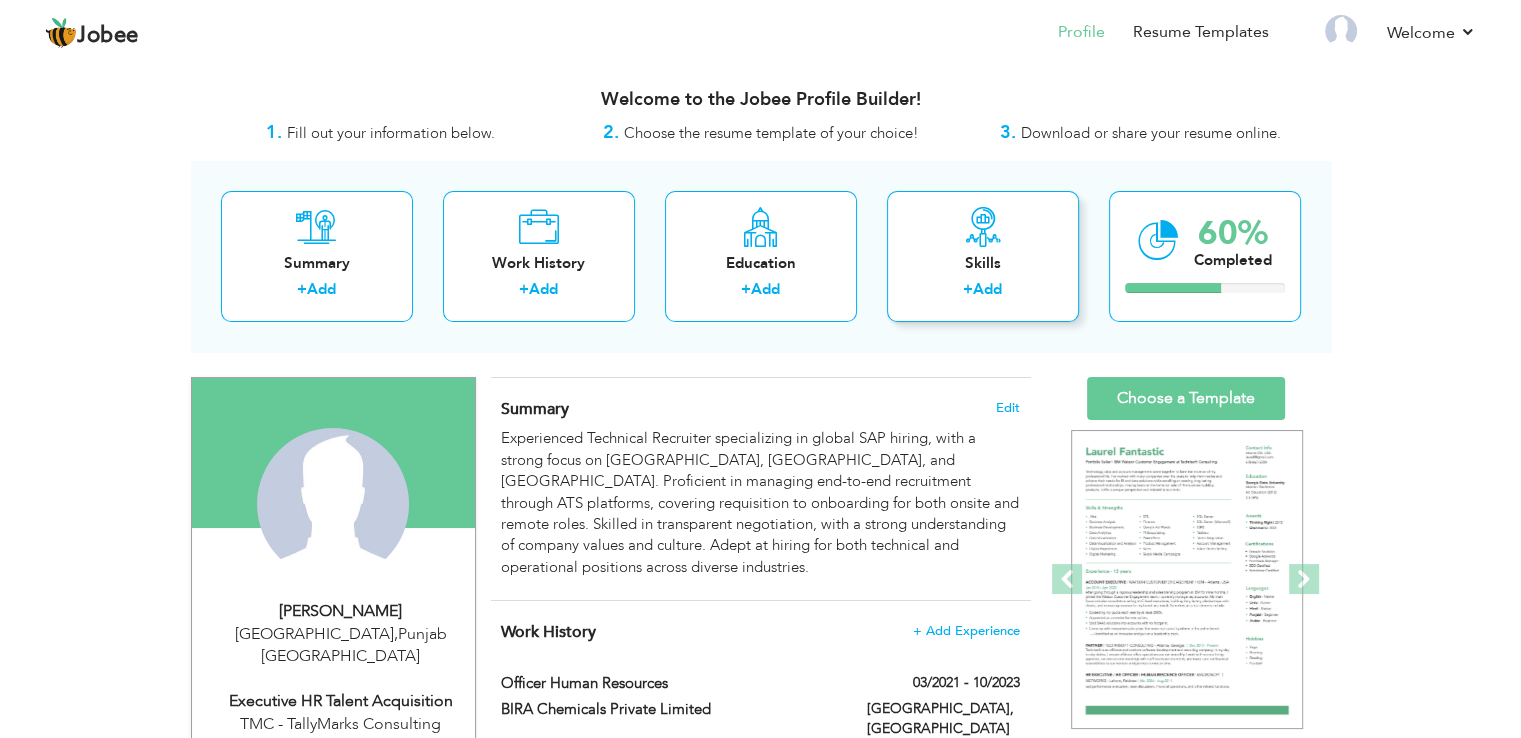 click on "+" at bounding box center (968, 289) 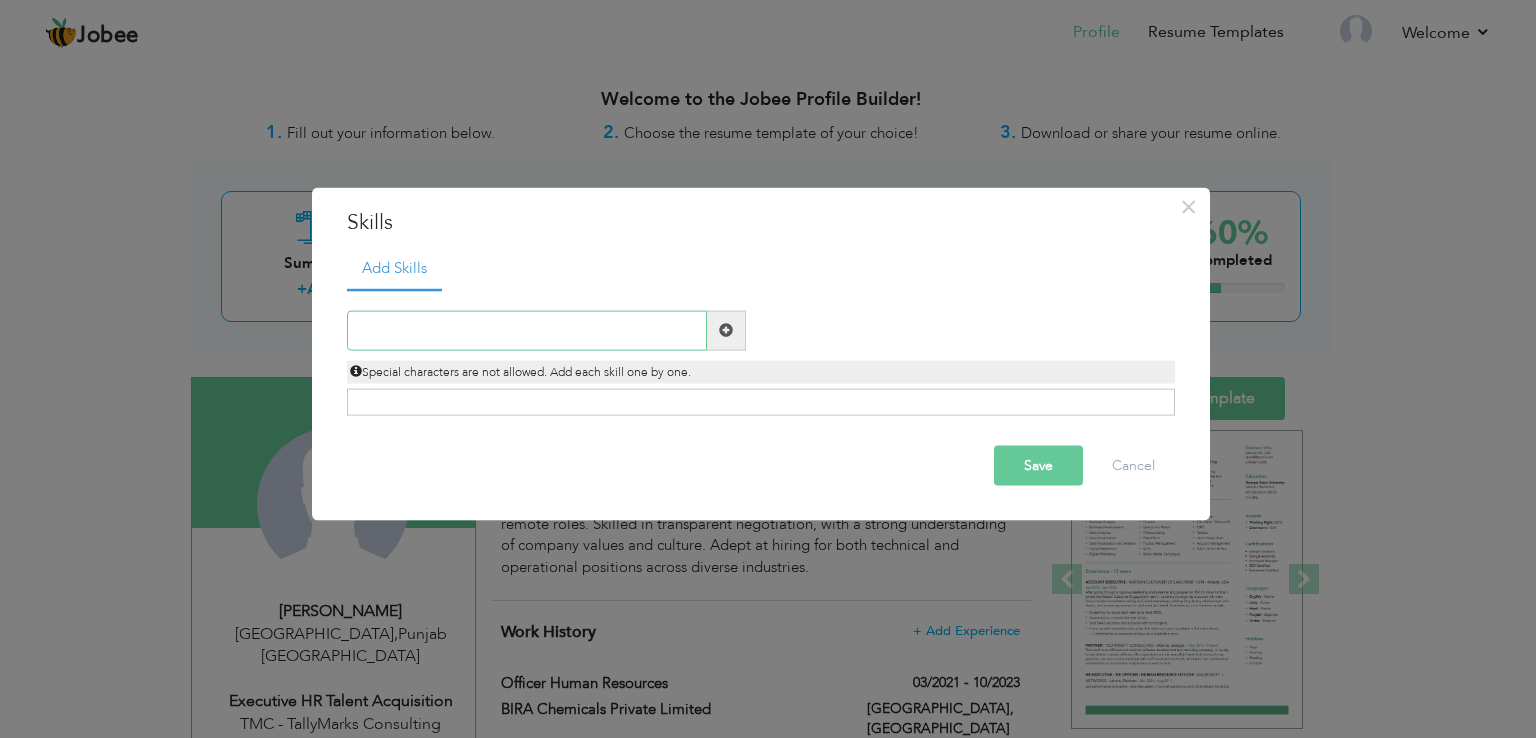 click at bounding box center [527, 330] 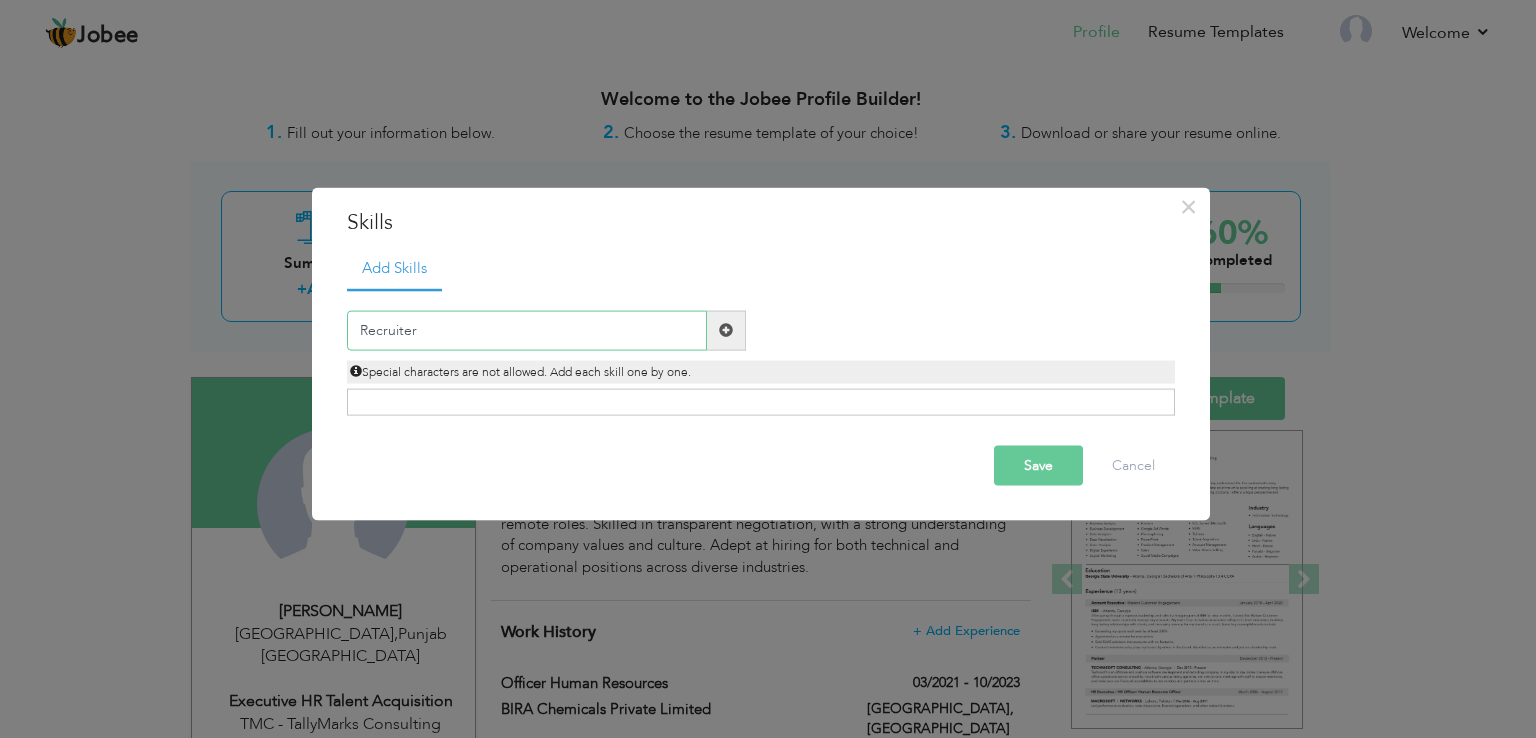 type on "Recruiter" 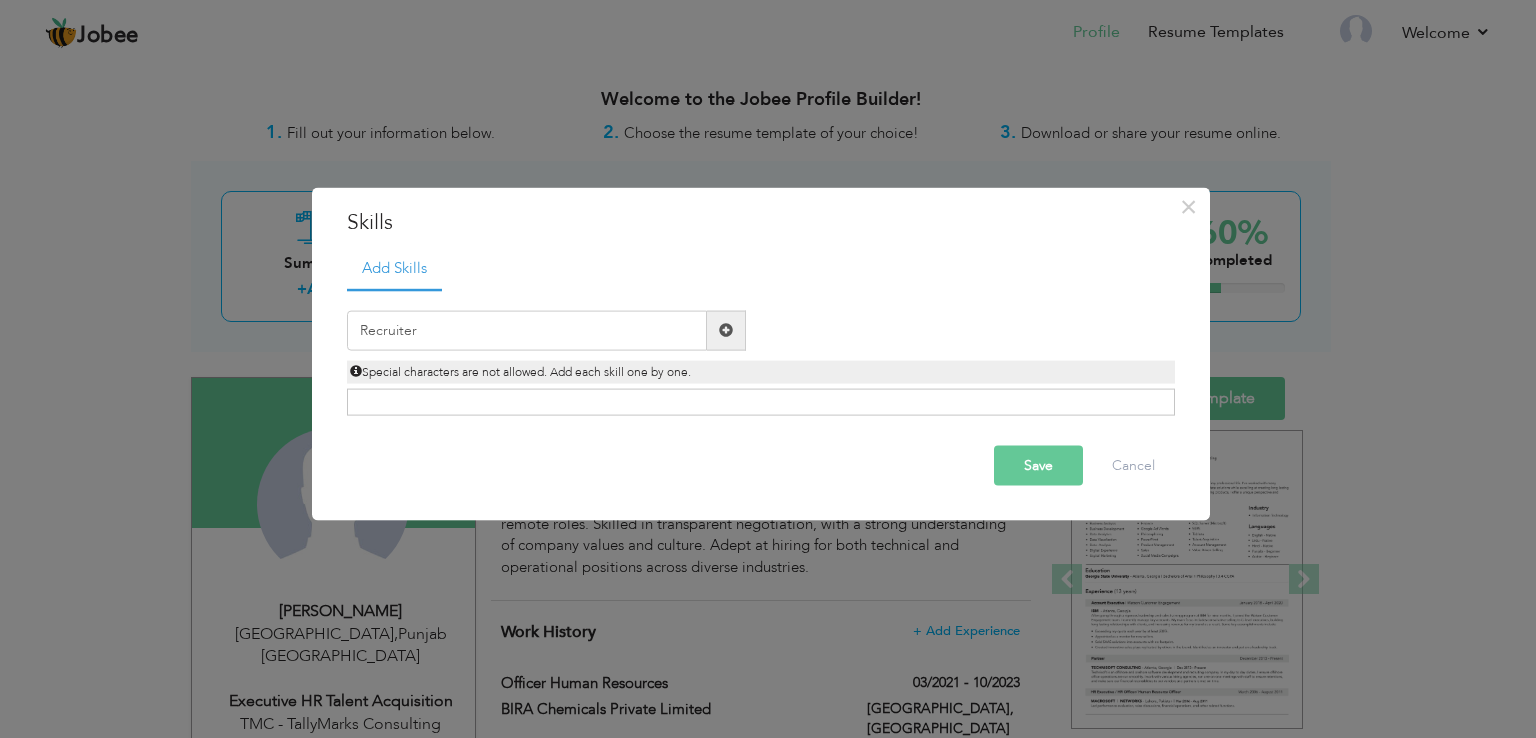 click at bounding box center [726, 330] 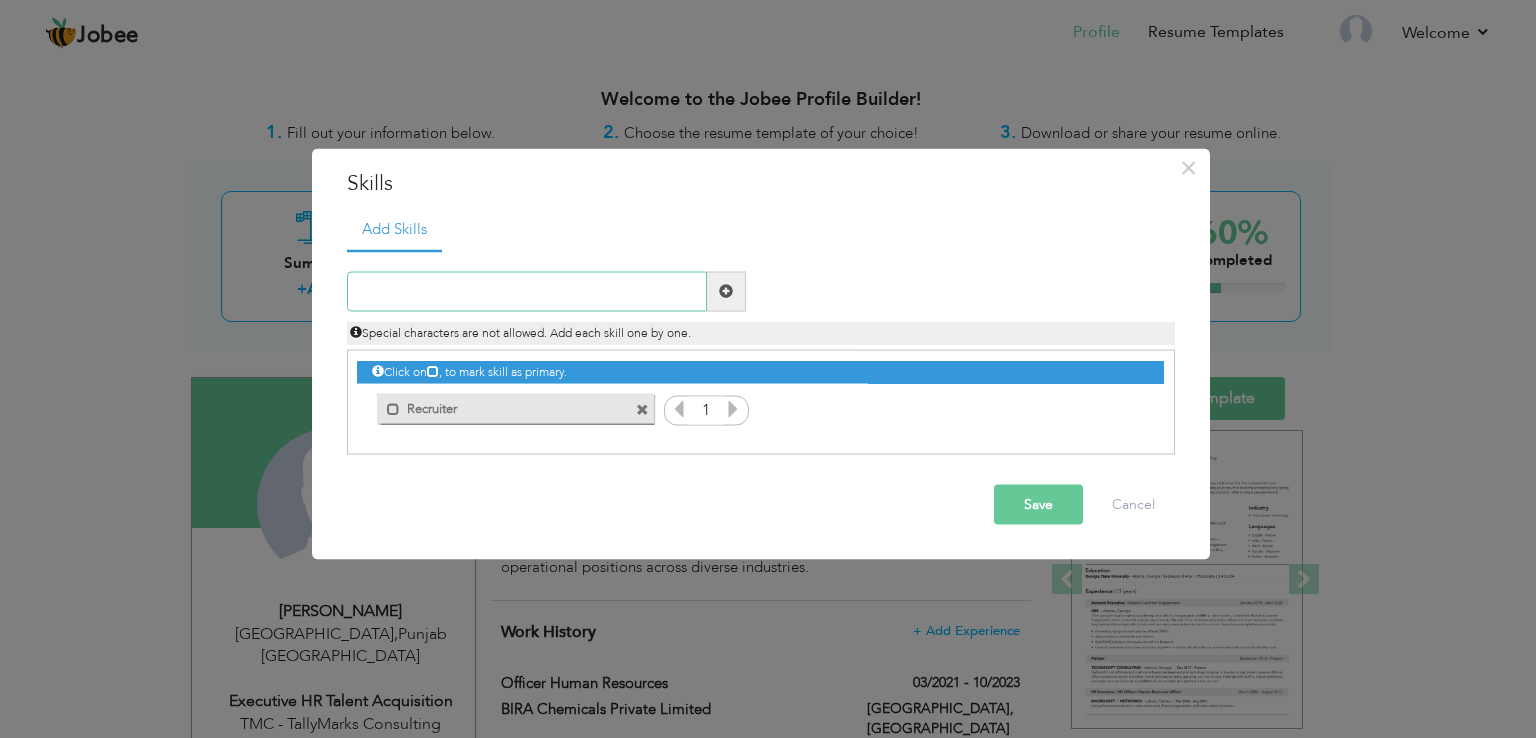 click at bounding box center [527, 291] 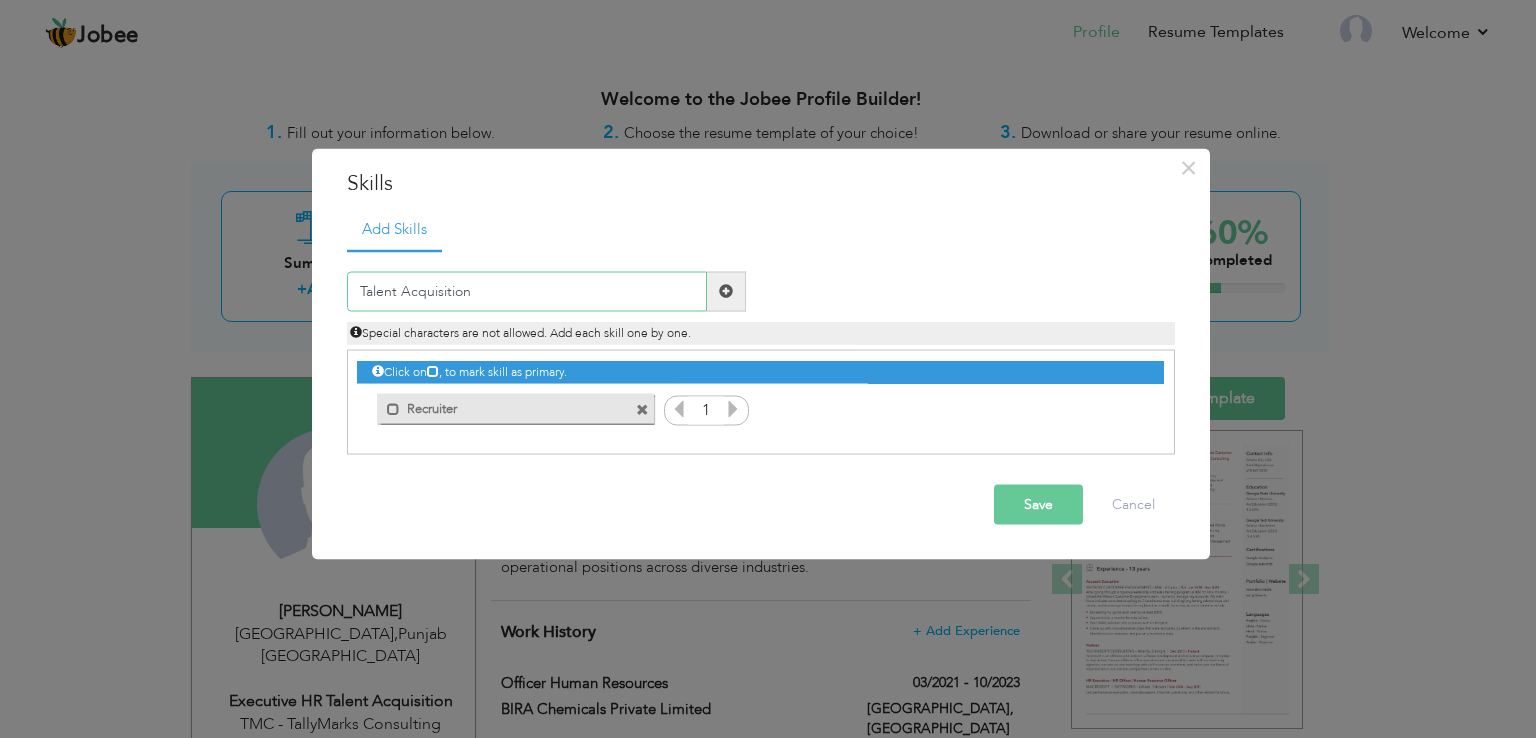 type on "Talent Acquisition" 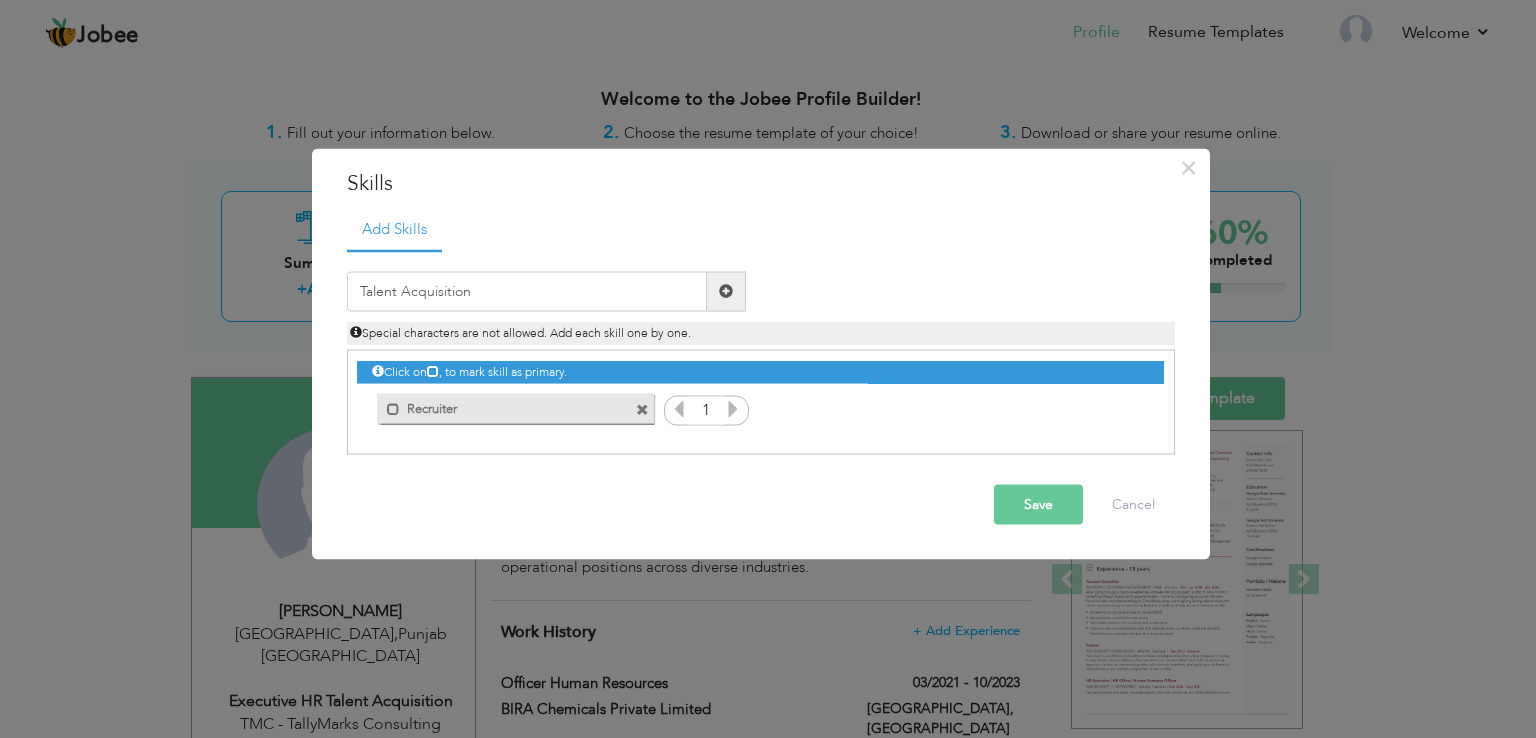click at bounding box center (726, 291) 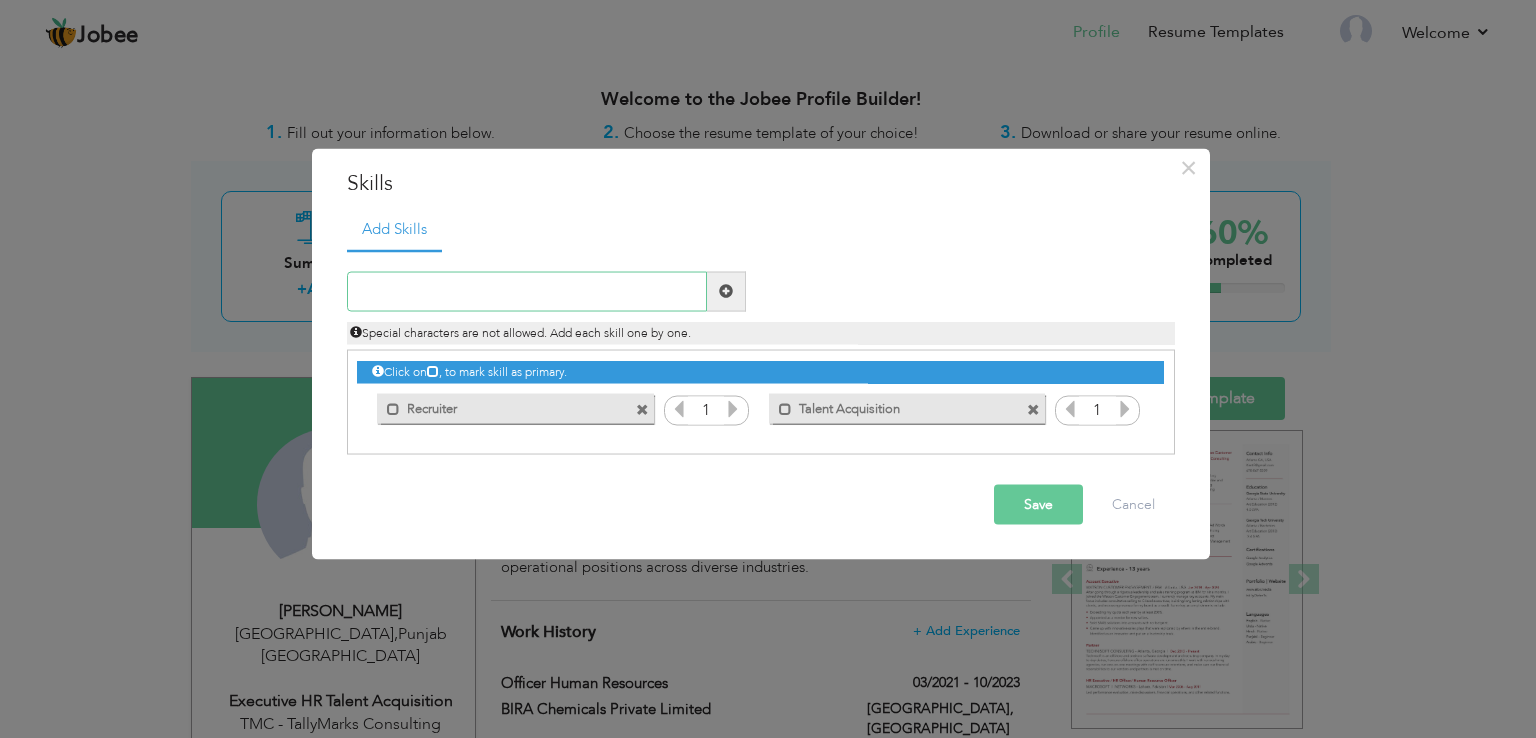 click at bounding box center [527, 291] 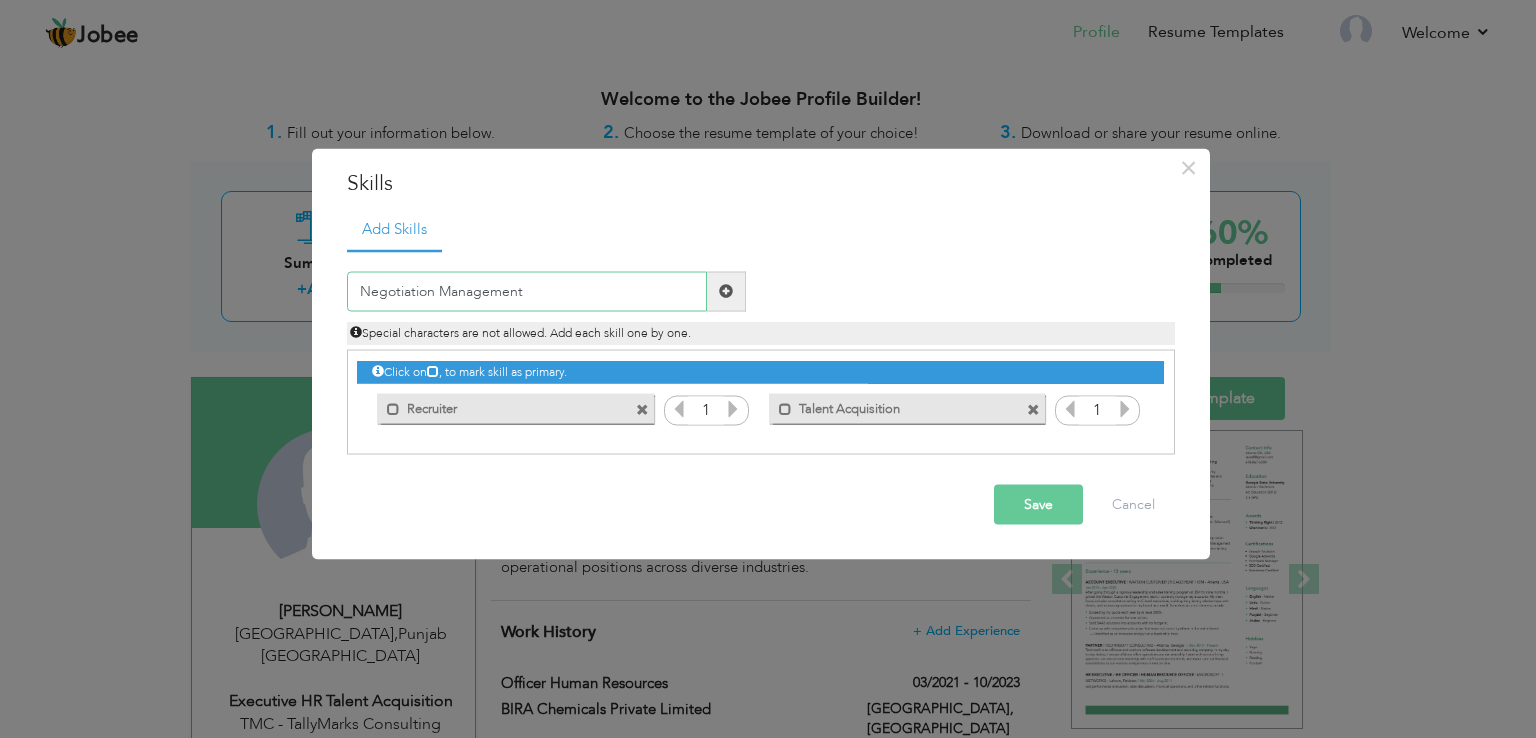 type on "Negotiation Management" 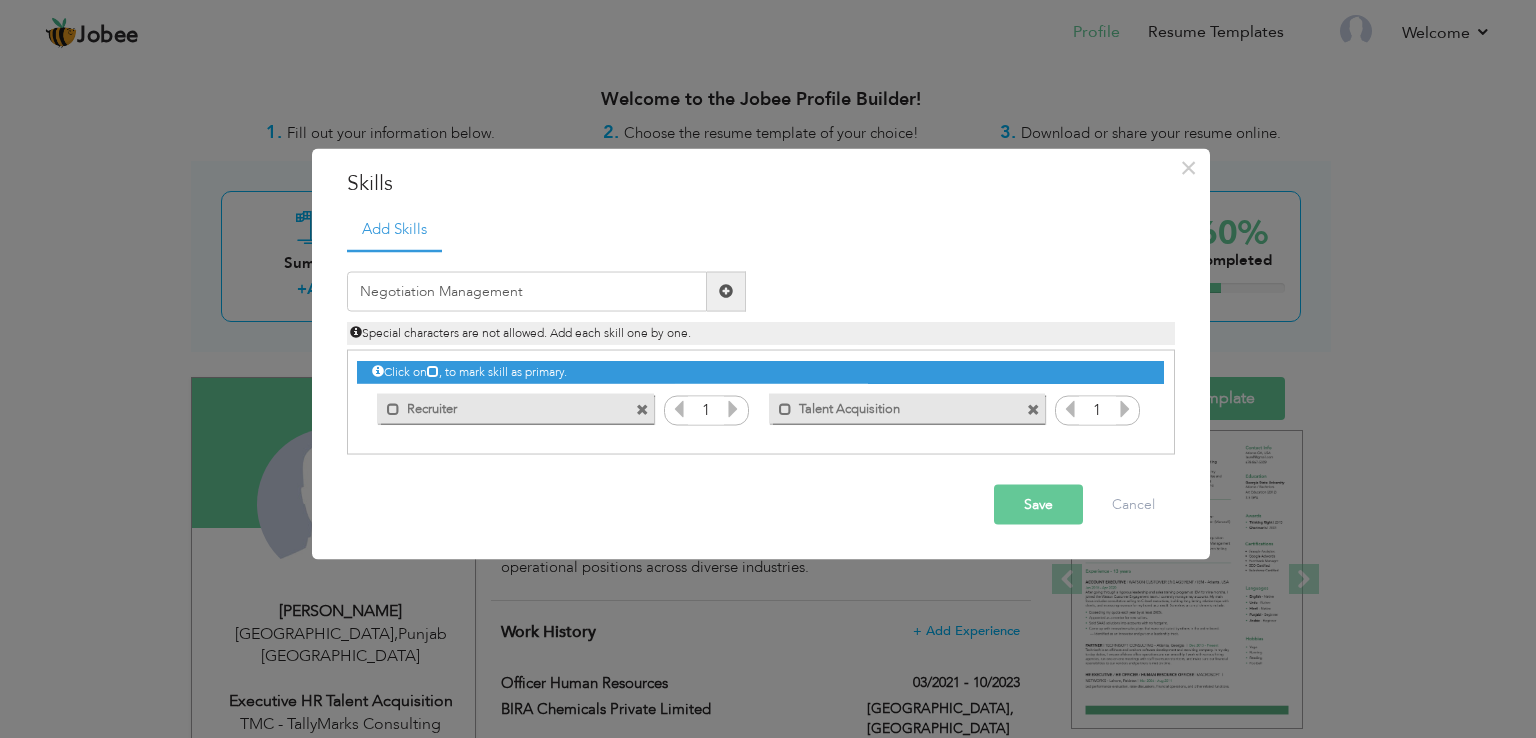 click at bounding box center (726, 291) 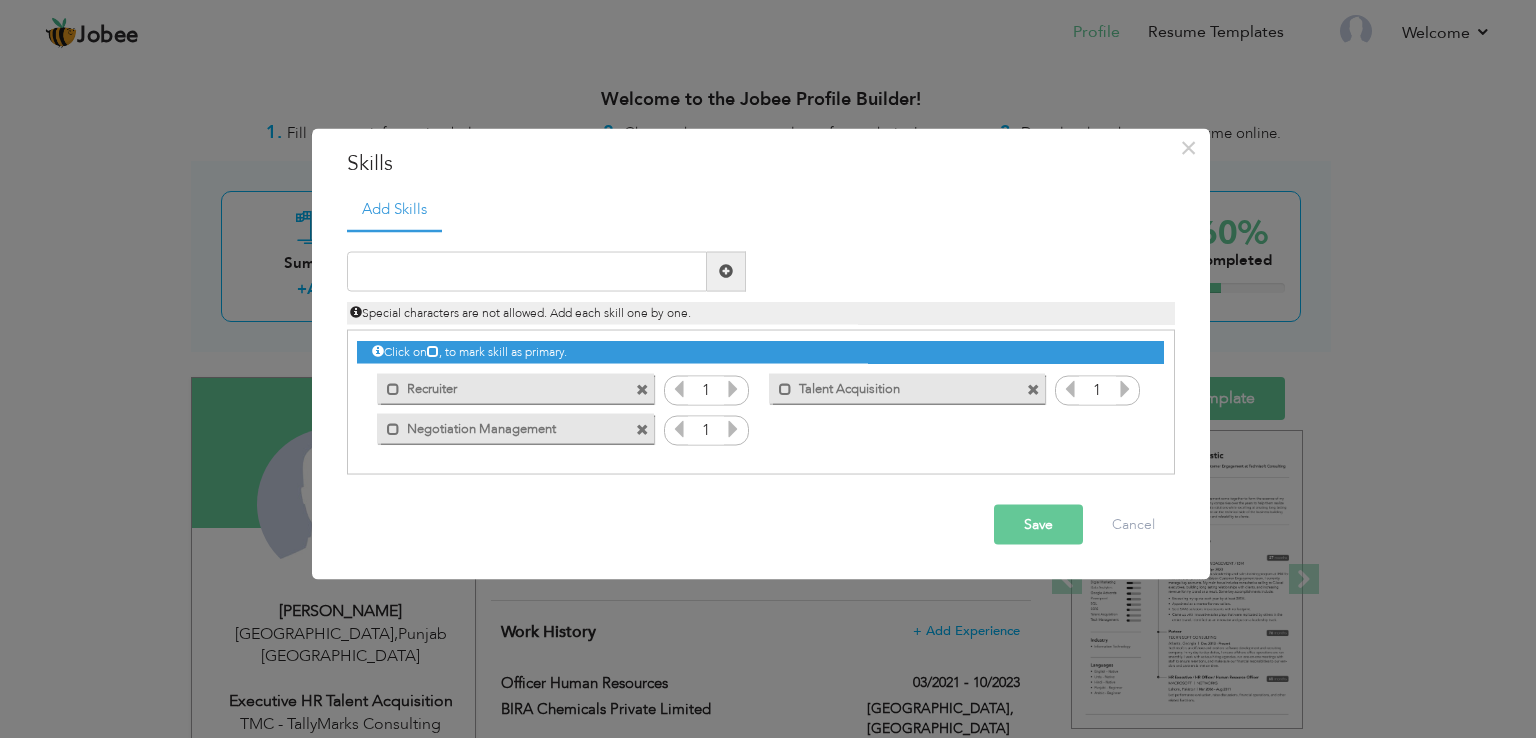 click at bounding box center (1125, 388) 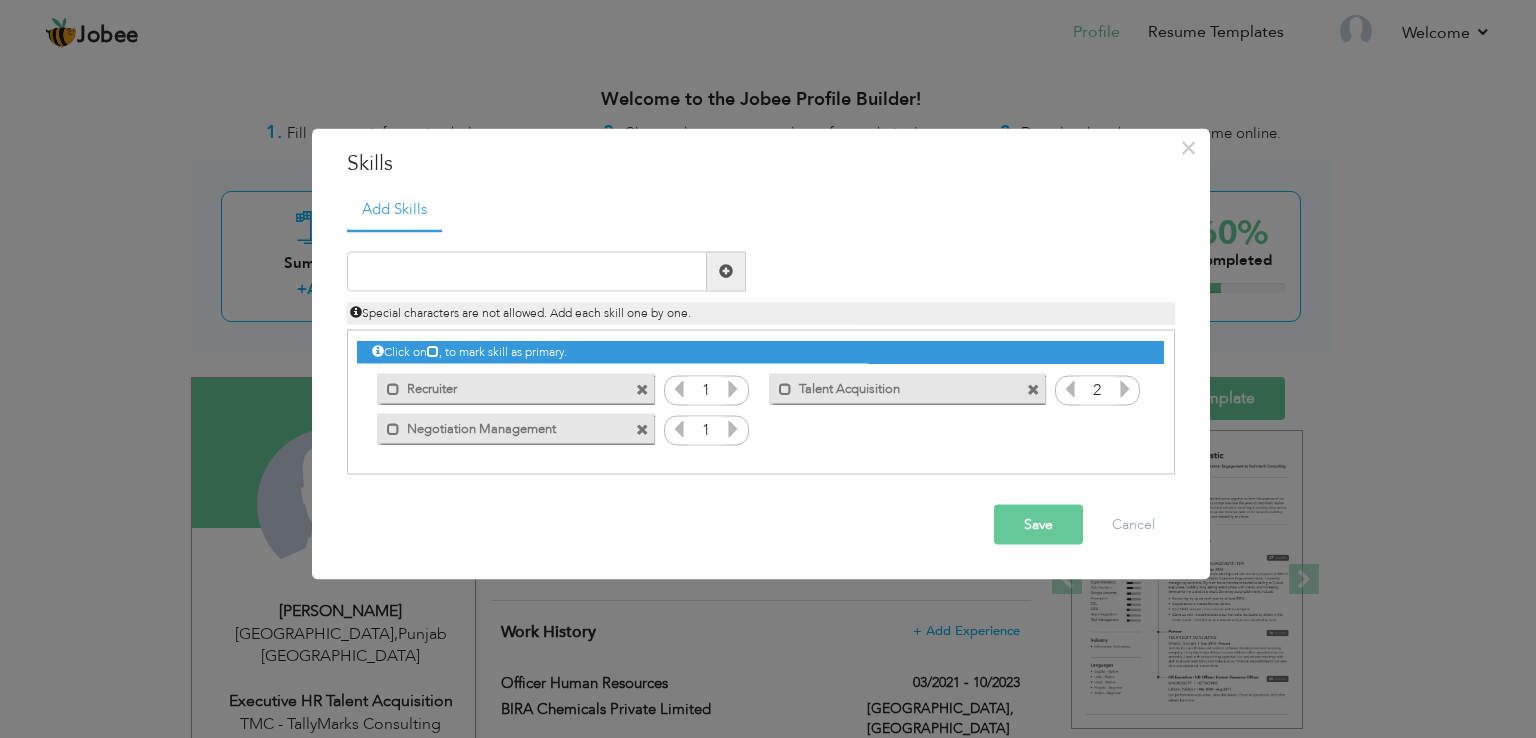 click at bounding box center [1125, 388] 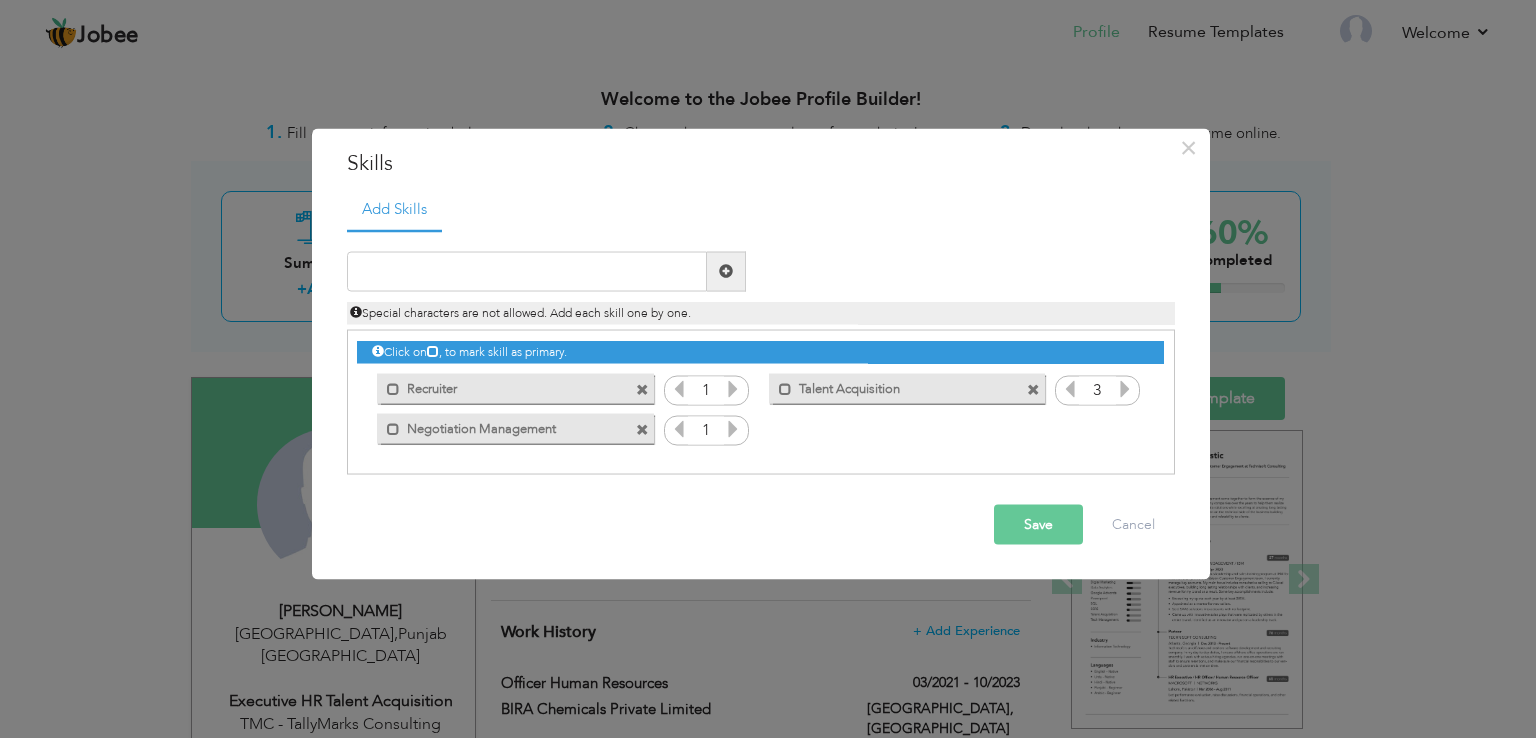 click at bounding box center (1125, 388) 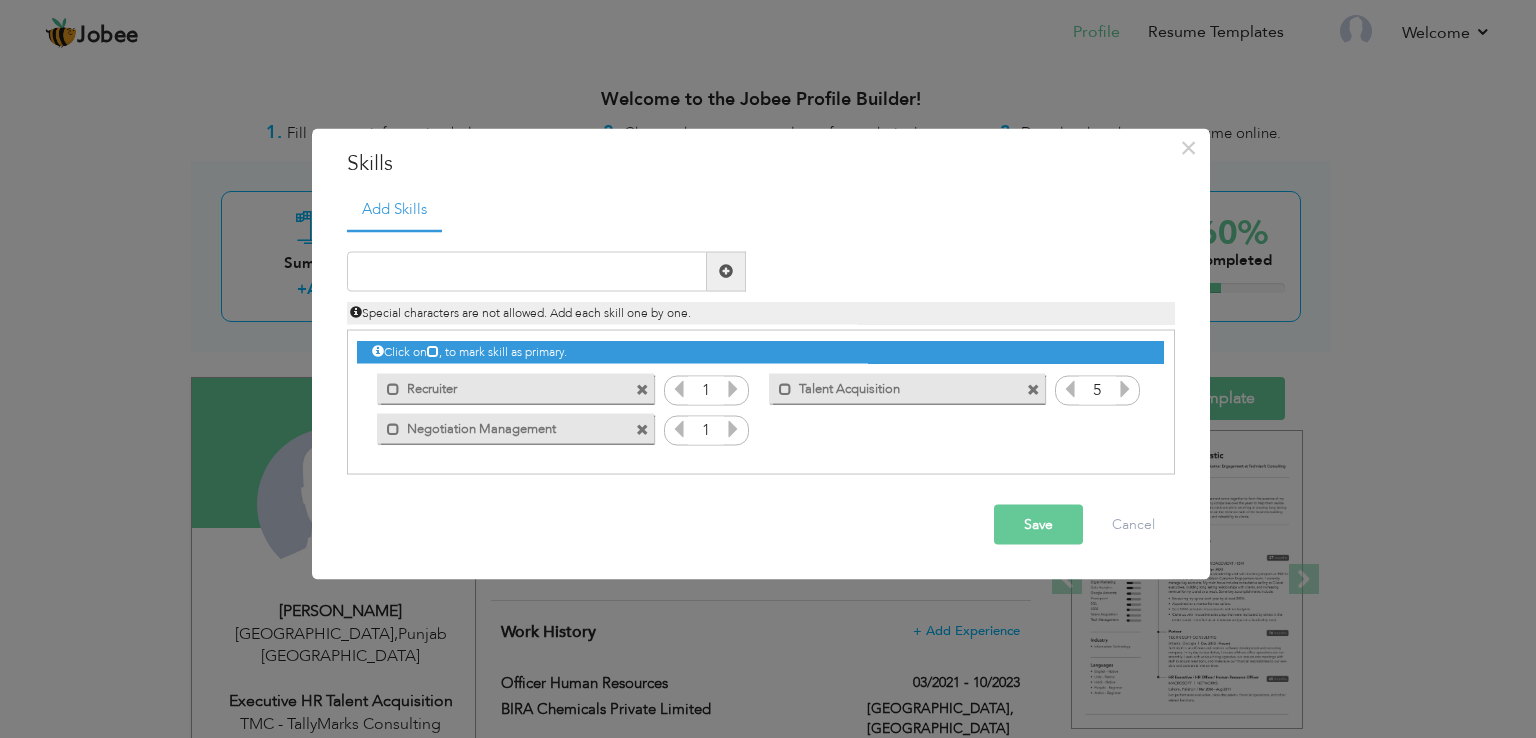 click at bounding box center [1125, 388] 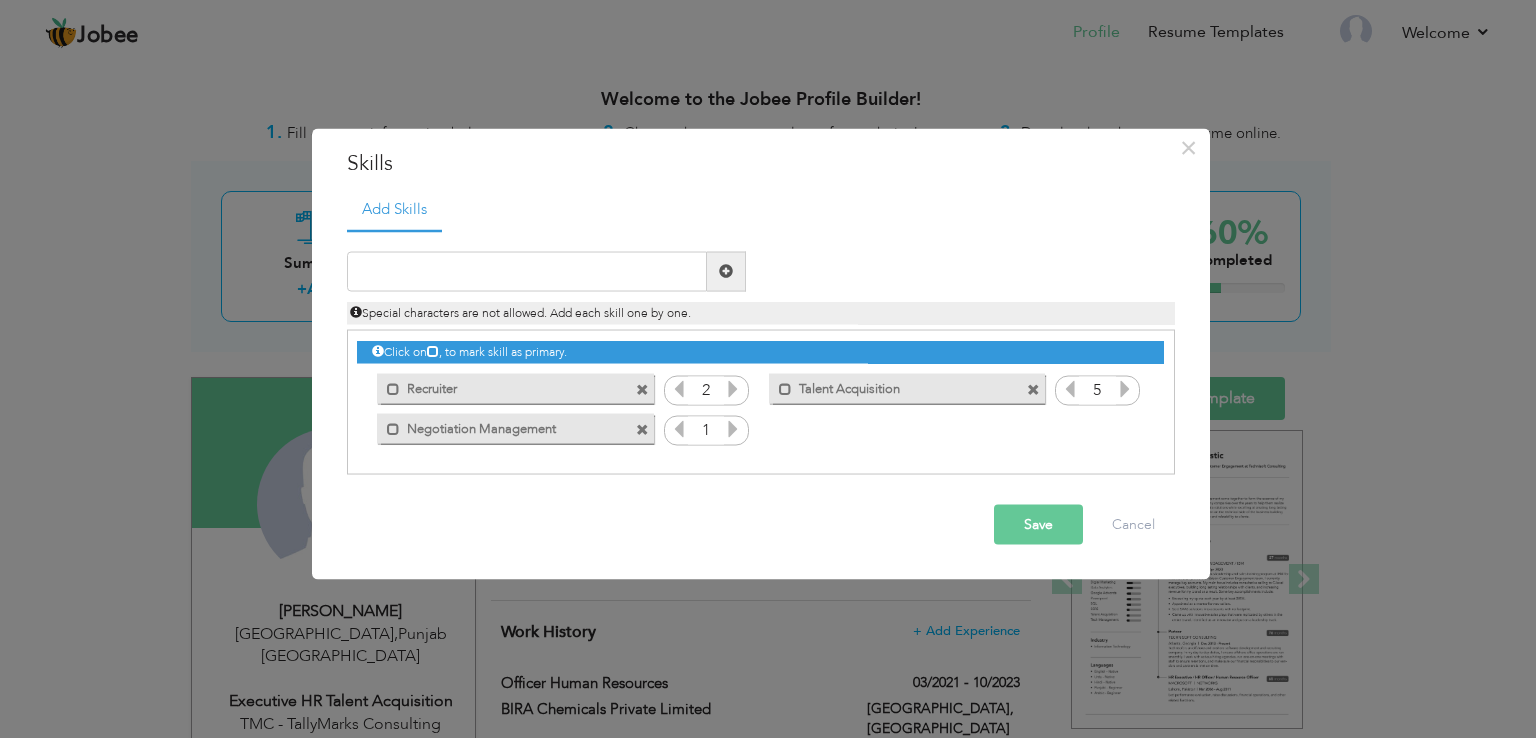 click at bounding box center (733, 388) 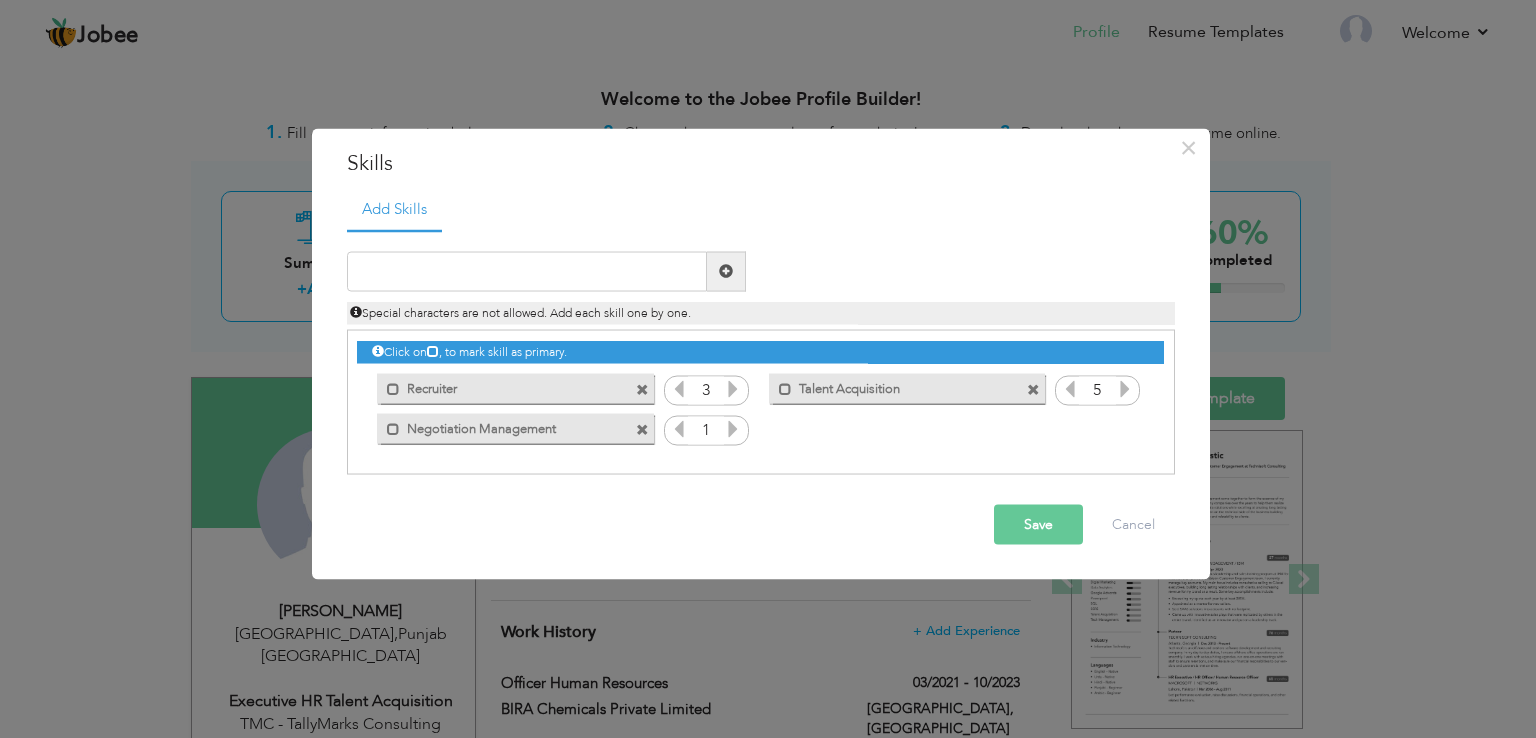 click at bounding box center [733, 388] 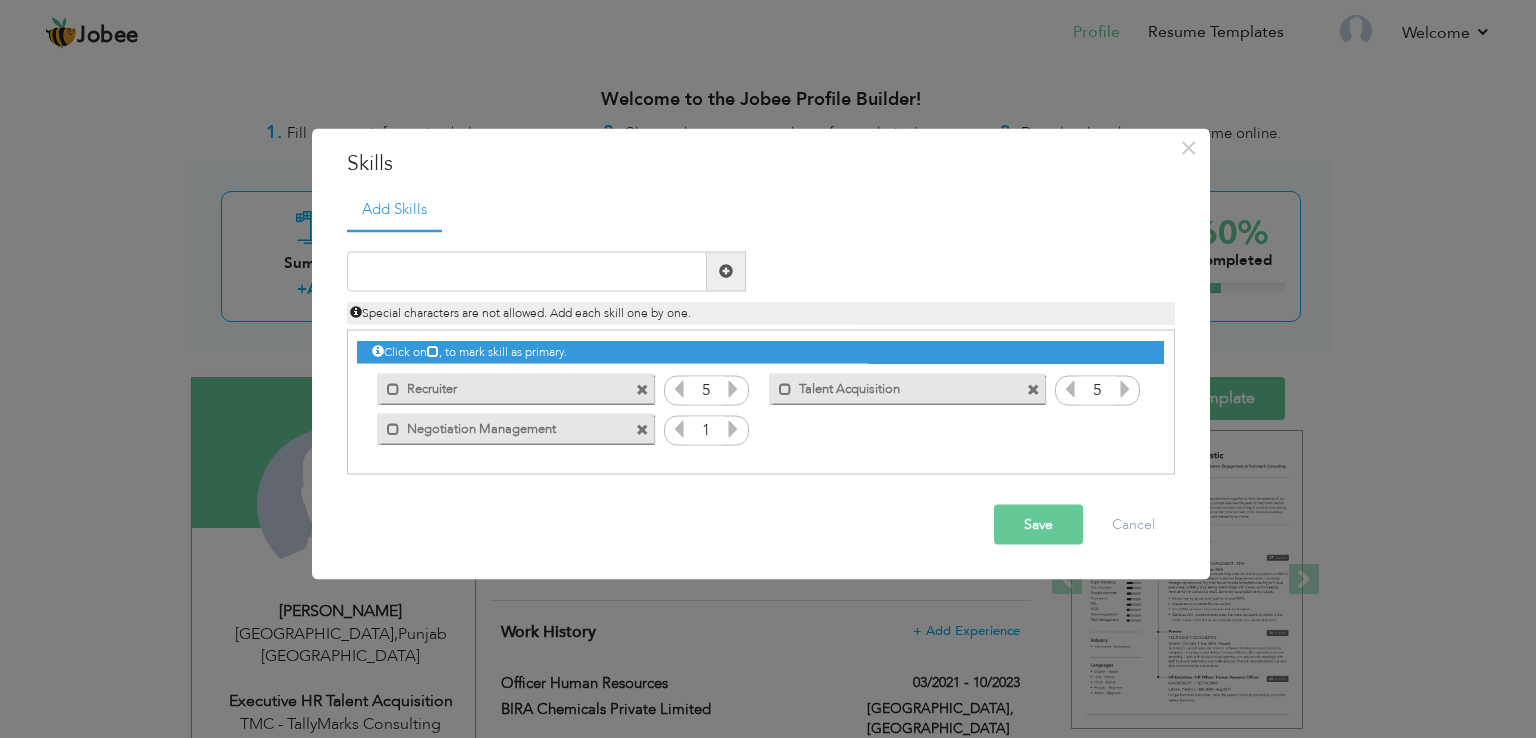 click at bounding box center [733, 388] 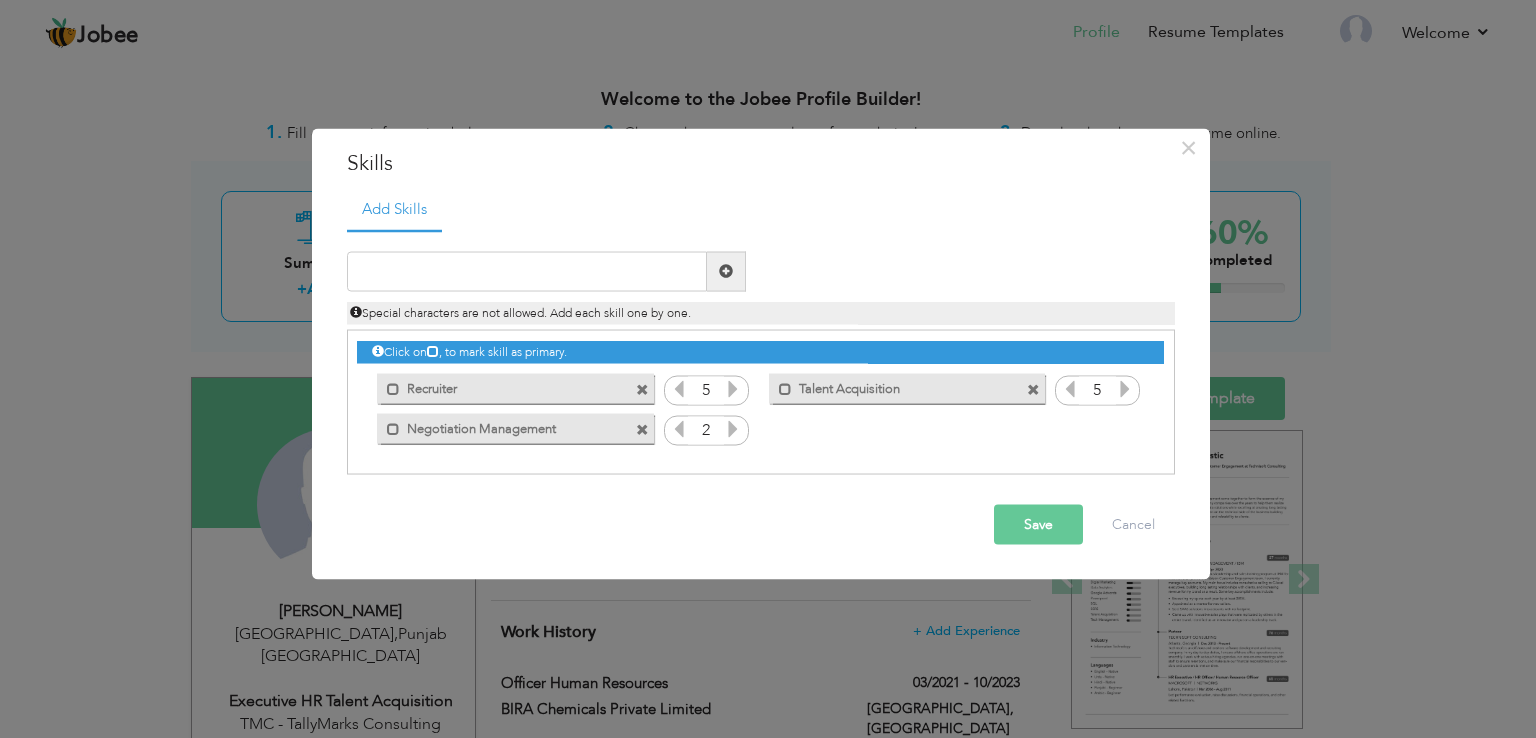click at bounding box center (733, 428) 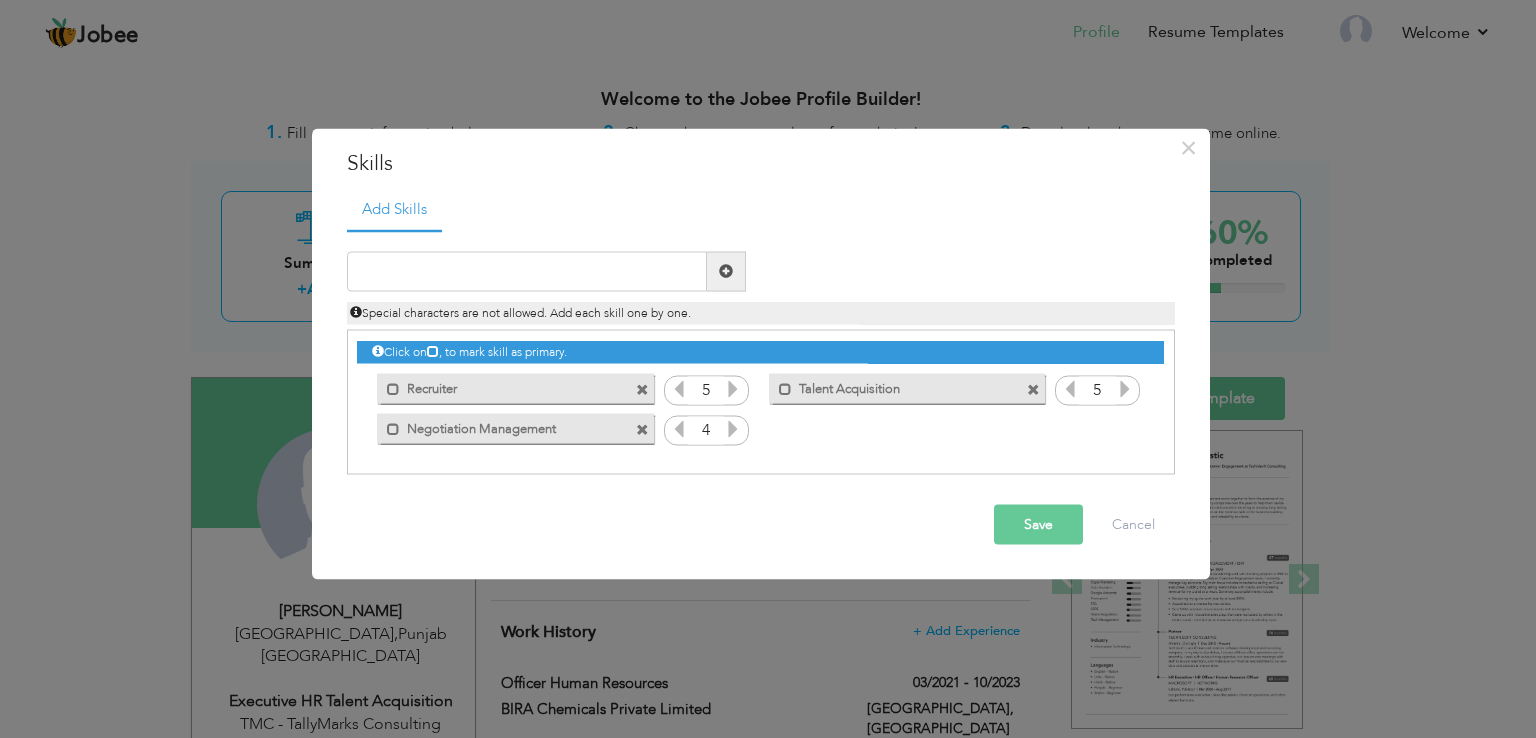 click at bounding box center [733, 428] 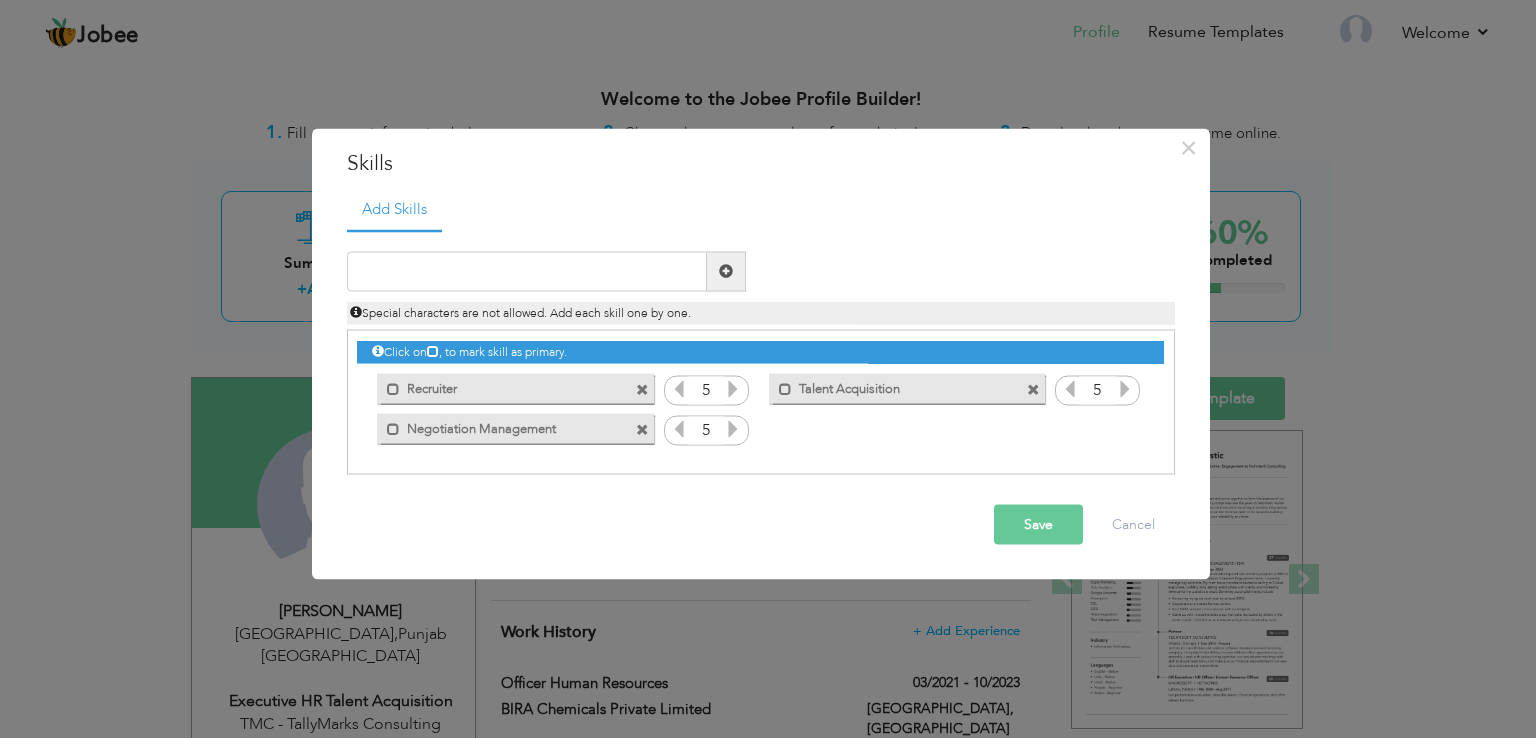 click at bounding box center [733, 428] 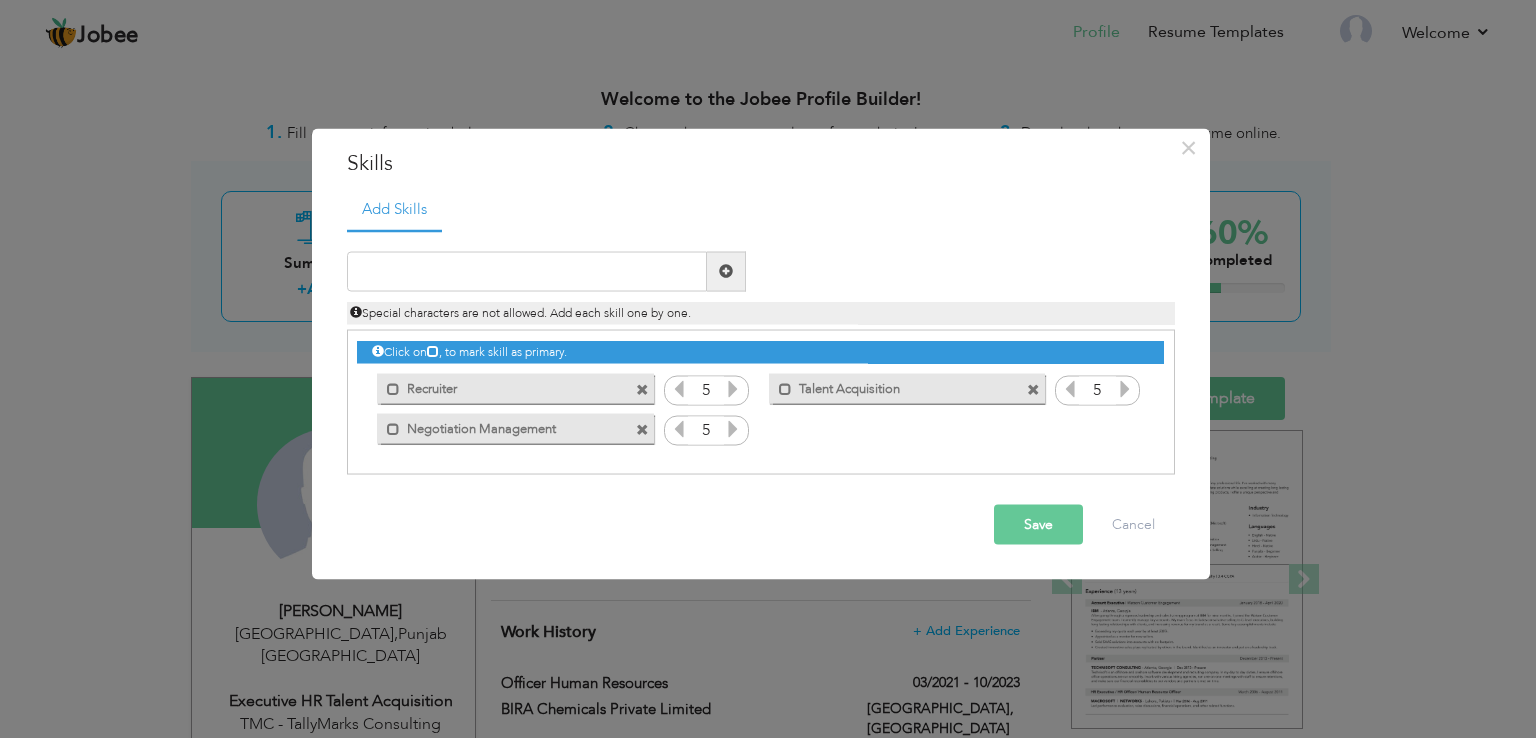 click on "Save" at bounding box center (1038, 524) 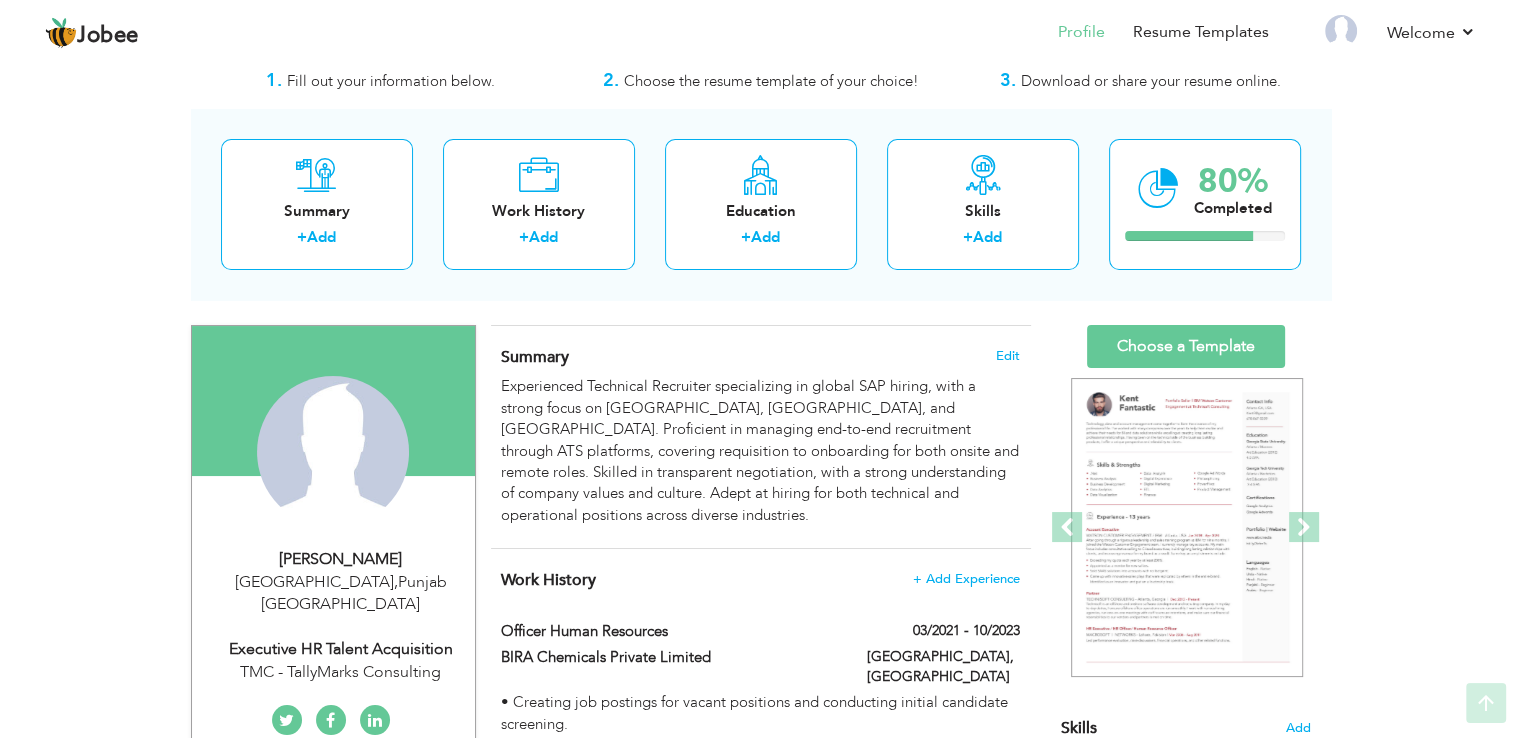 scroll, scrollTop: 0, scrollLeft: 0, axis: both 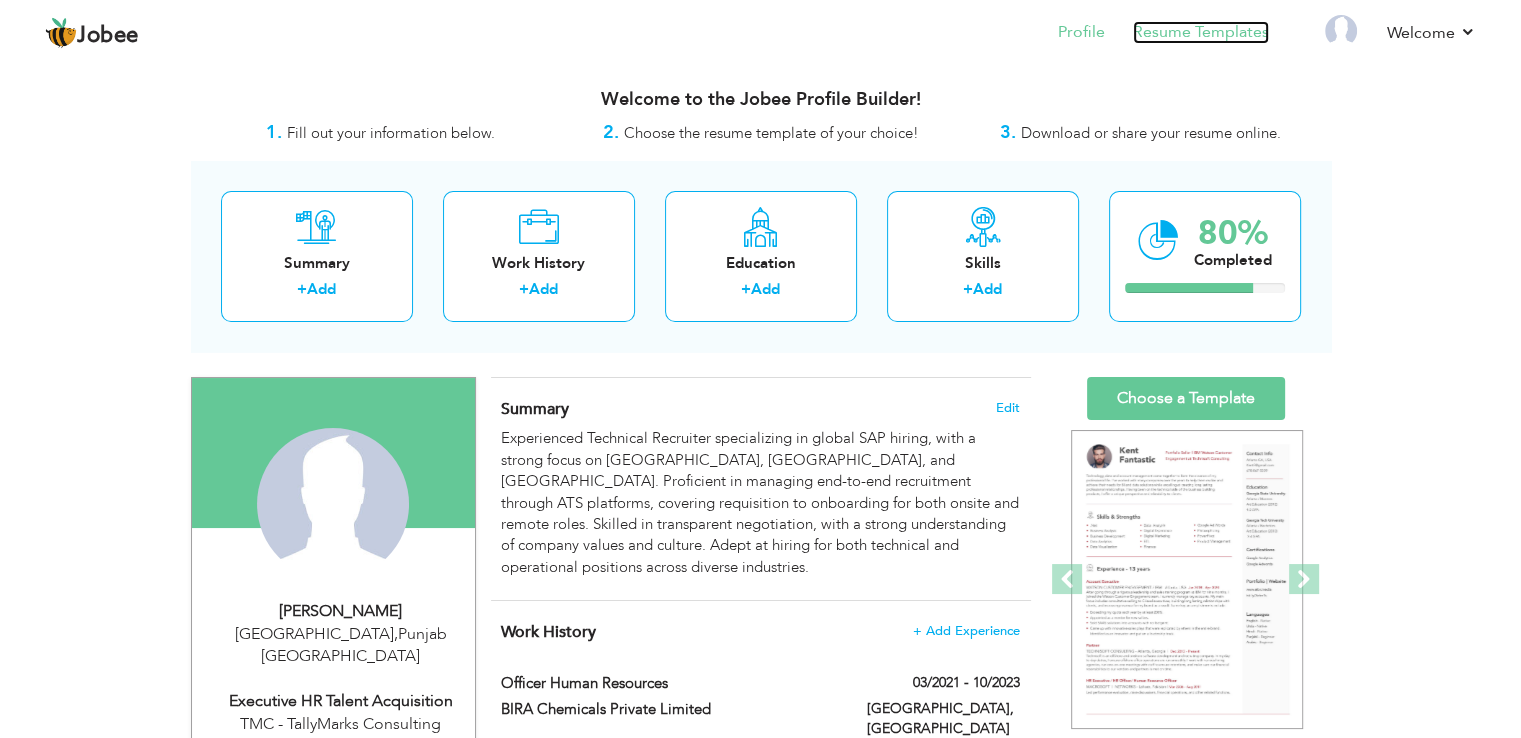 click on "Resume Templates" at bounding box center [1201, 32] 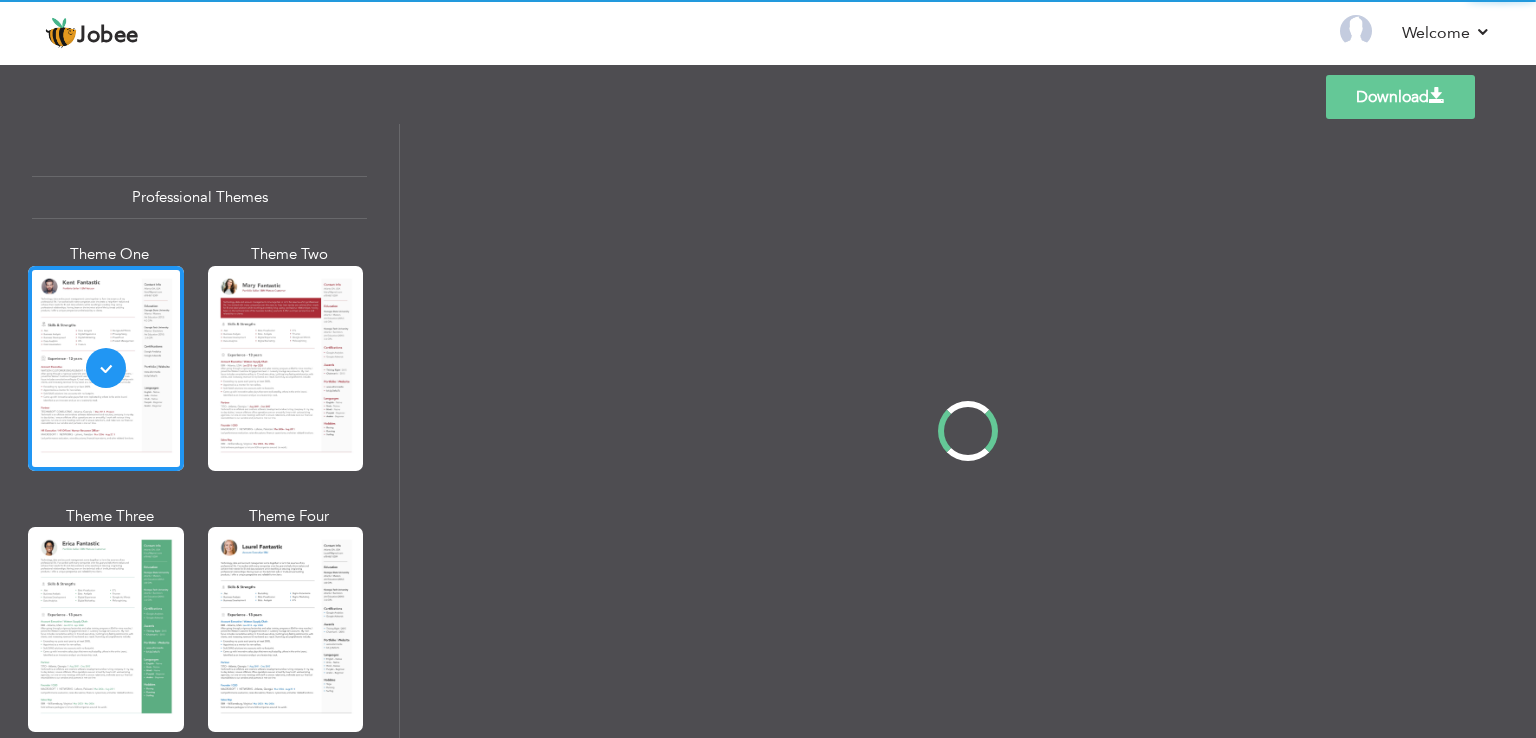 scroll, scrollTop: 0, scrollLeft: 0, axis: both 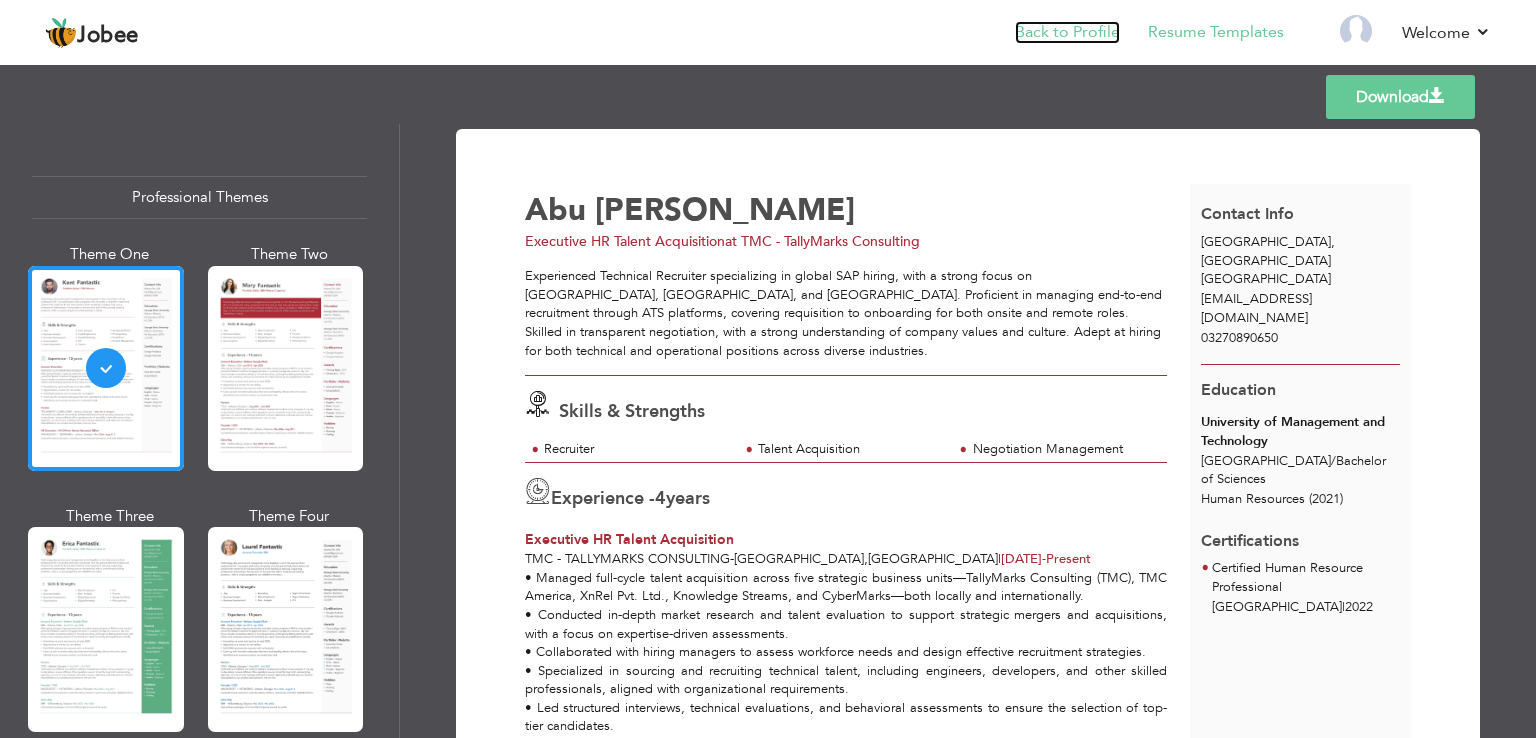 click on "Back to Profile" at bounding box center [1067, 32] 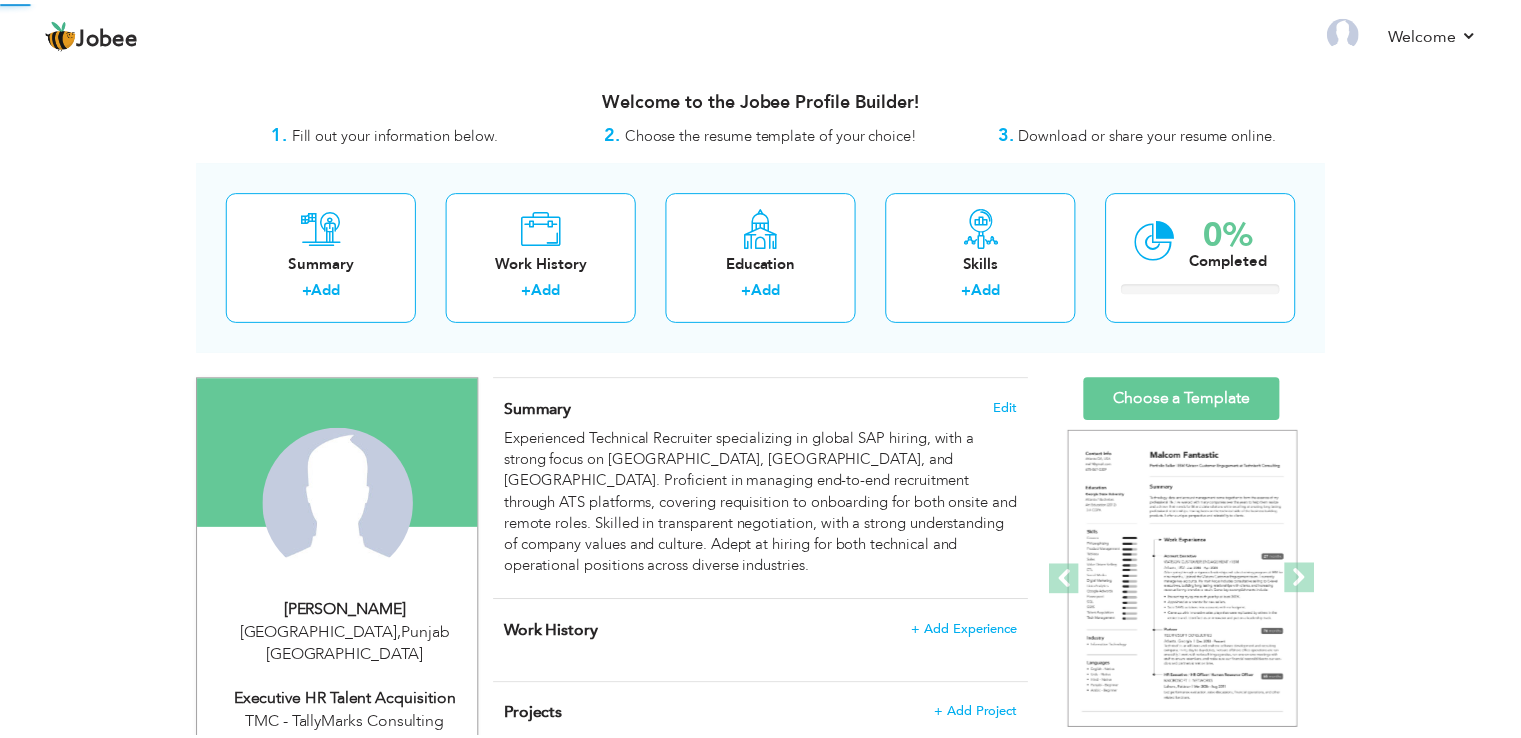 scroll, scrollTop: 0, scrollLeft: 0, axis: both 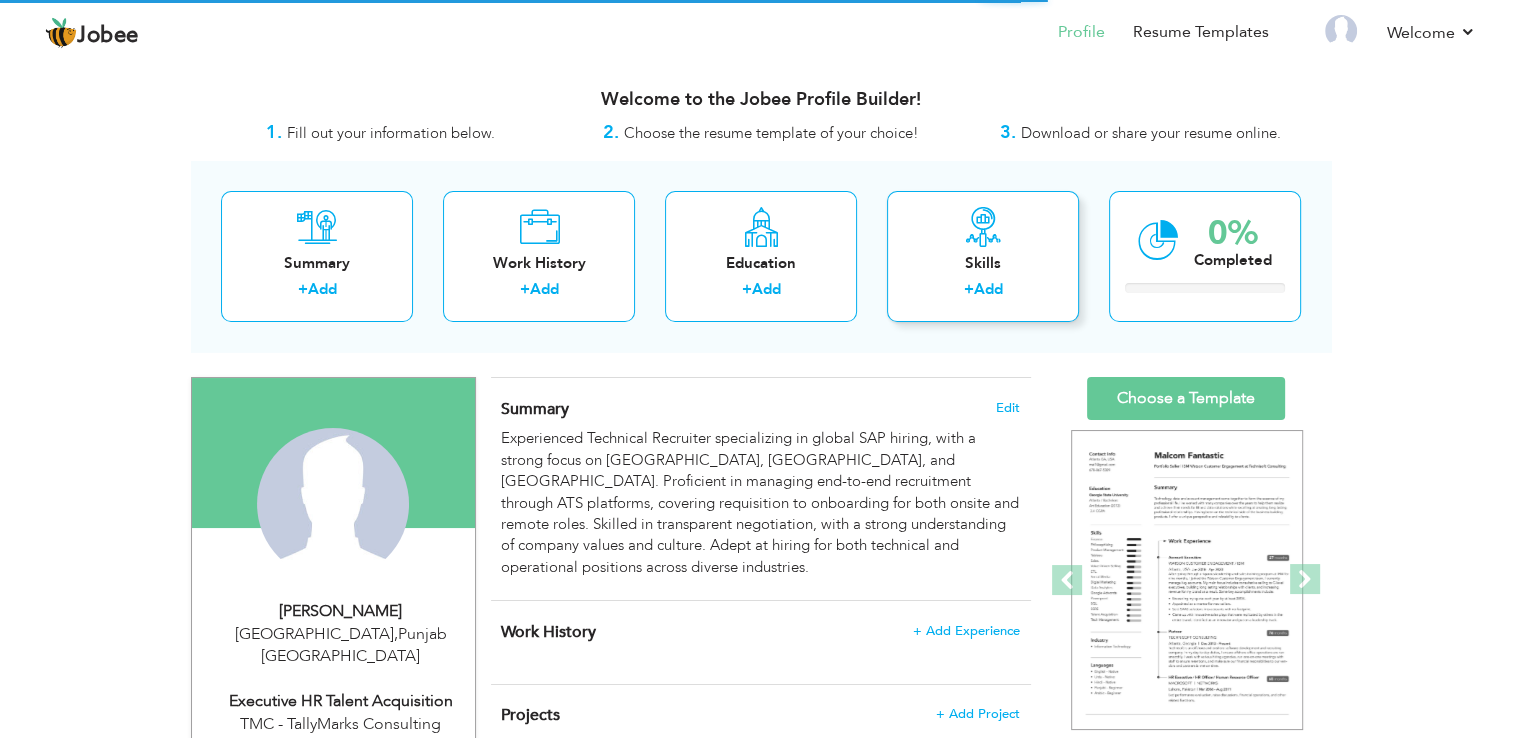 click on "Add" at bounding box center (987, 289) 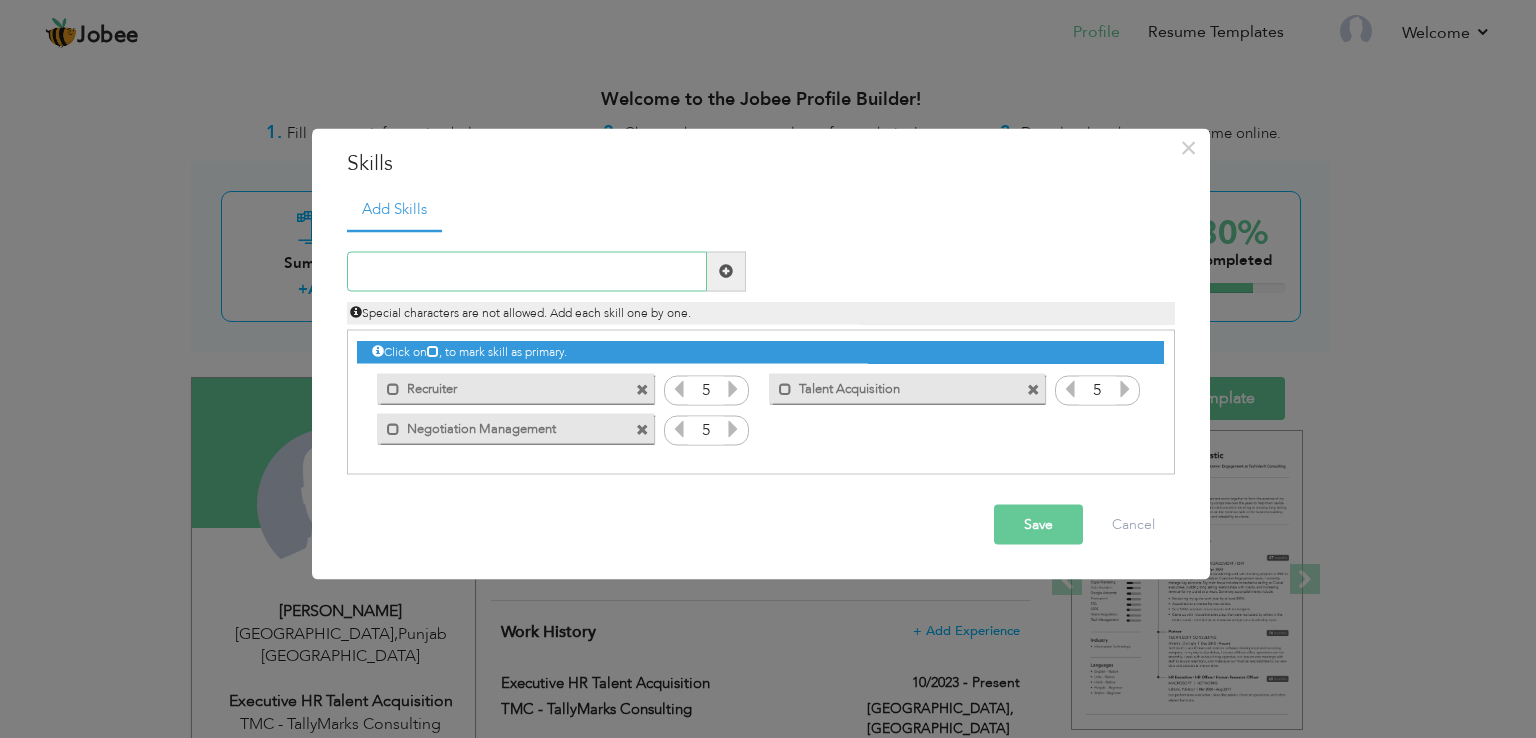 click at bounding box center [527, 271] 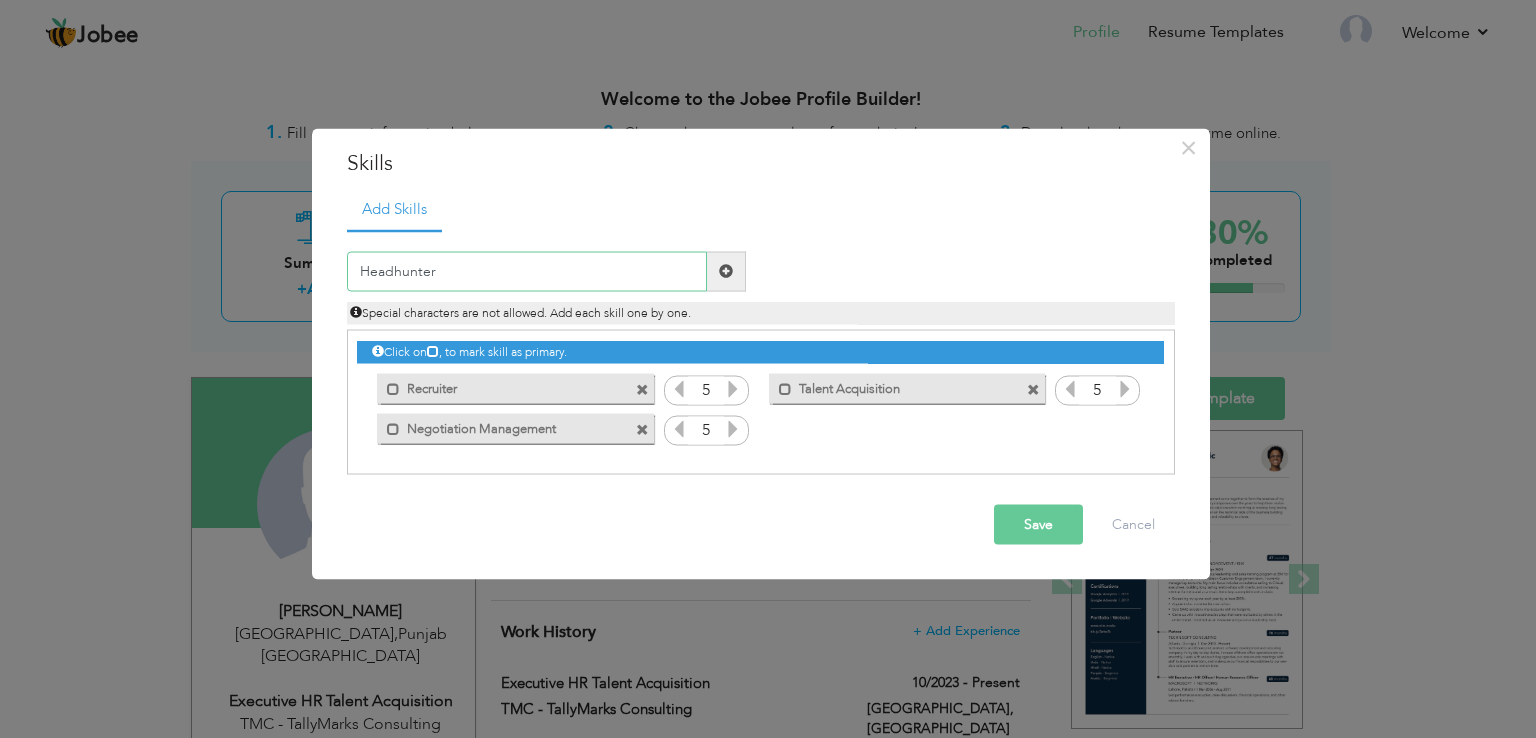 type on "Headhunter" 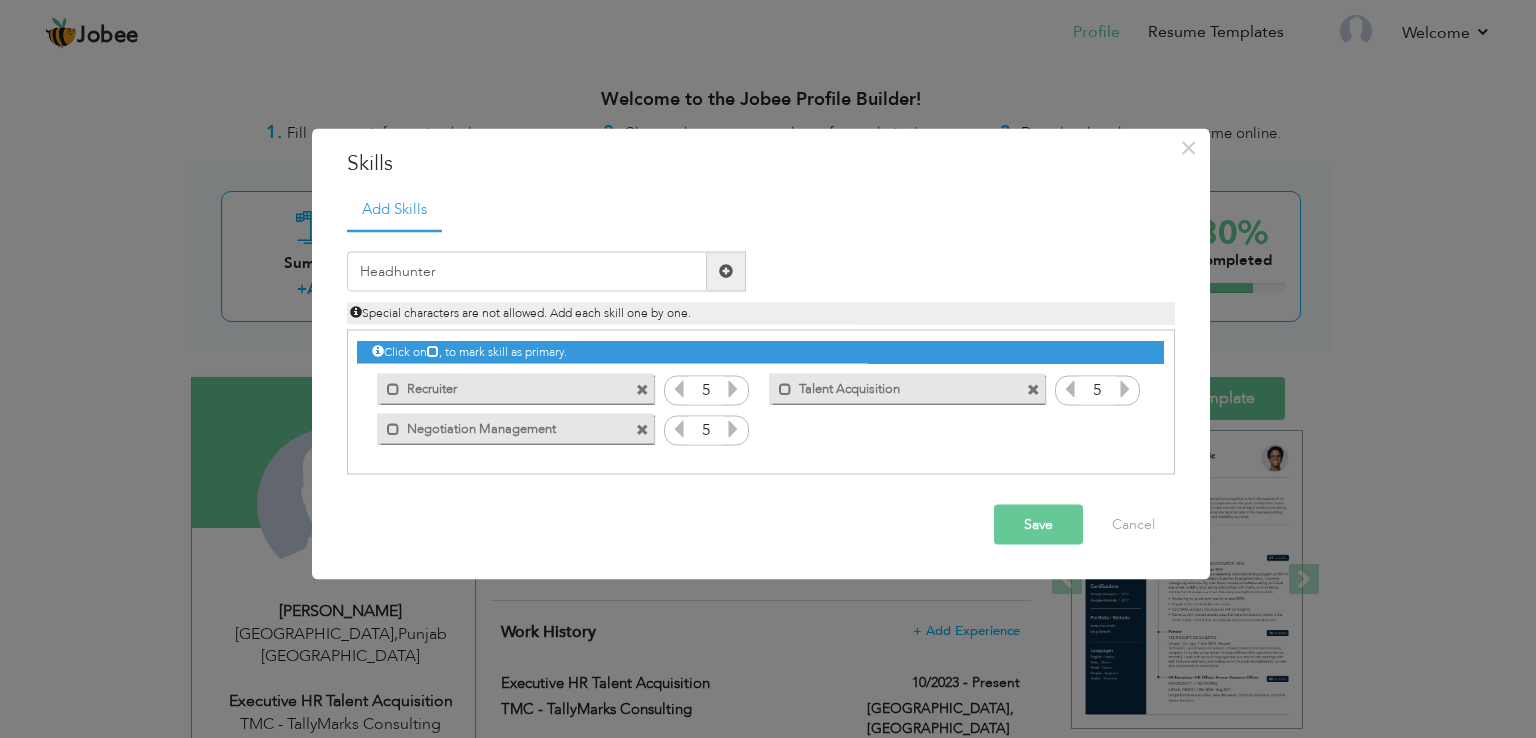 click at bounding box center [726, 271] 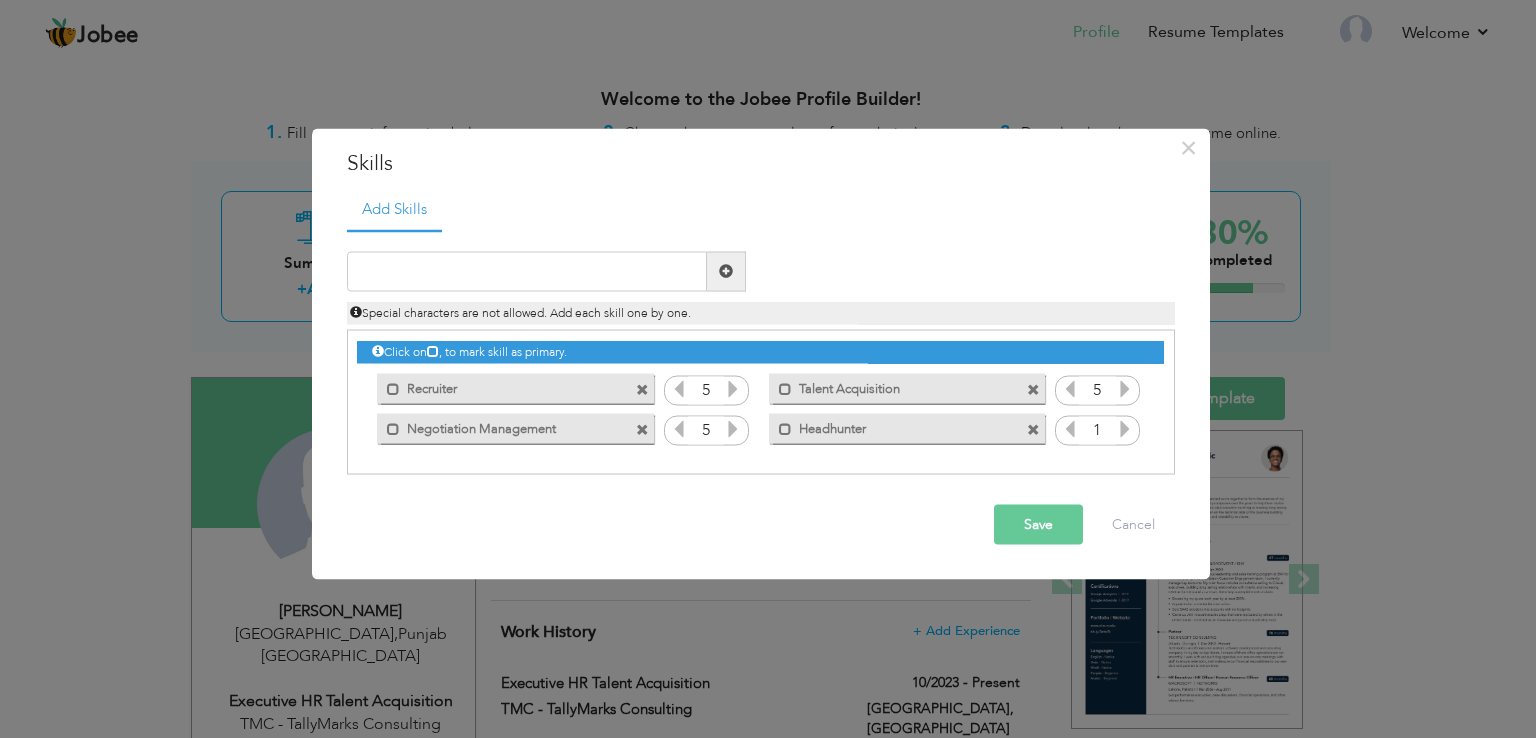 click at bounding box center (1125, 428) 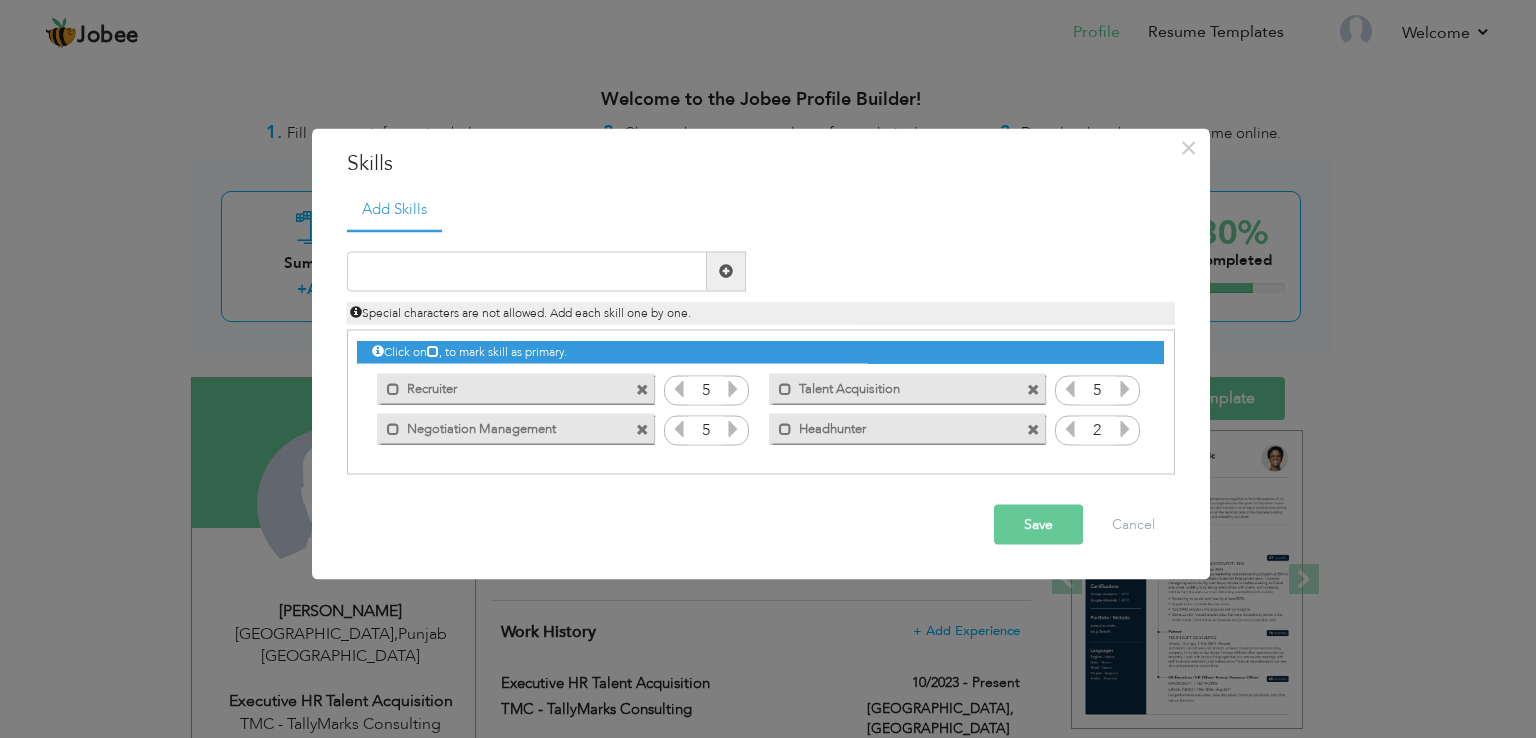 click at bounding box center (1125, 428) 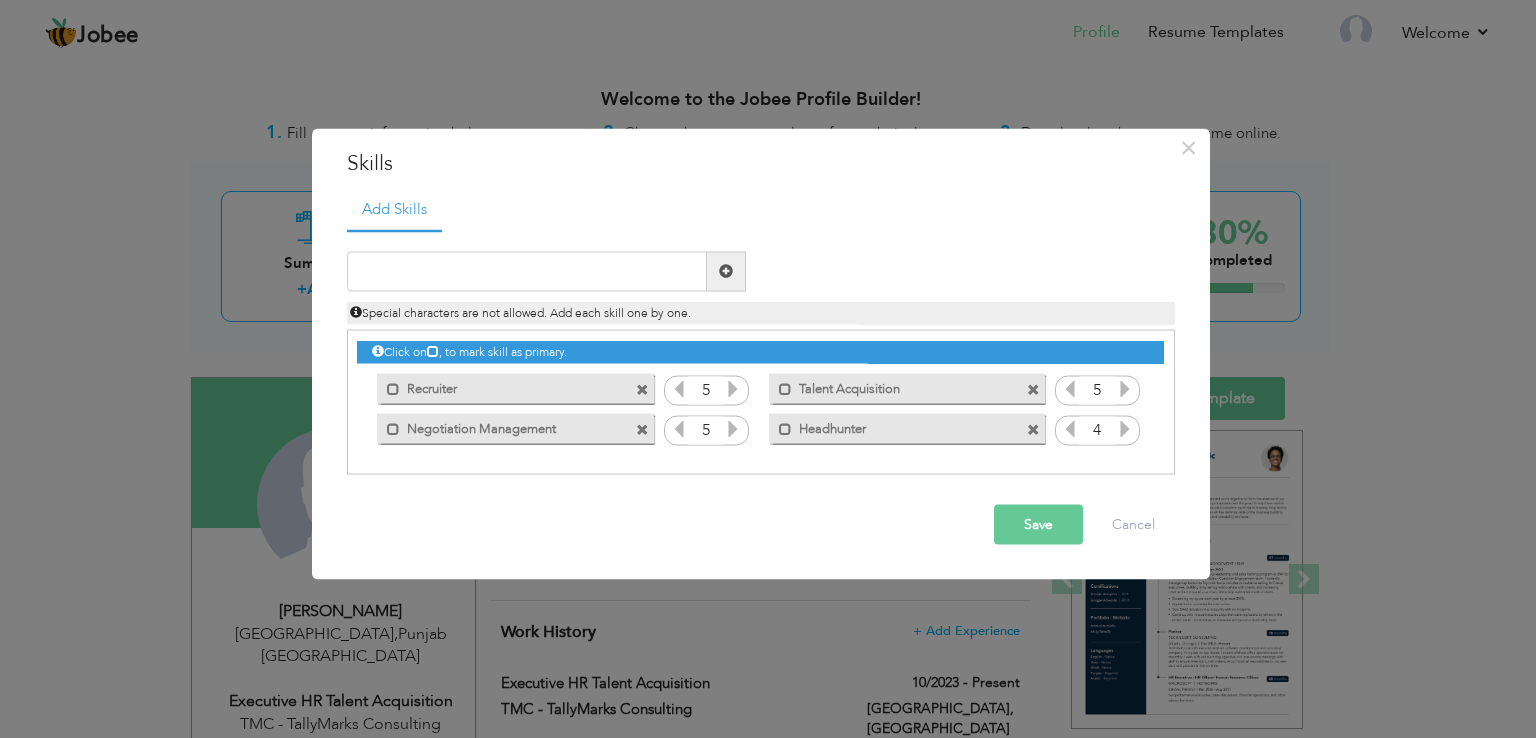 click at bounding box center (1125, 428) 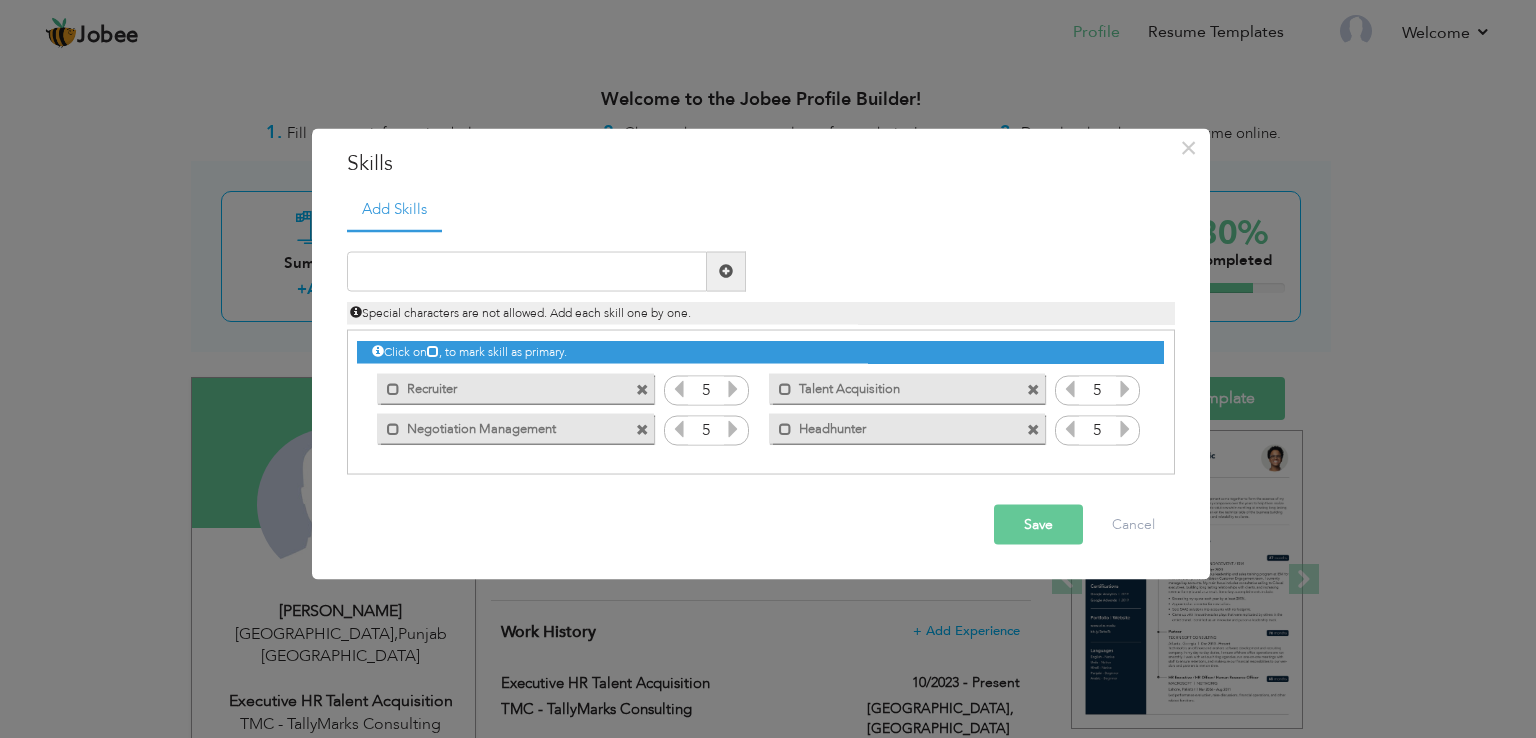 click at bounding box center (1125, 428) 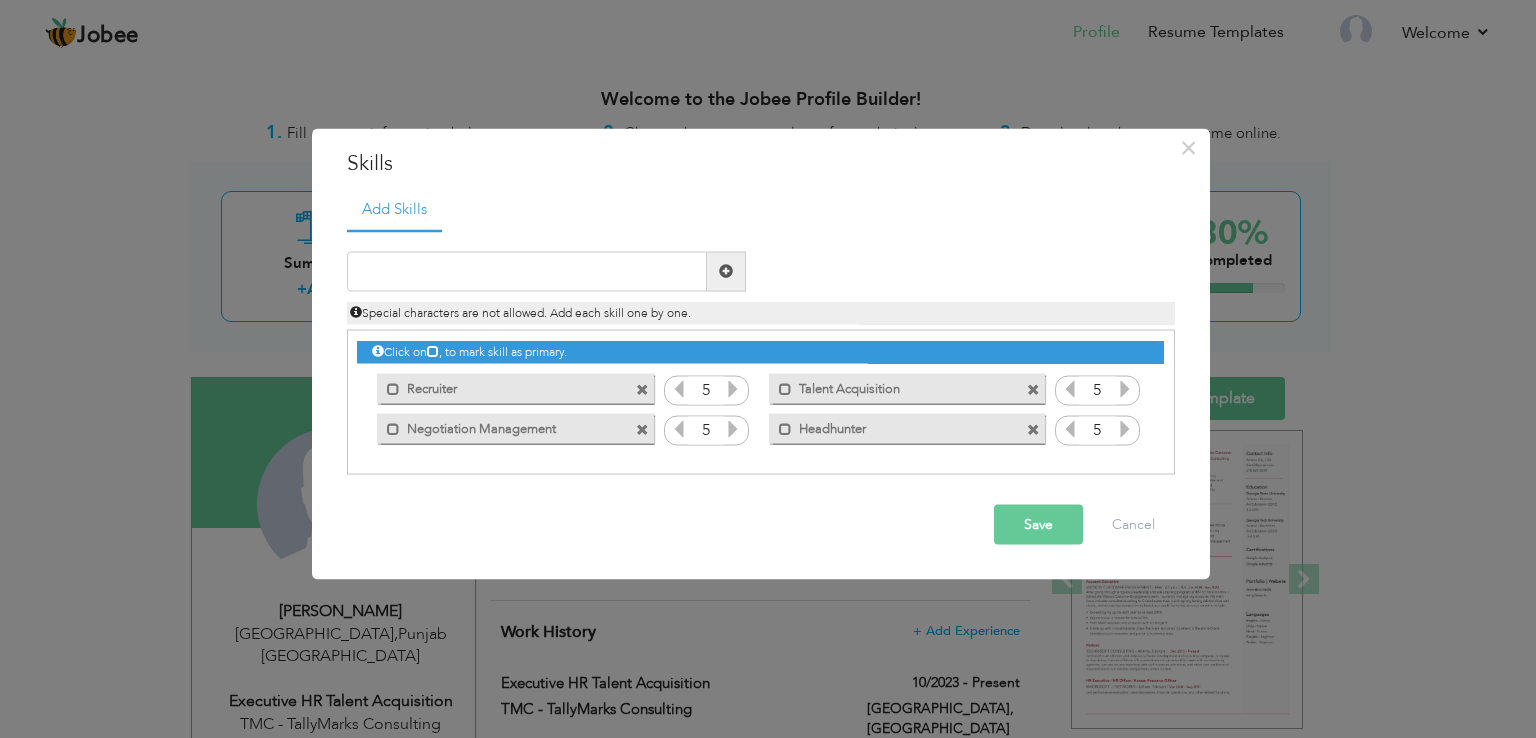 click on "Save" at bounding box center (1038, 524) 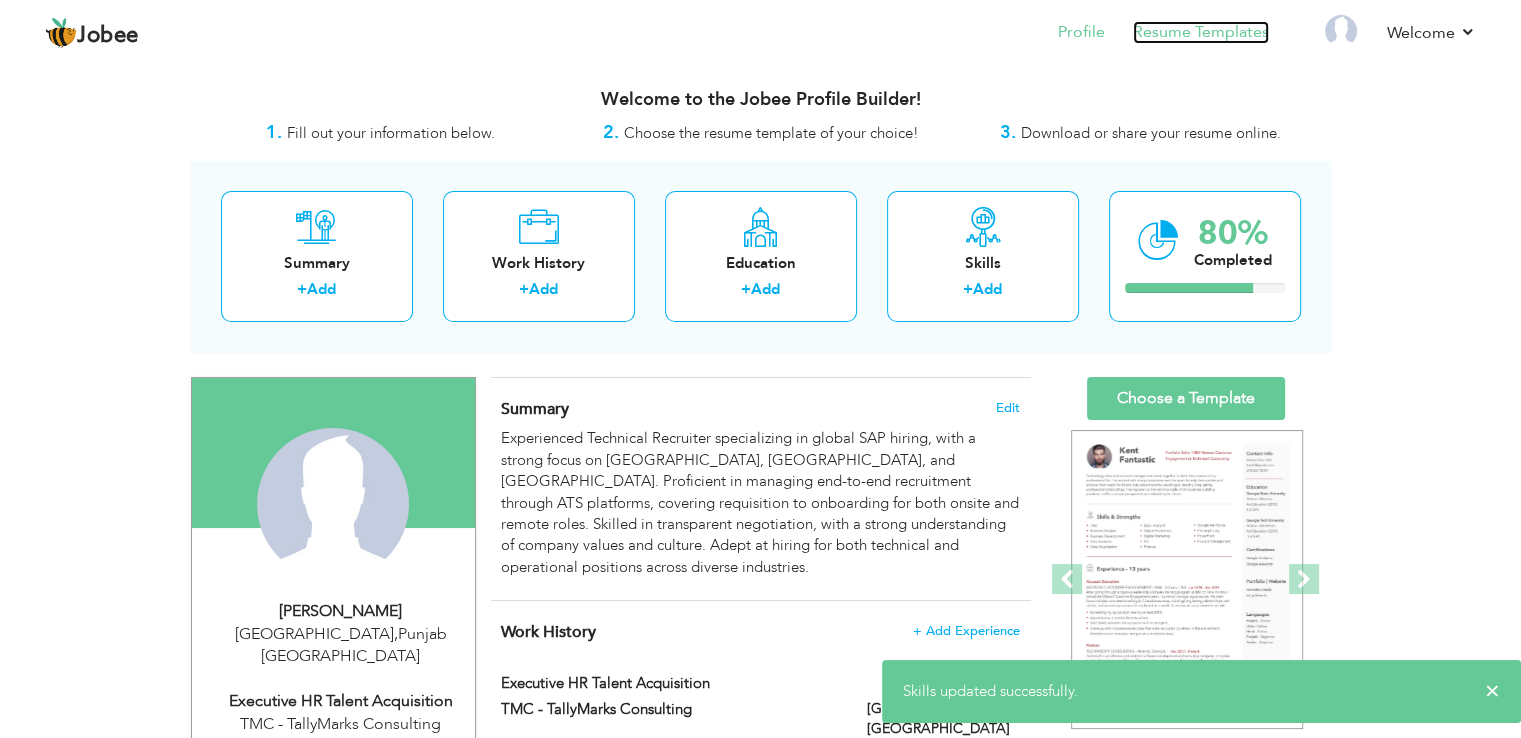 click on "Resume Templates" at bounding box center (1201, 32) 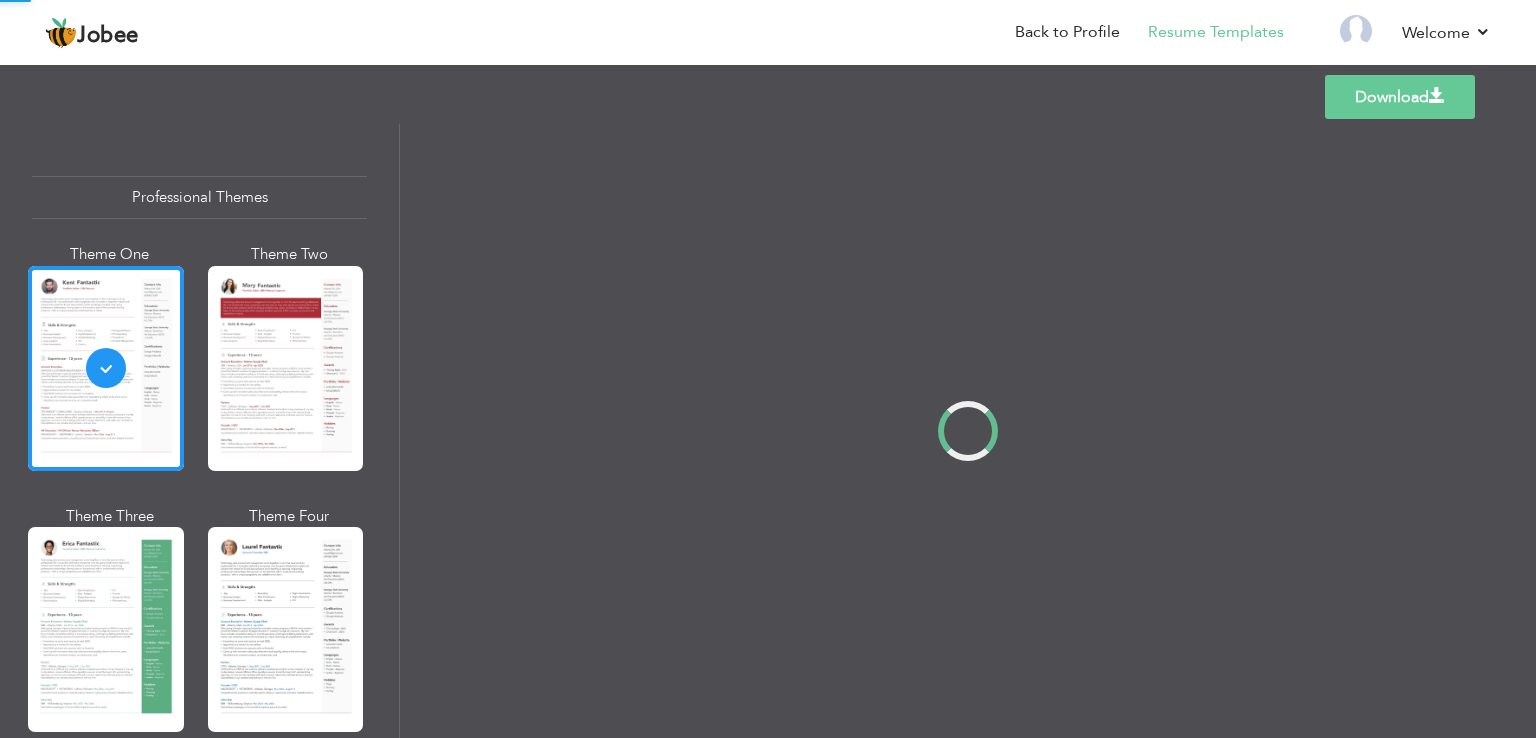 scroll, scrollTop: 0, scrollLeft: 0, axis: both 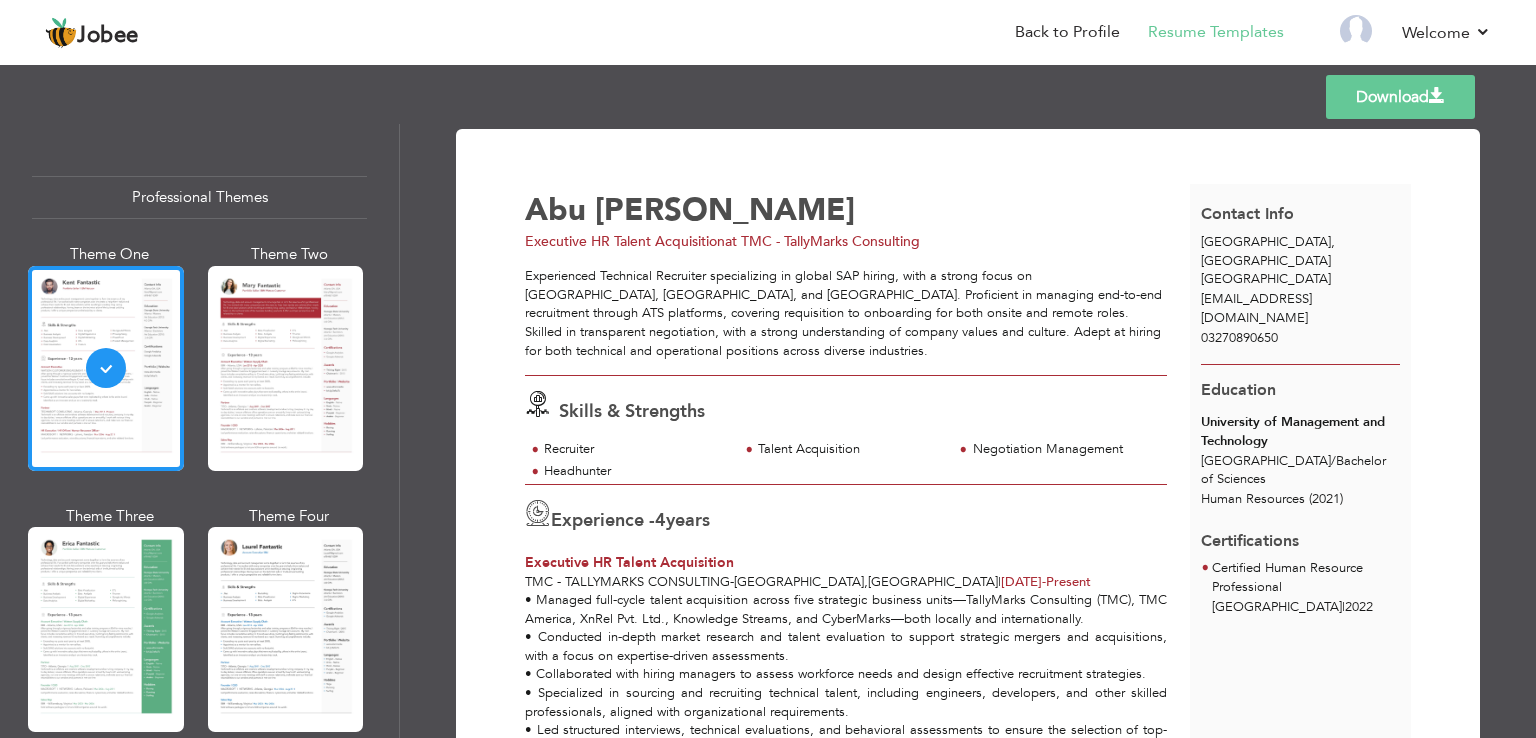click on "Download" at bounding box center (1400, 97) 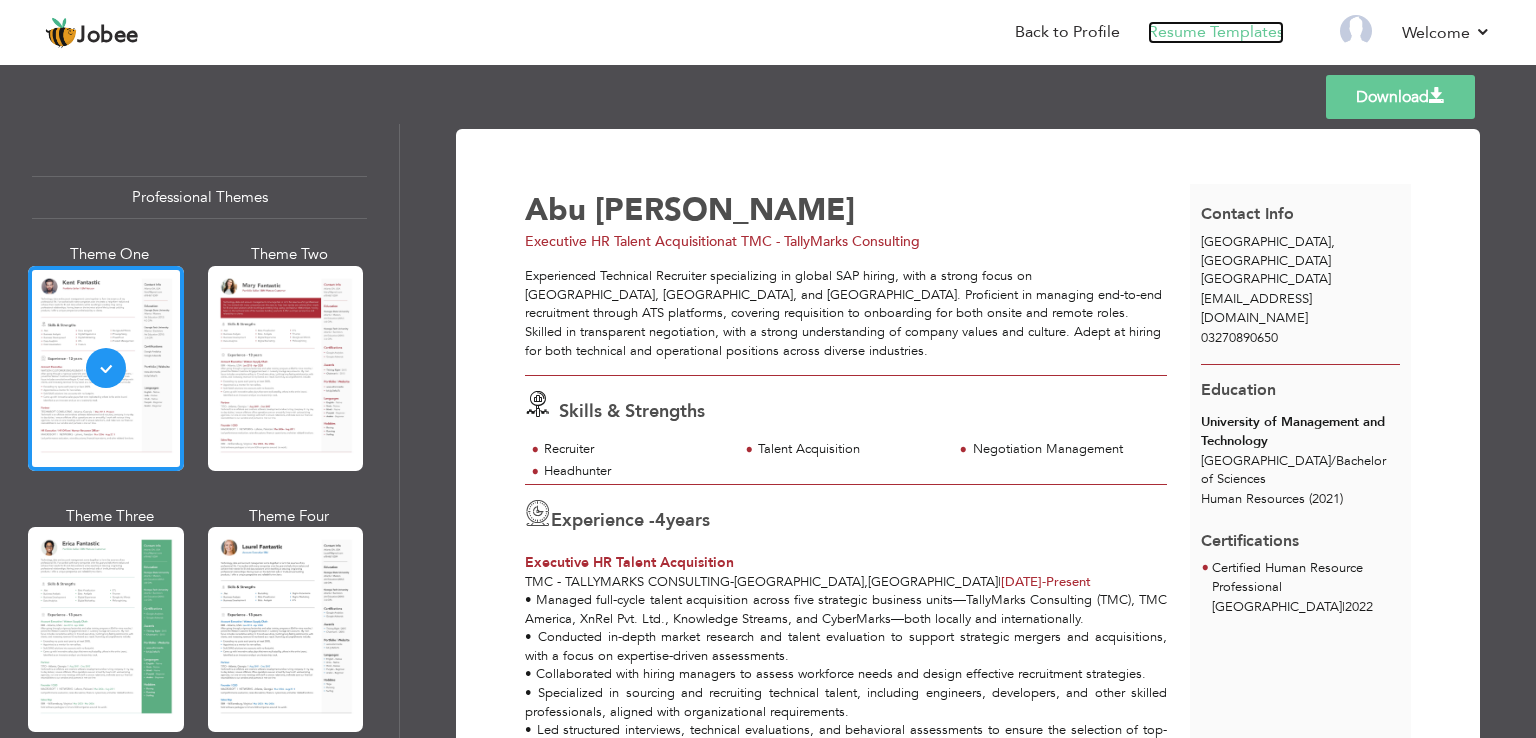 click on "Resume Templates" at bounding box center (1216, 32) 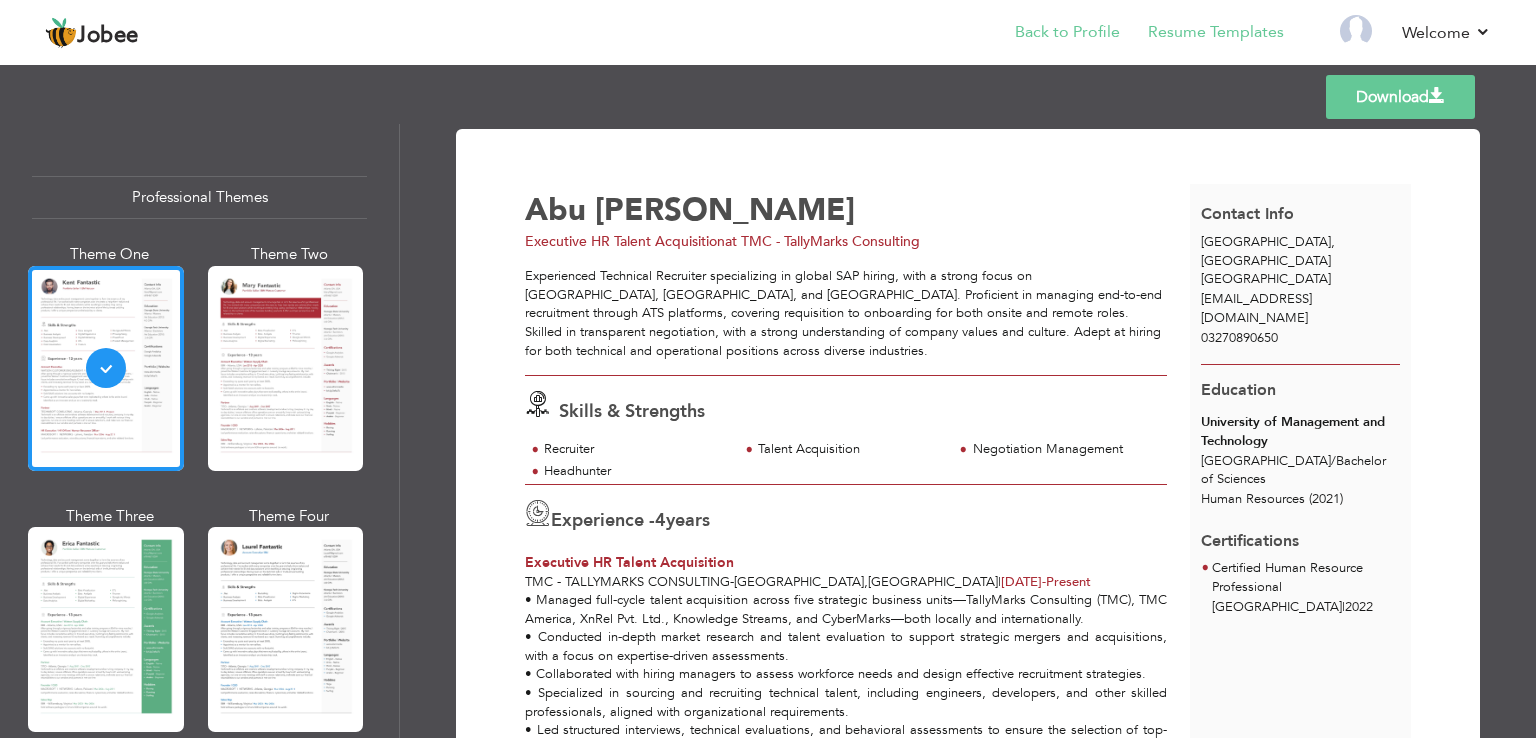 click on "Back to Profile" at bounding box center (1053, 34) 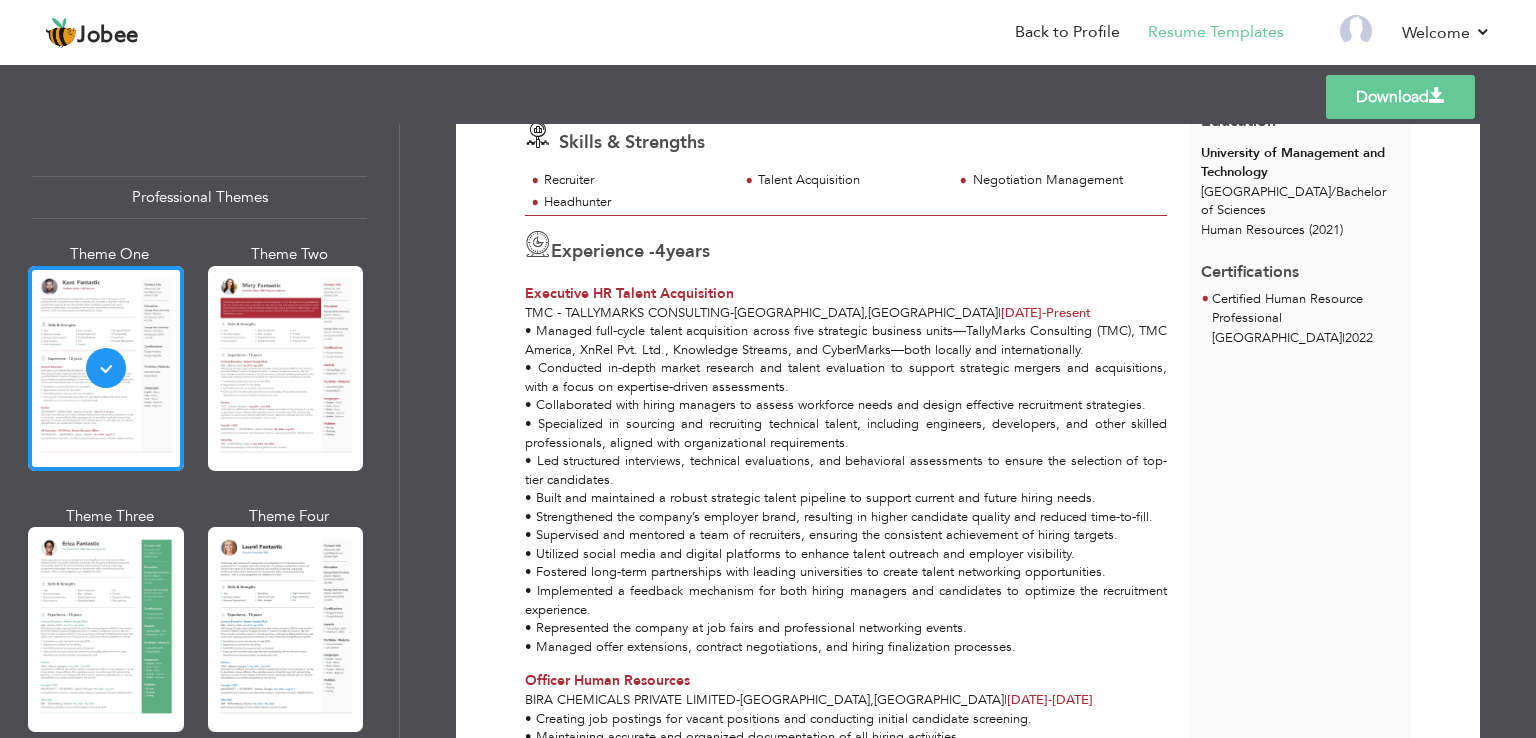 scroll, scrollTop: 300, scrollLeft: 0, axis: vertical 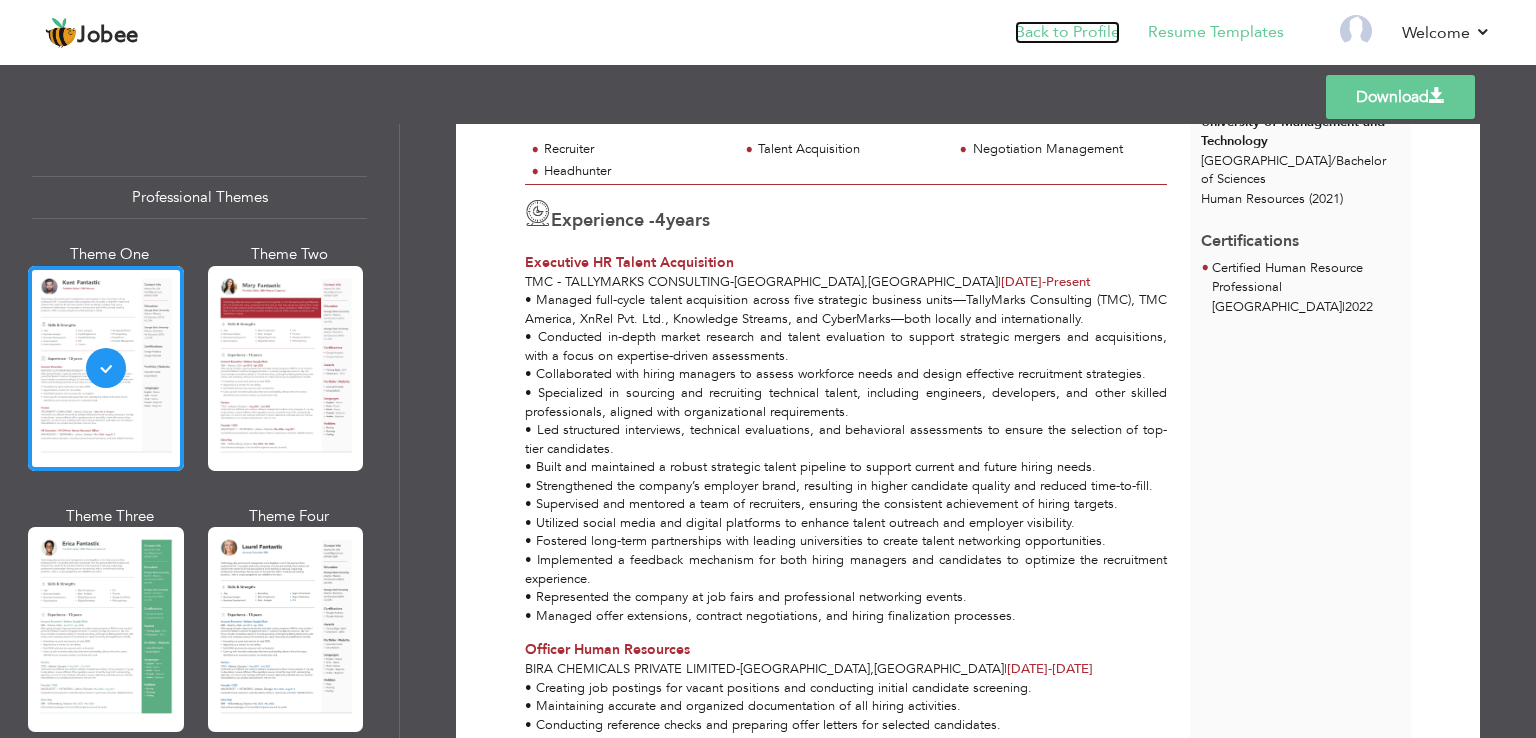 click on "Back to Profile" at bounding box center [1067, 32] 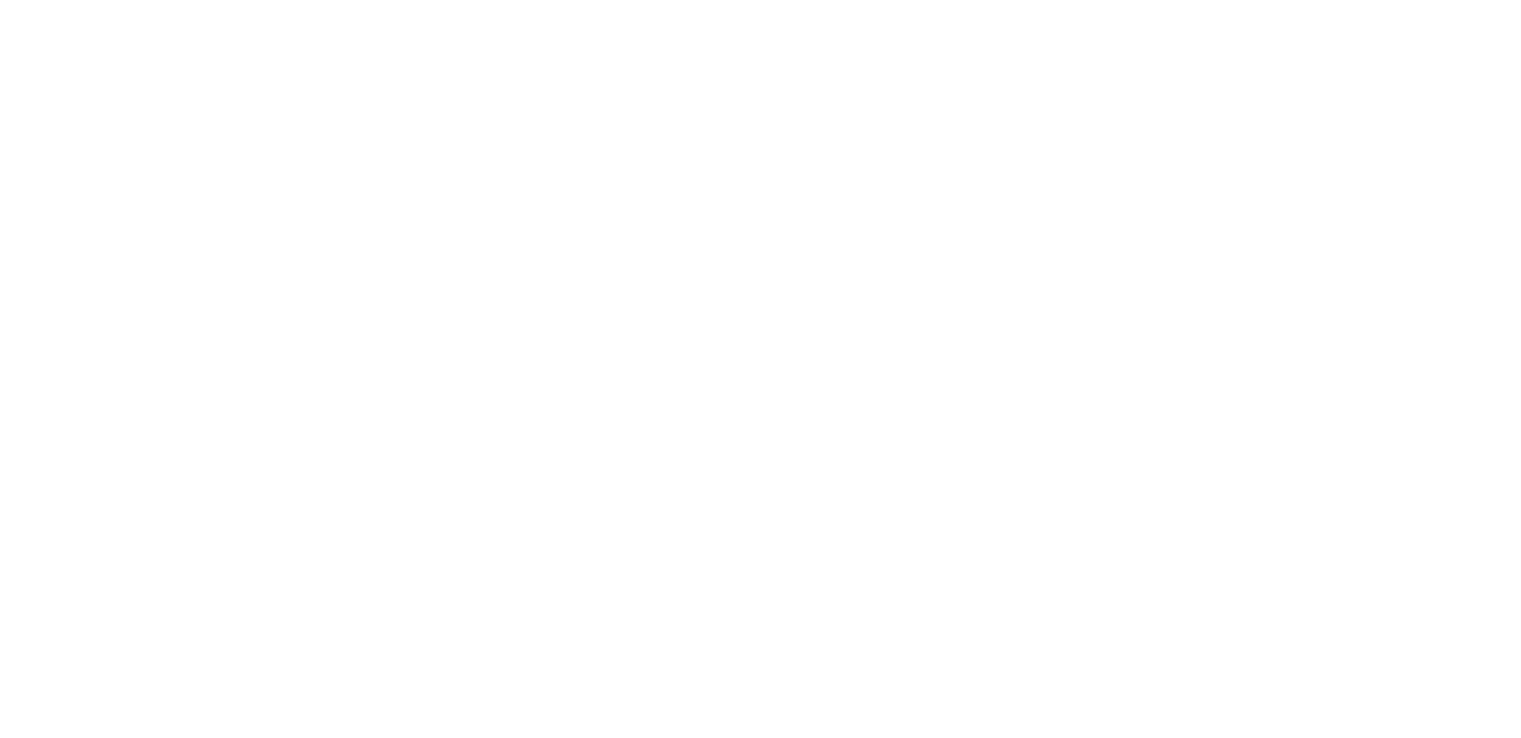 scroll, scrollTop: 0, scrollLeft: 0, axis: both 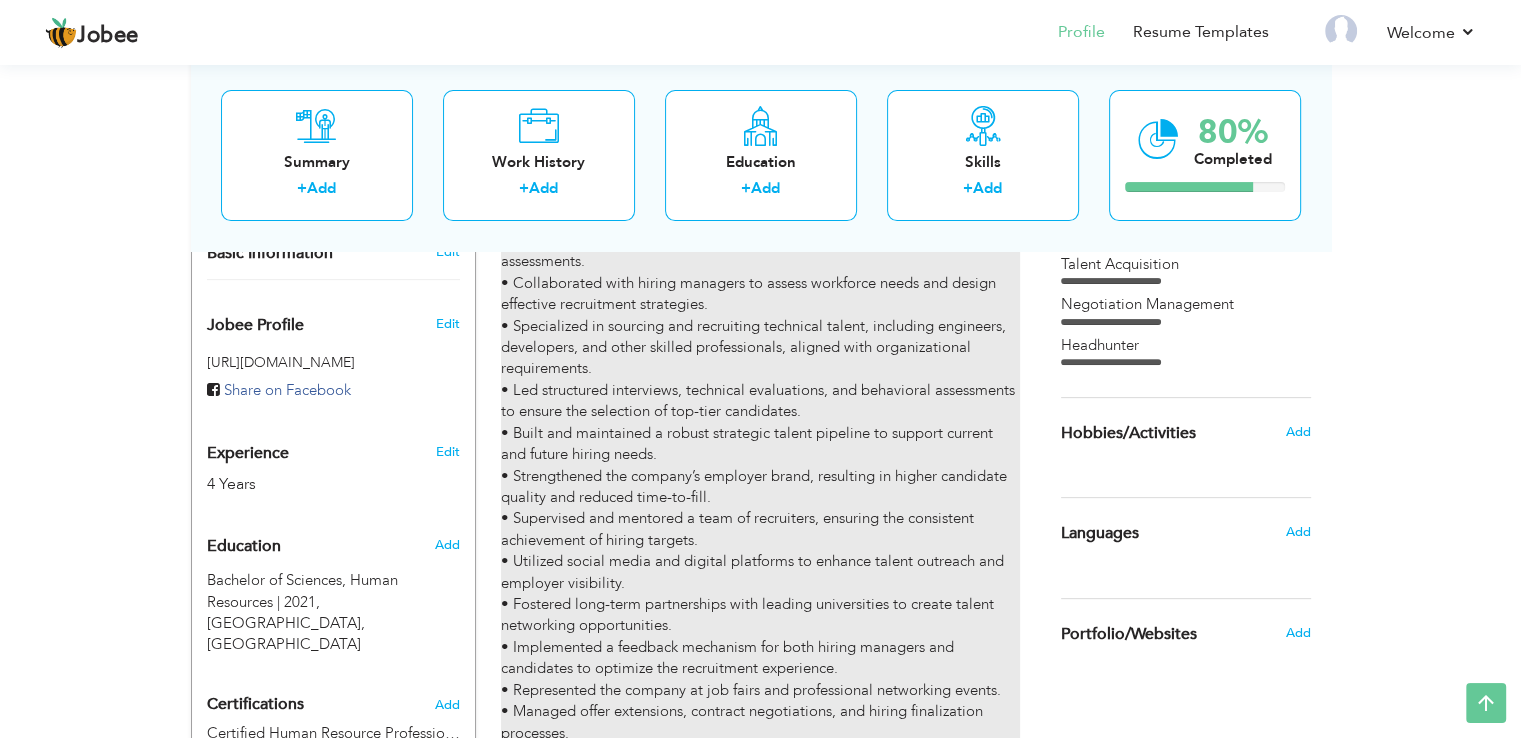 click on "• Managed full-cycle talent acquisition across five strategic business units—TallyMarks Consulting (TMC), TMC America, XnRel Pvt. Ltd., Knowledge Streams, and CyberMarks—both locally and internationally.
• Conducted in-depth market research and talent evaluation to support strategic mergers and acquisitions, with a focus on expertise-driven assessments.
• Collaborated with hiring managers to assess workforce needs and design effective recruitment strategies.
• Specialized in sourcing and recruiting technical talent, including engineers, developers, and other skilled professionals, aligned with organizational requirements.
• Led structured interviews, technical evaluations, and behavioral assessments to ensure the selection of top-tier candidates.
• Built and maintained a robust strategic talent pipeline to support current and future hiring needs.
• Strengthened the company’s employer brand, resulting in higher candidate quality and reduced time-to-fill." at bounding box center [760, 444] 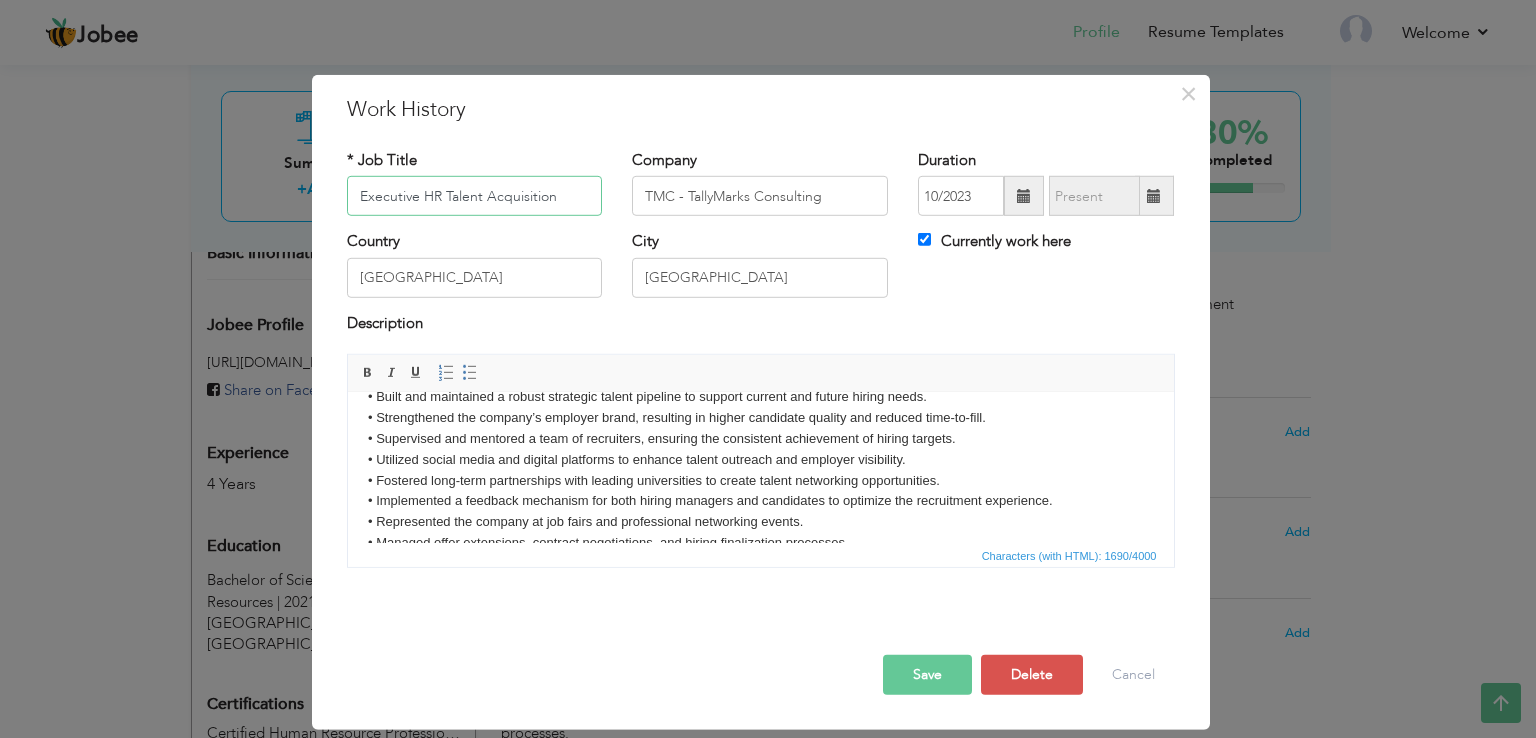 scroll, scrollTop: 222, scrollLeft: 0, axis: vertical 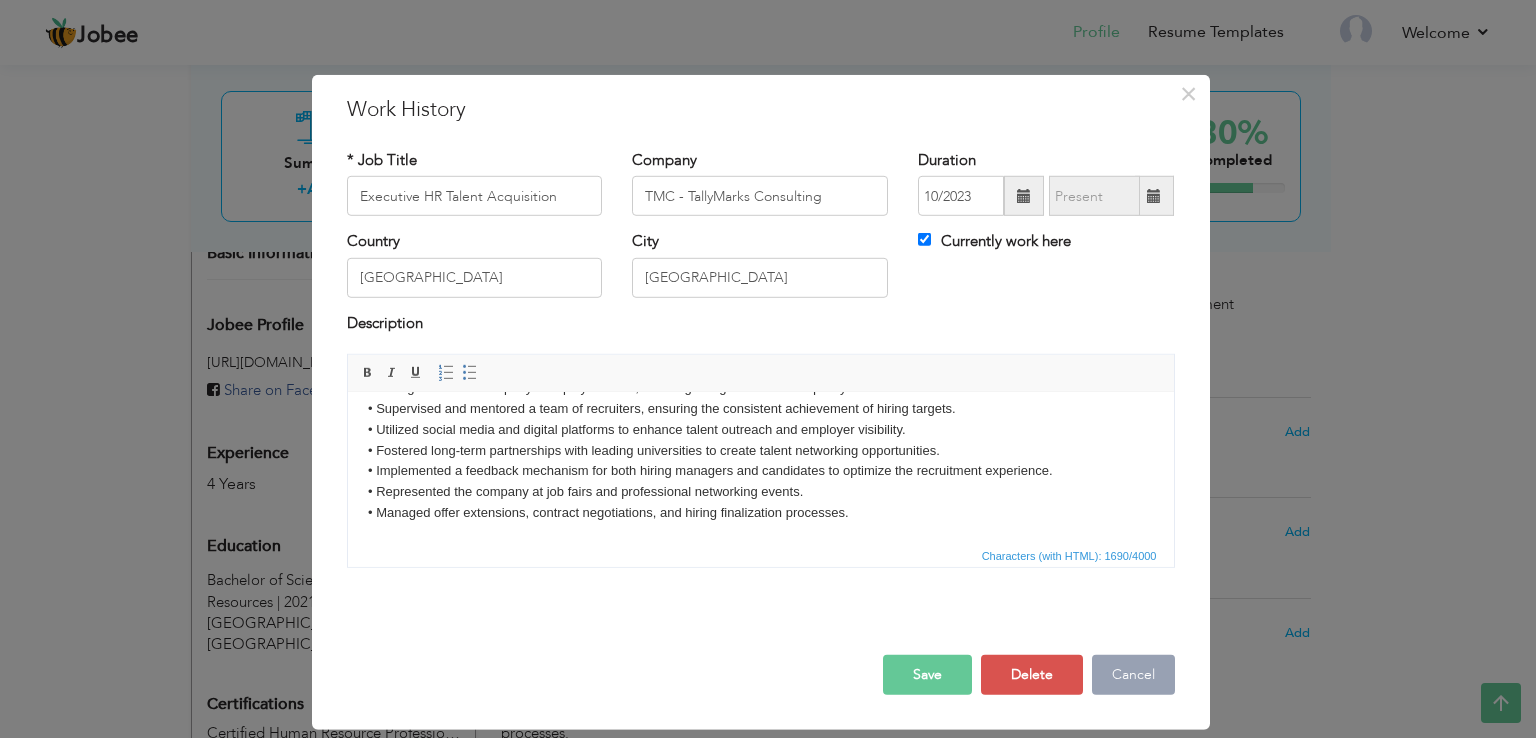 click on "Cancel" at bounding box center [1133, 675] 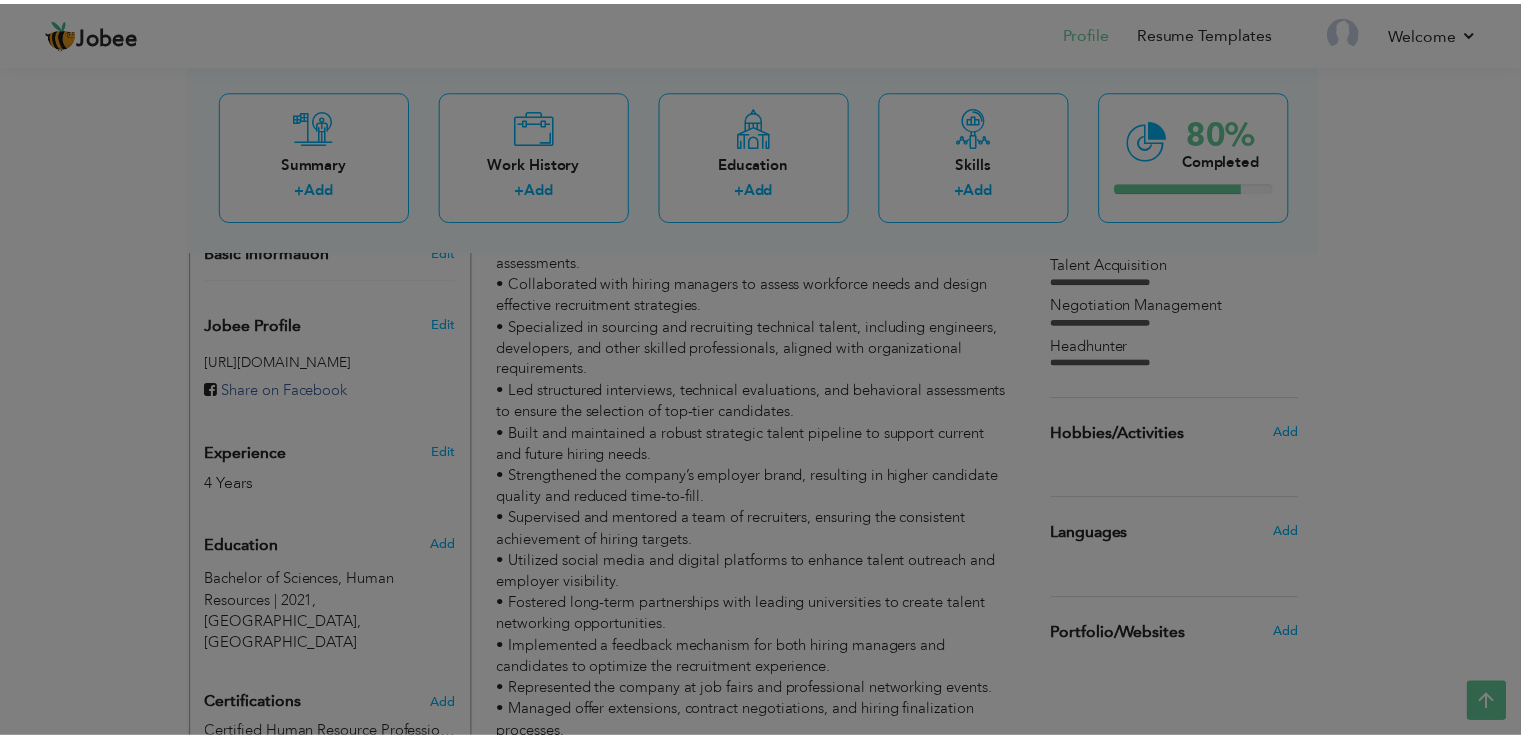 scroll, scrollTop: 0, scrollLeft: 0, axis: both 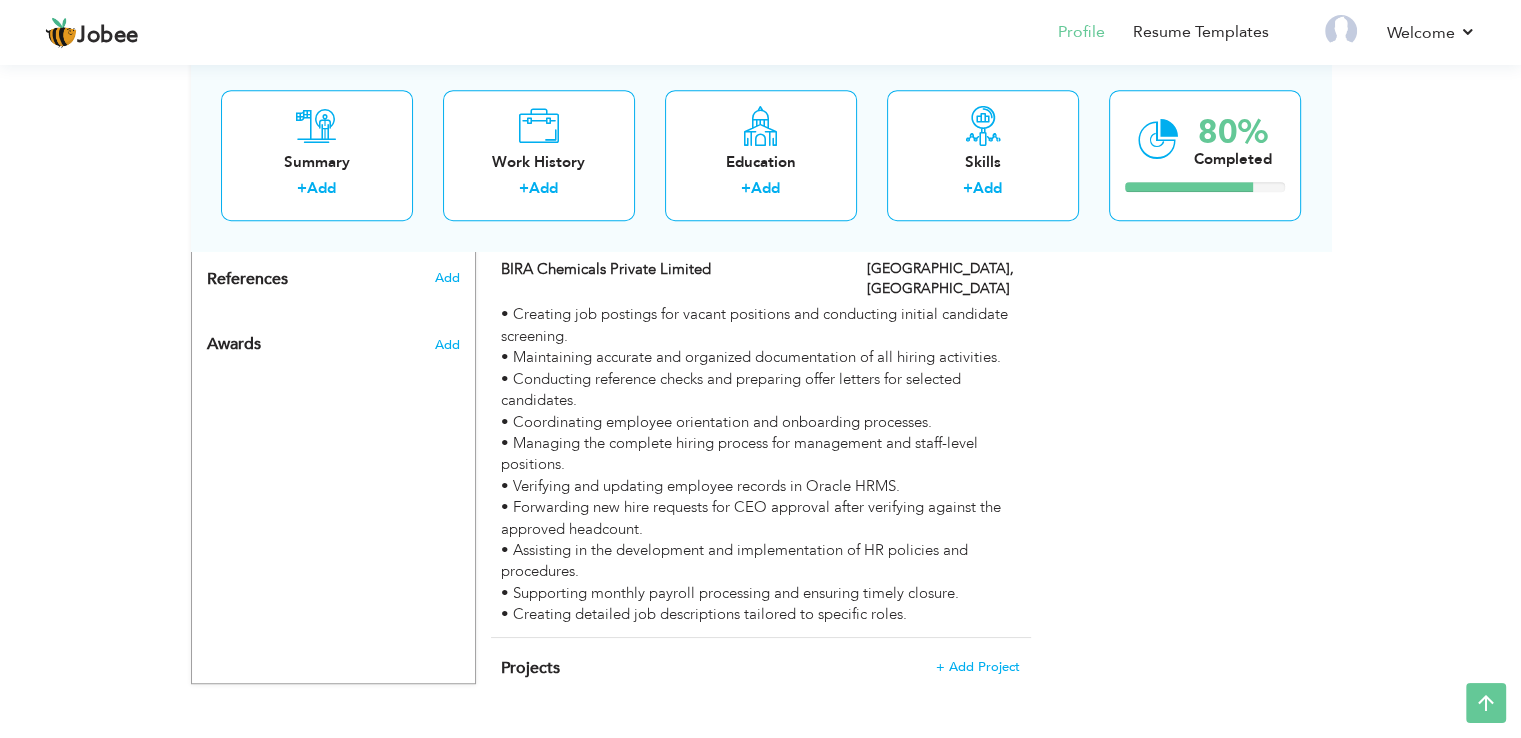 click on "• Creating job postings for vacant positions and conducting initial candidate screening.
• Maintaining accurate and organized documentation of all hiring activities.
• Conducting reference checks and preparing offer letters for selected candidates.
• Coordinating employee orientation and onboarding processes.
• Managing the complete hiring process for management and staff-level positions.
• Verifying and updating employee records in Oracle HRMS.
• Forwarding new hire requests for CEO approval after verifying against the approved headcount.
• Assisting in the development and implementation of HR policies and procedures.
• Supporting monthly payroll processing and ensuring timely closure.
• Creating detailed job descriptions tailored to specific roles." at bounding box center [760, 464] 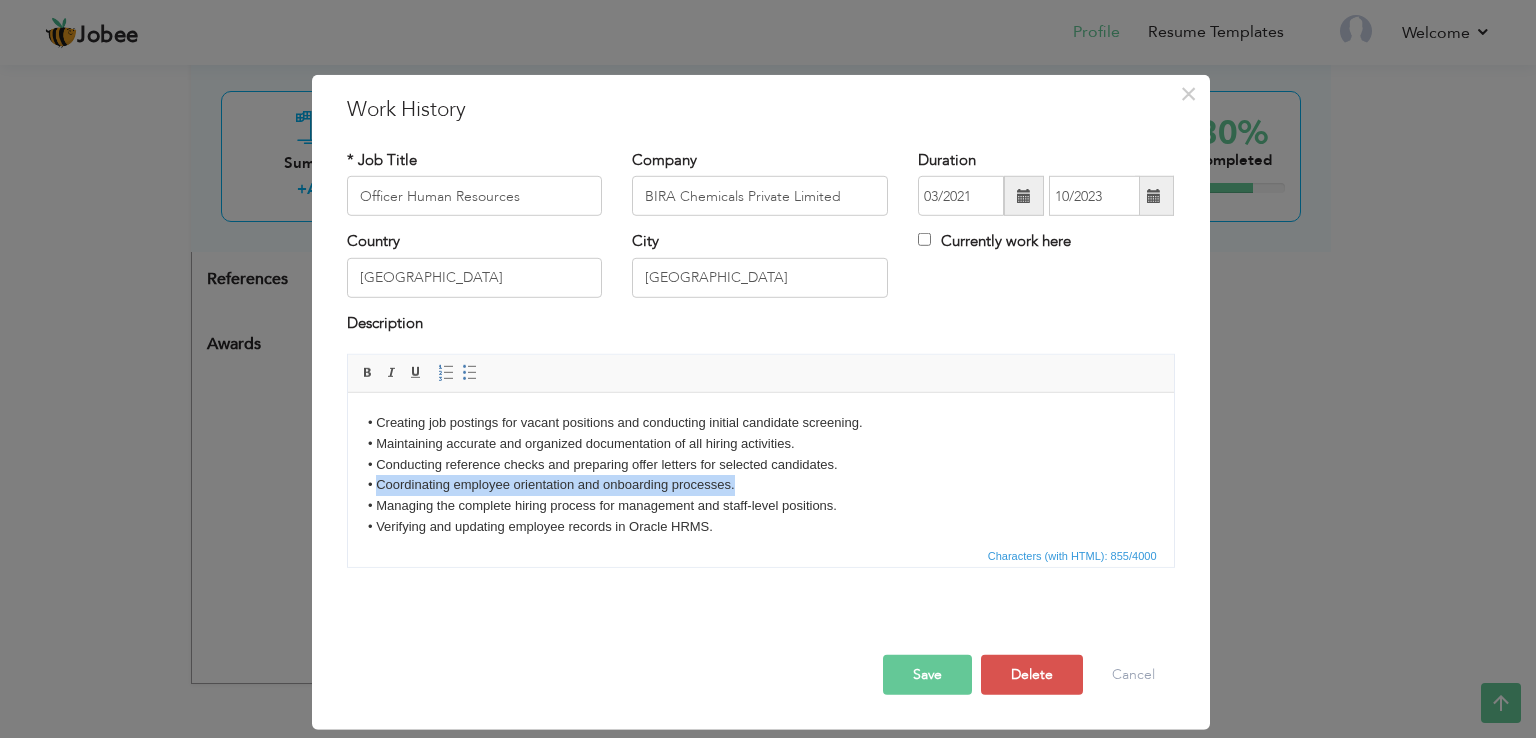 drag, startPoint x: 743, startPoint y: 483, endPoint x: 375, endPoint y: 487, distance: 368.02173 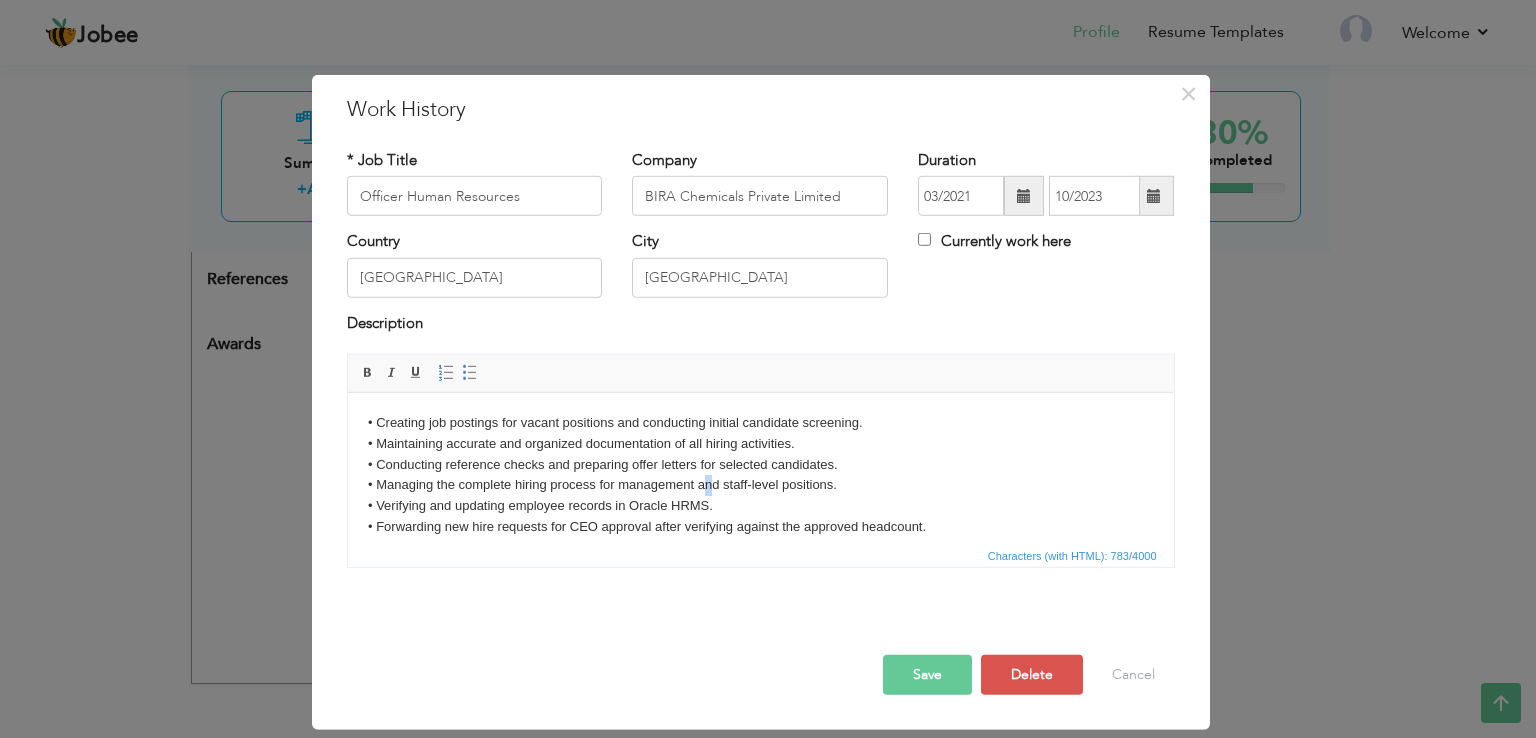 drag, startPoint x: 700, startPoint y: 486, endPoint x: 711, endPoint y: 486, distance: 11 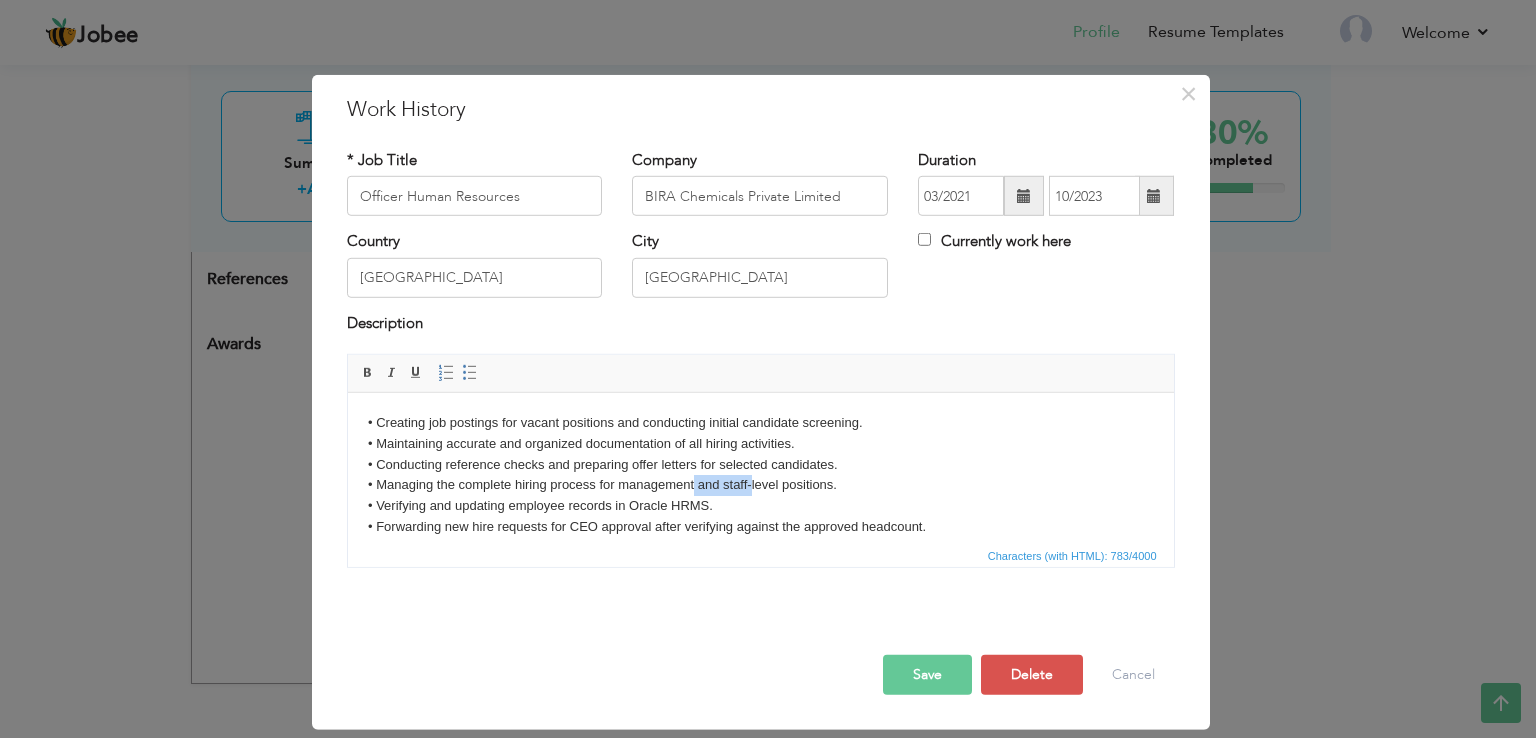 drag, startPoint x: 694, startPoint y: 491, endPoint x: 751, endPoint y: 485, distance: 57.31492 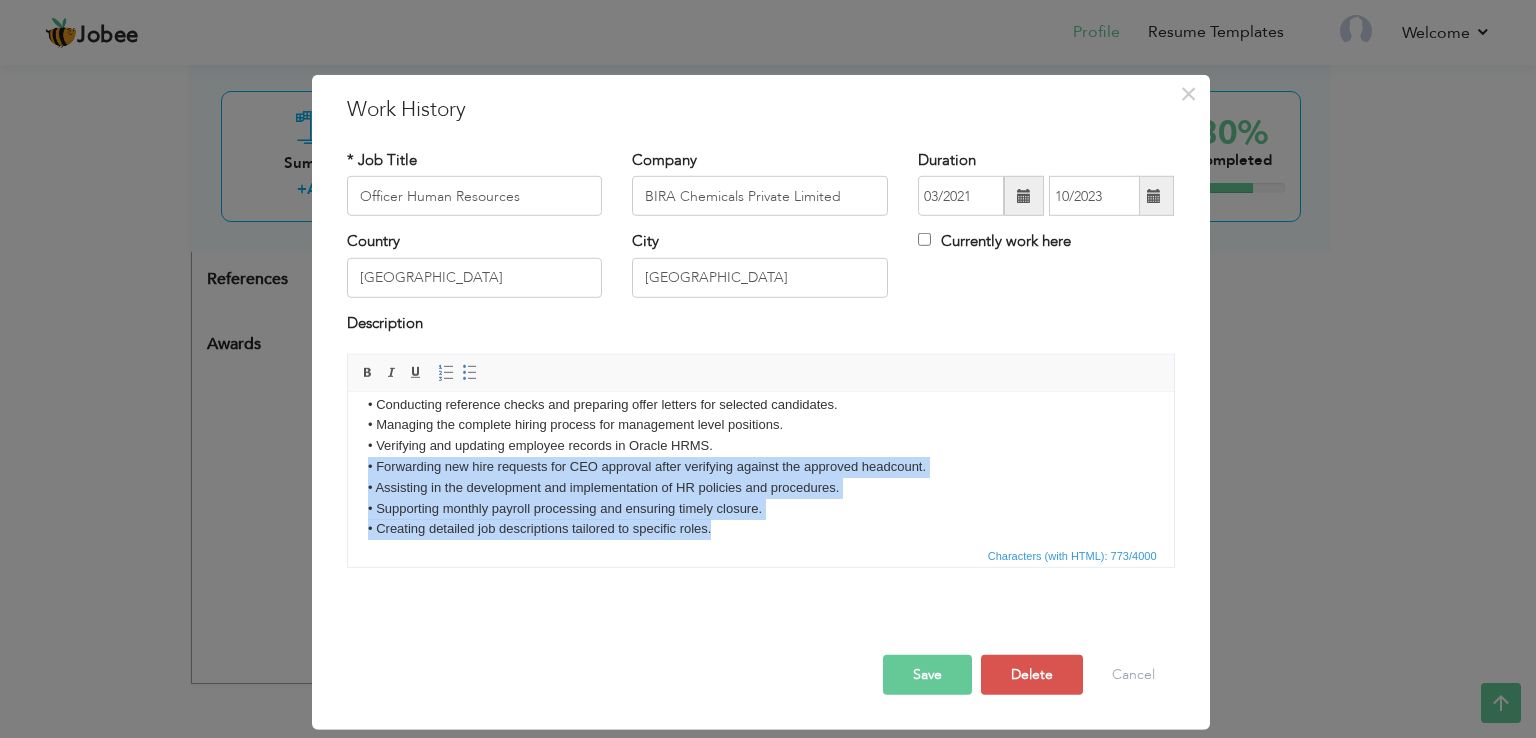 scroll, scrollTop: 76, scrollLeft: 0, axis: vertical 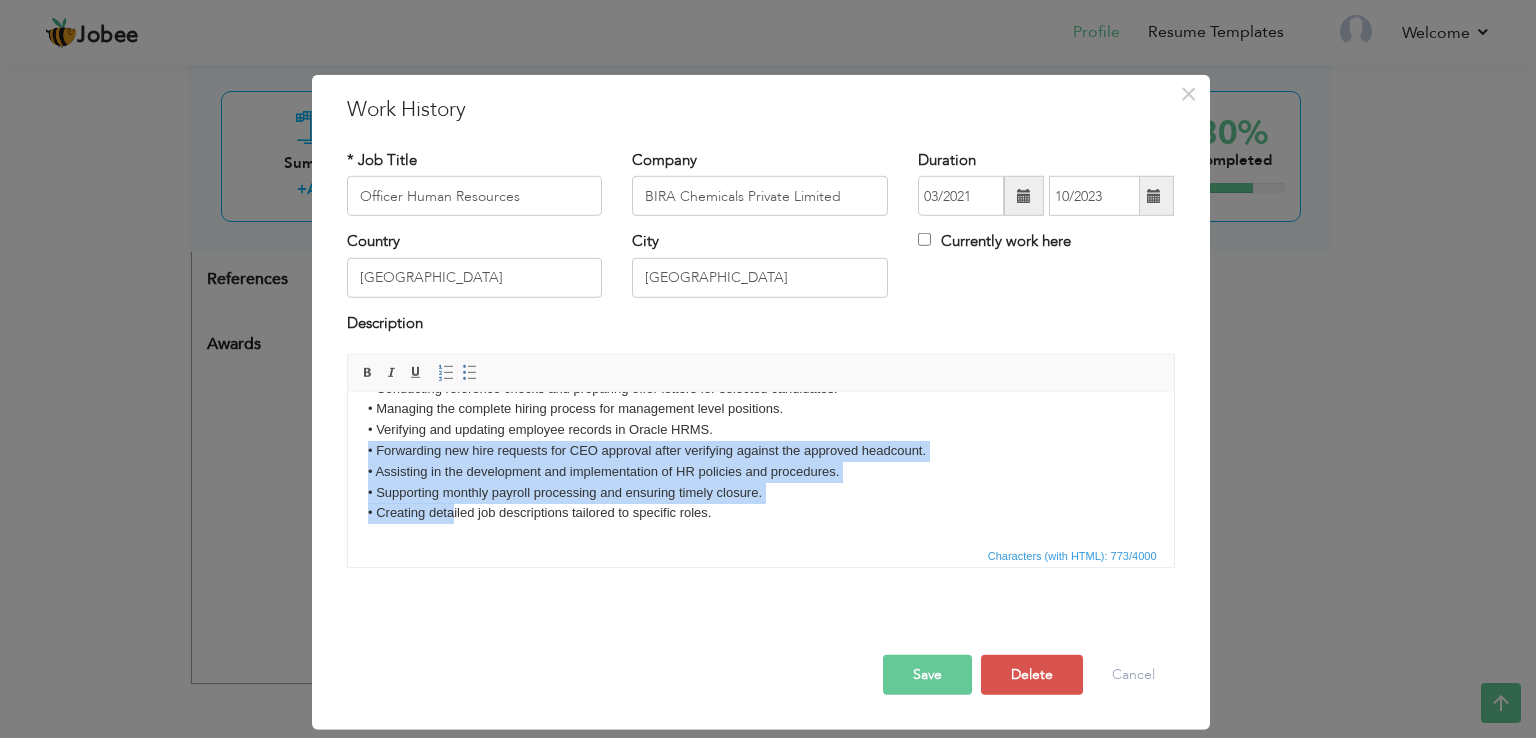 drag, startPoint x: 926, startPoint y: 525, endPoint x: 452, endPoint y: 538, distance: 474.17822 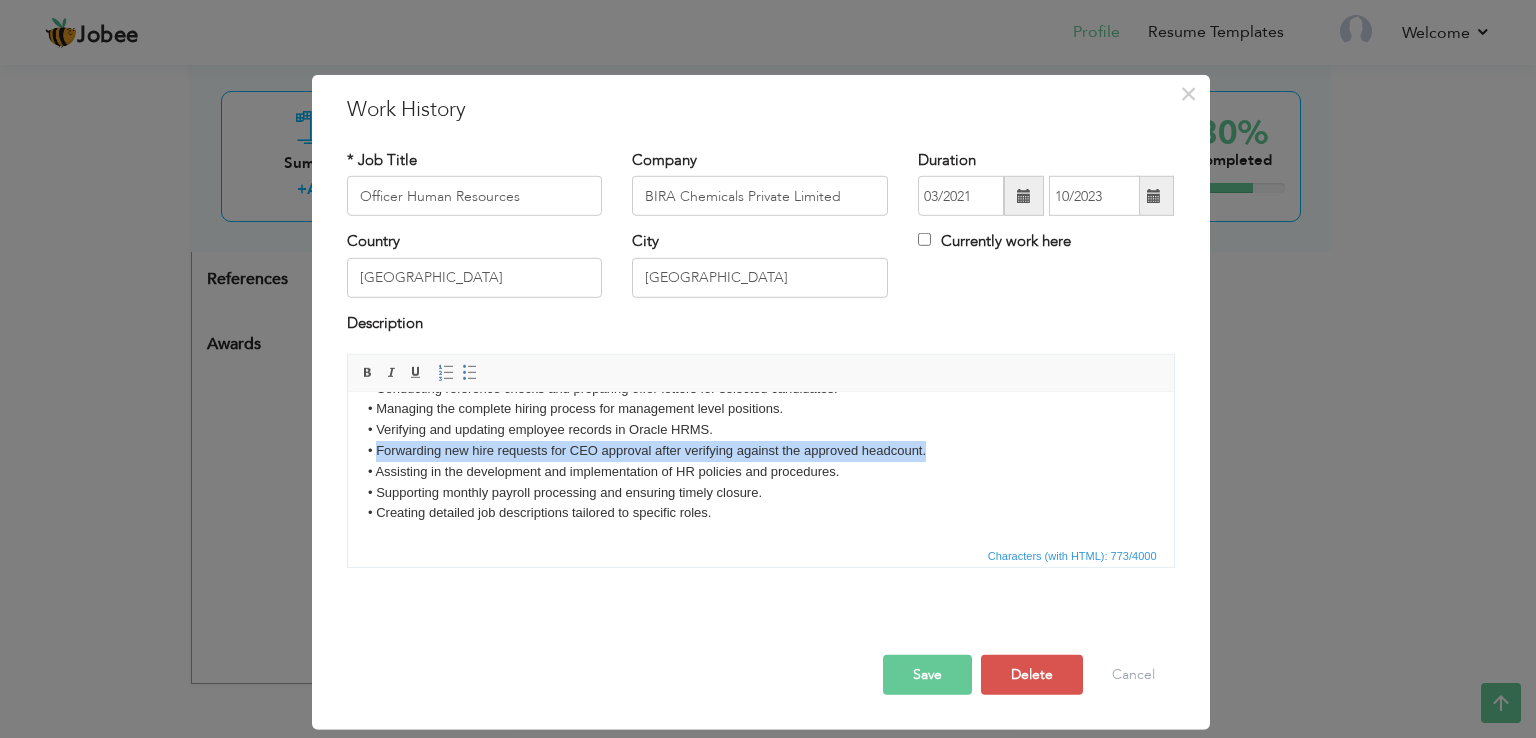 drag, startPoint x: 927, startPoint y: 447, endPoint x: 379, endPoint y: 457, distance: 548.09125 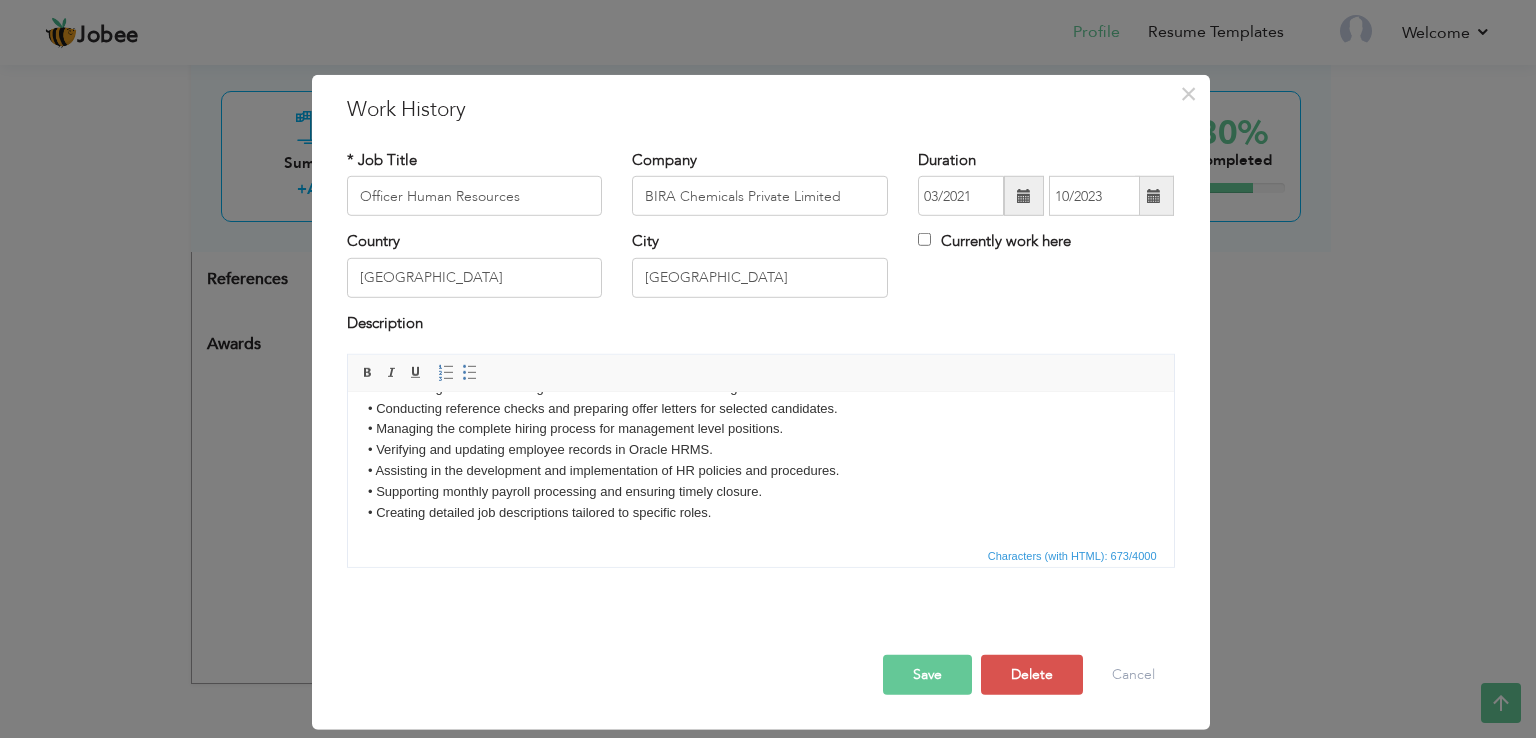scroll, scrollTop: 56, scrollLeft: 0, axis: vertical 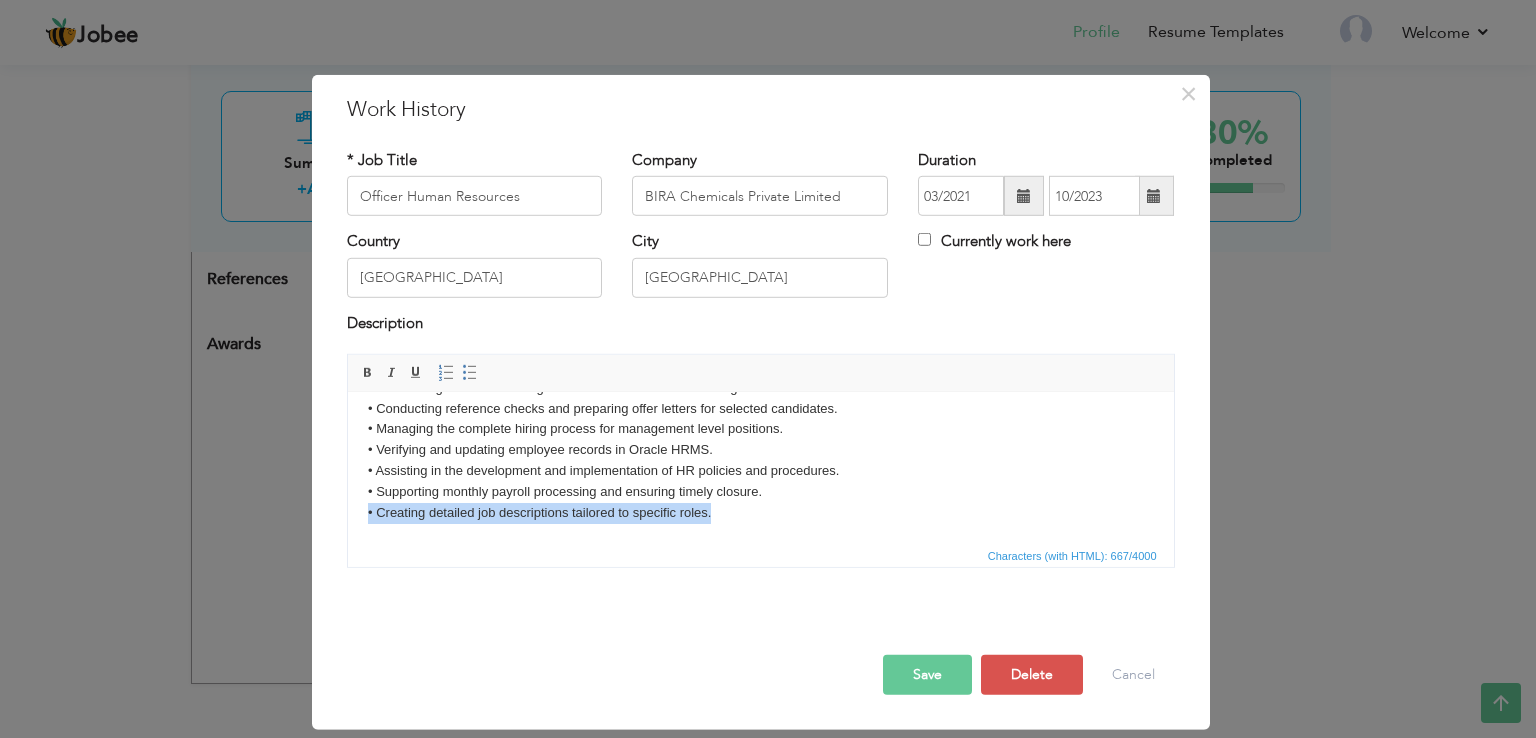 drag, startPoint x: 721, startPoint y: 513, endPoint x: 345, endPoint y: 522, distance: 376.1077 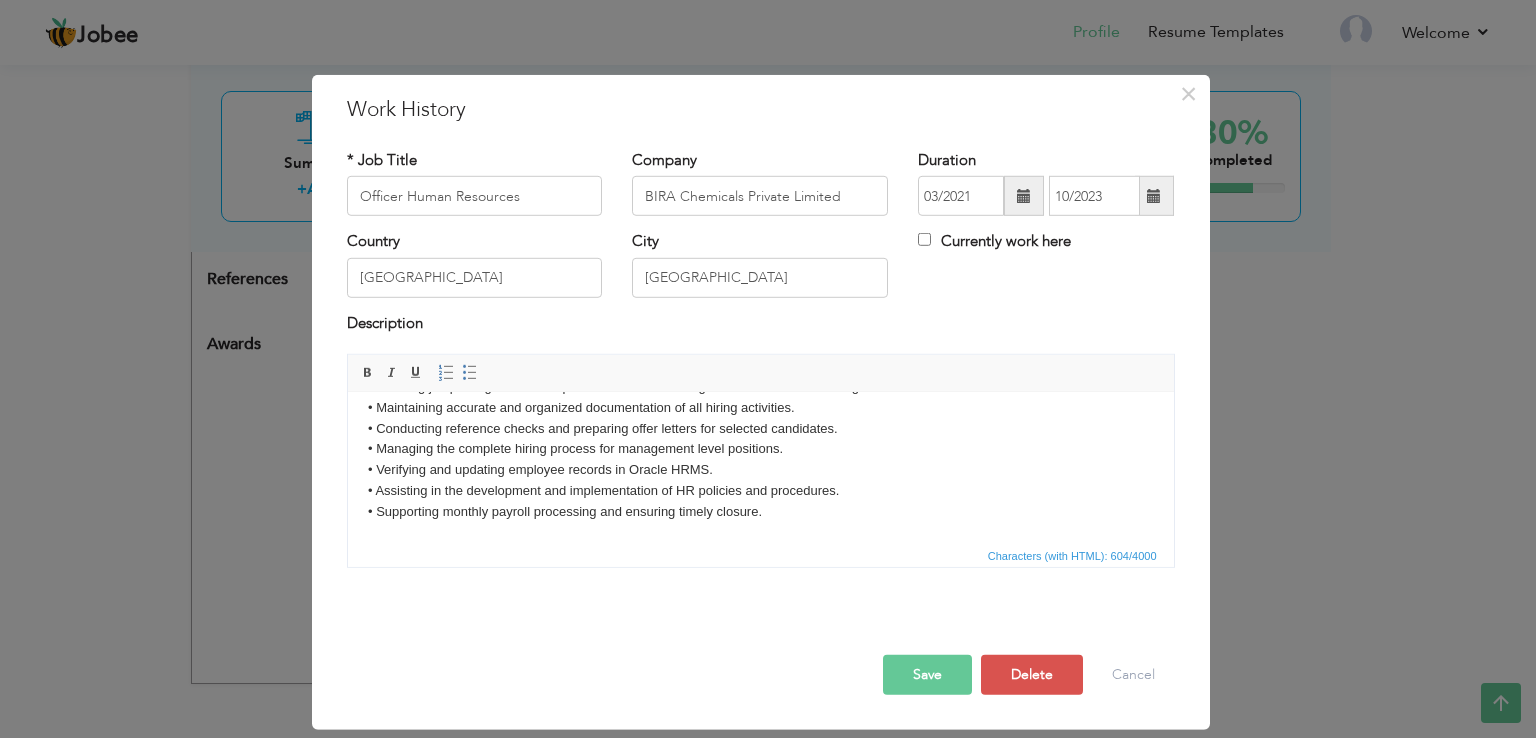 scroll, scrollTop: 35, scrollLeft: 0, axis: vertical 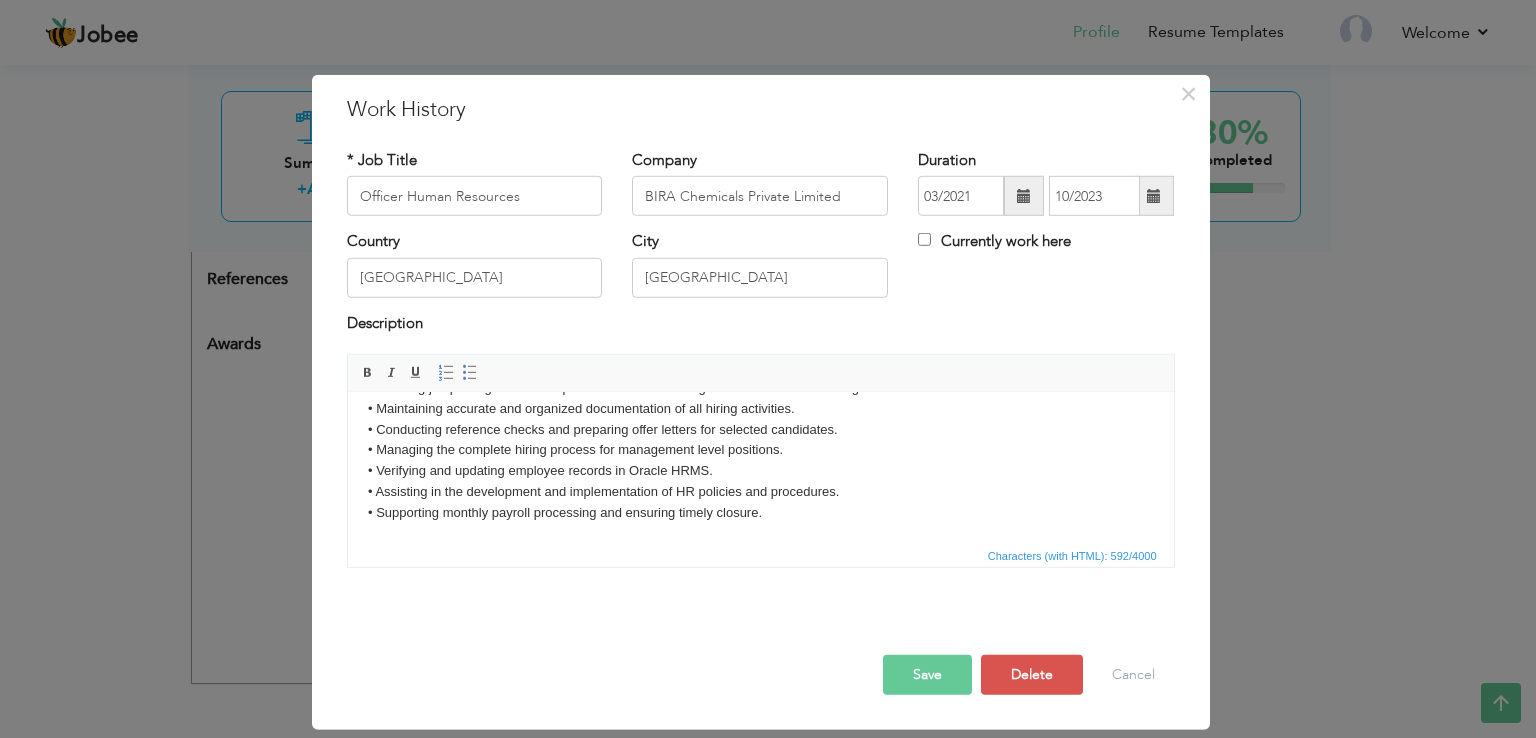 click on "Save" at bounding box center (927, 675) 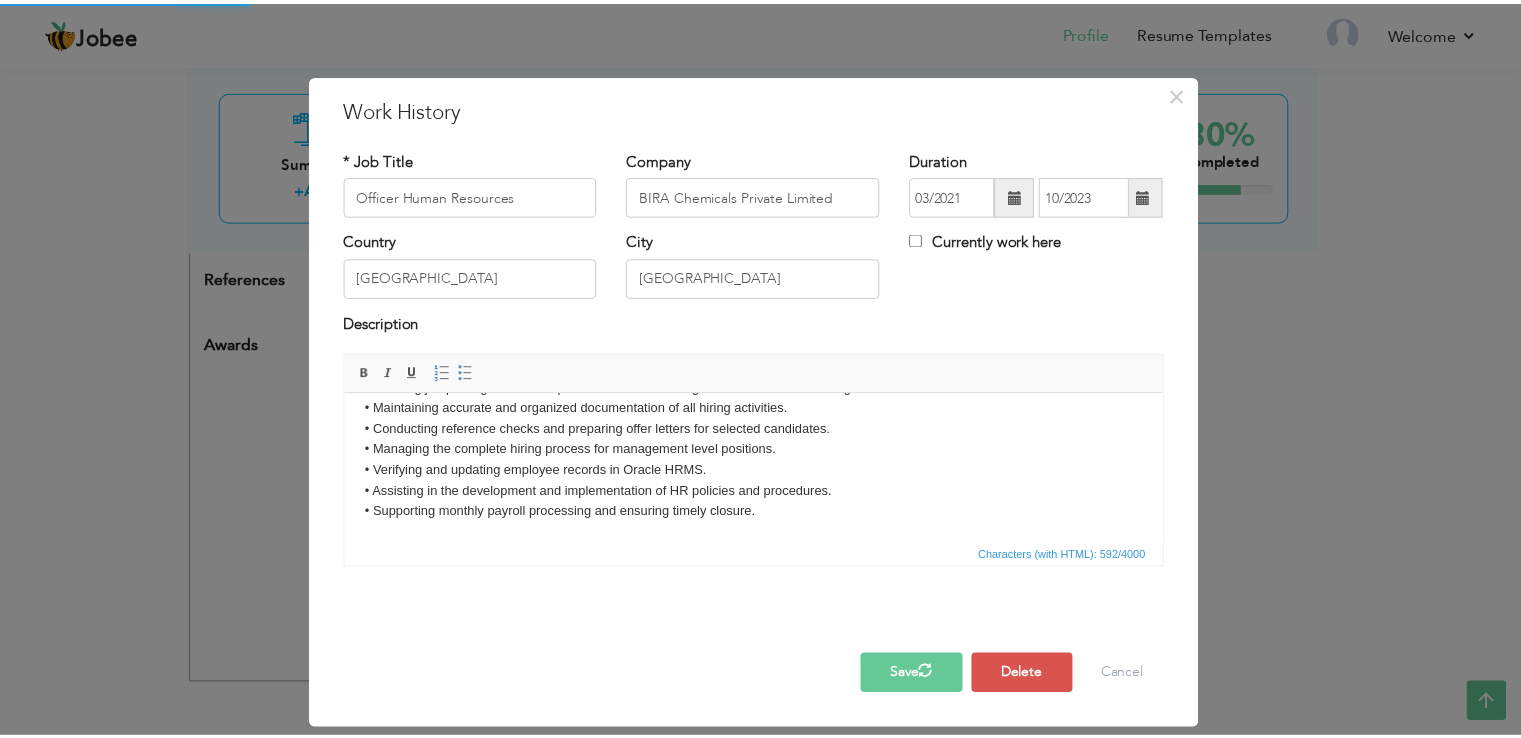 scroll, scrollTop: 0, scrollLeft: 0, axis: both 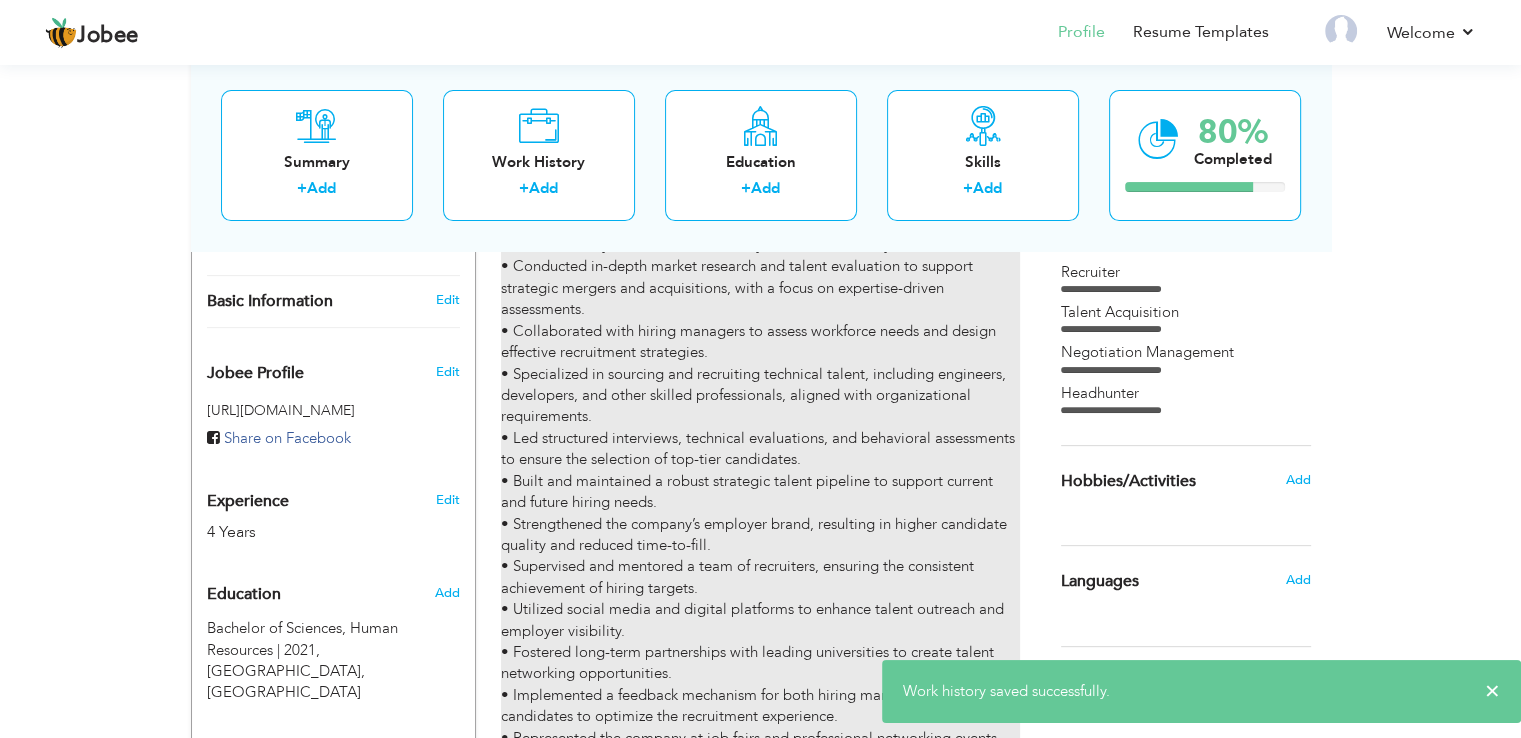 click on "• Managed full-cycle talent acquisition across five strategic business units—TallyMarks Consulting (TMC), TMC America, XnRel Pvt. Ltd., Knowledge Streams, and CyberMarks—both locally and internationally.
• Conducted in-depth market research and talent evaluation to support strategic mergers and acquisitions, with a focus on expertise-driven assessments.
• Collaborated with hiring managers to assess workforce needs and design effective recruitment strategies.
• Specialized in sourcing and recruiting technical talent, including engineers, developers, and other skilled professionals, aligned with organizational requirements.
• Led structured interviews, technical evaluations, and behavioral assessments to ensure the selection of top-tier candidates.
• Built and maintained a robust strategic talent pipeline to support current and future hiring needs.
• Strengthened the company’s employer brand, resulting in higher candidate quality and reduced time-to-fill." at bounding box center [760, 492] 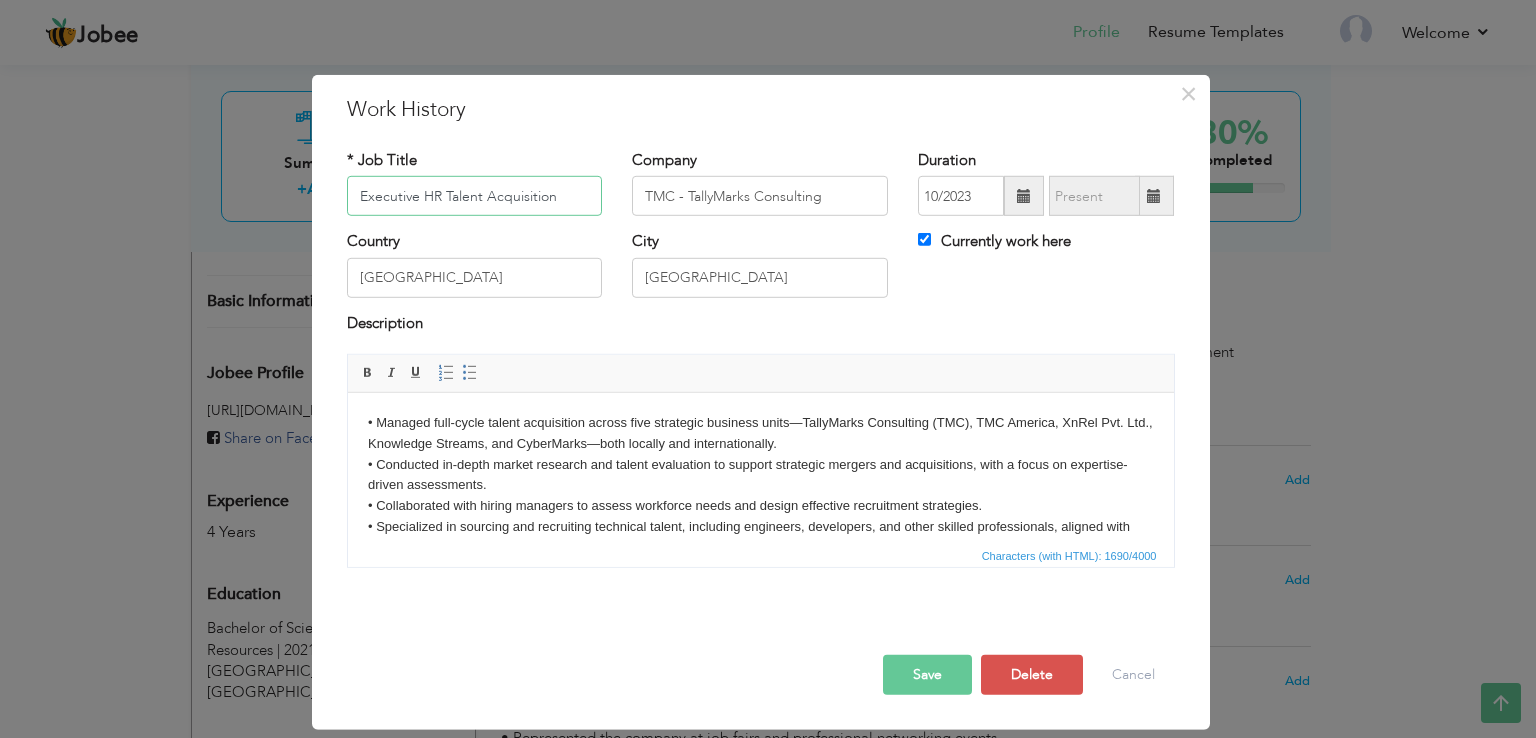 scroll, scrollTop: 222, scrollLeft: 0, axis: vertical 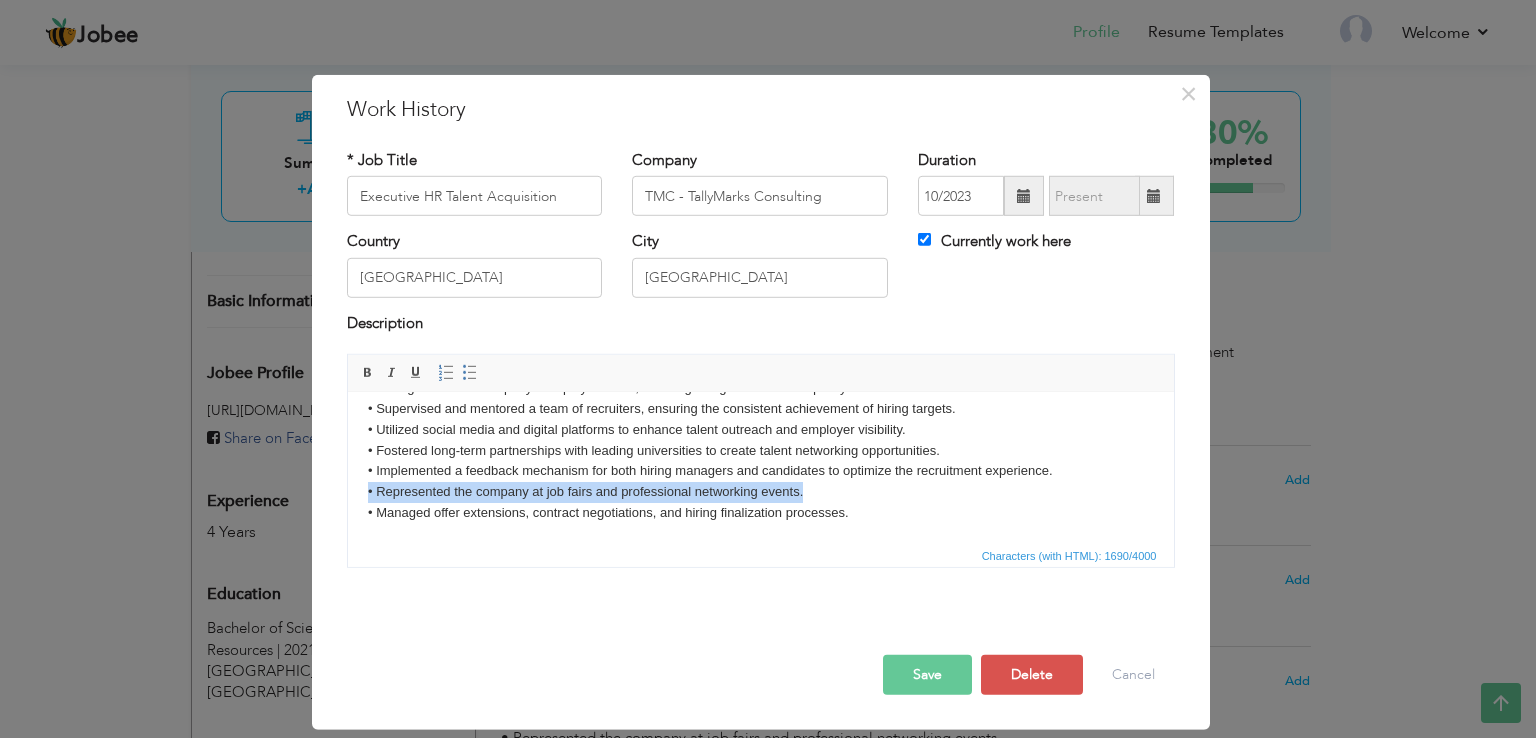 drag, startPoint x: 810, startPoint y: 497, endPoint x: 331, endPoint y: 486, distance: 479.12628 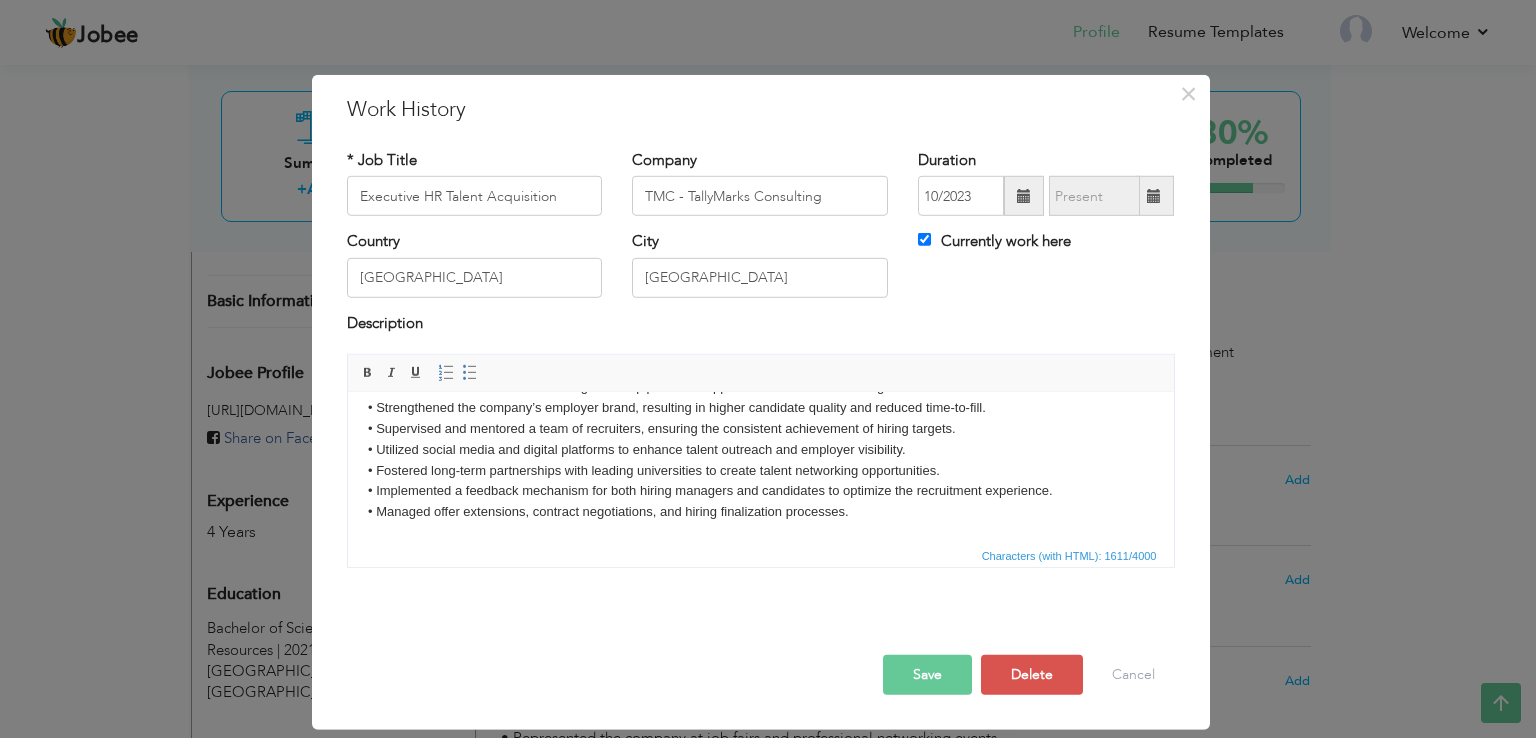 scroll, scrollTop: 201, scrollLeft: 0, axis: vertical 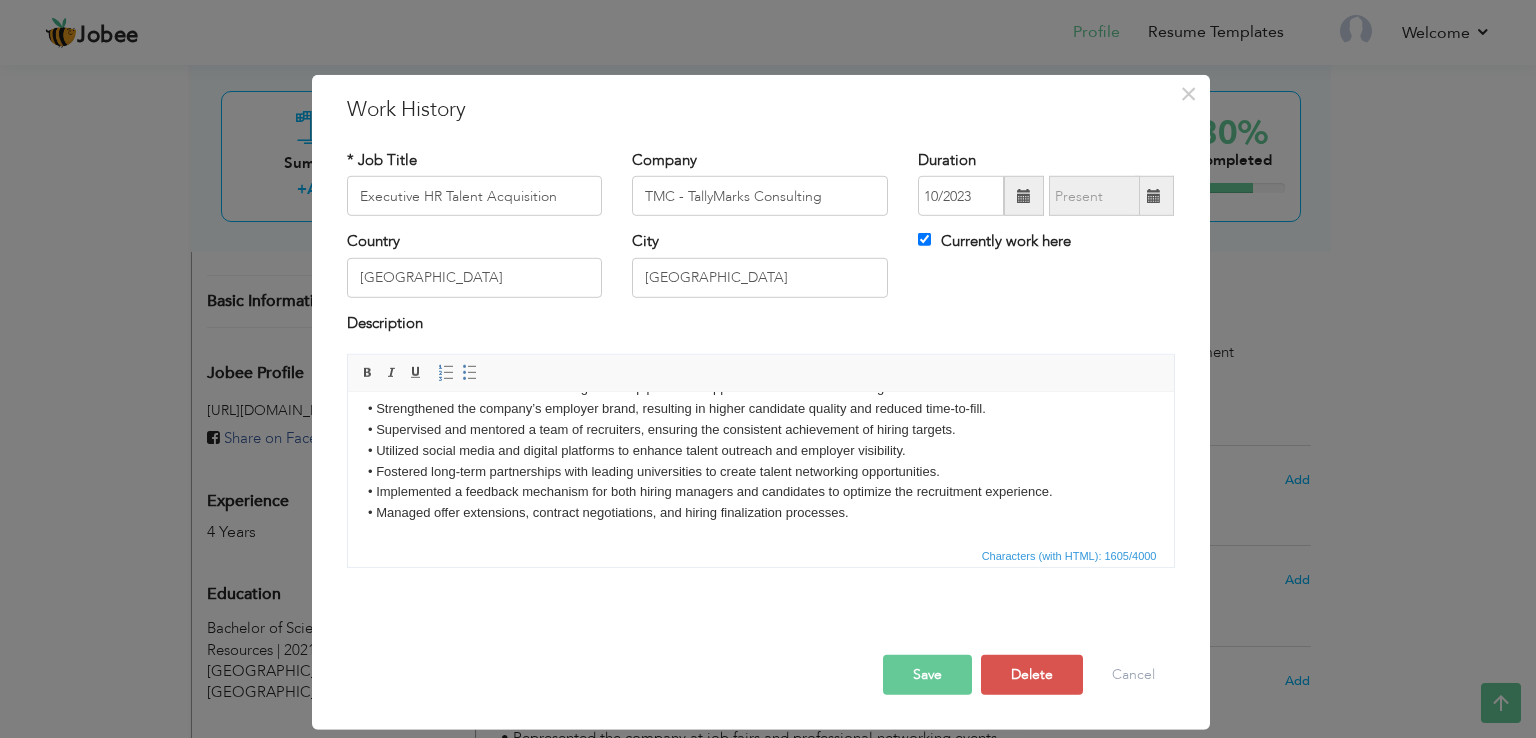 click on "• Managed full-cycle talent acquisition across five strategic business units—TallyMarks Consulting (TMC), TMC America, XnRel Pvt. Ltd., Knowledge Streams, and CyberMarks—both locally and internationally. • Conducted in-depth market research and talent evaluation to support strategic mergers and acquisitions, with a focus on expertise-driven assessments. • Collaborated with hiring managers to assess workforce needs and design effective recruitment strategies. • Specialized in sourcing and recruiting technical talent, including engineers, developers, and other skilled professionals, aligned with organizational requirements. • Led structured interviews, technical evaluations, and behavioral assessments to ensure the selection of top-tier candidates. • Built and maintained a robust strategic talent pipeline to support current and future hiring needs. • Strengthened the company’s employer brand, resulting in higher candidate quality and reduced time-to-fill." at bounding box center (760, 368) 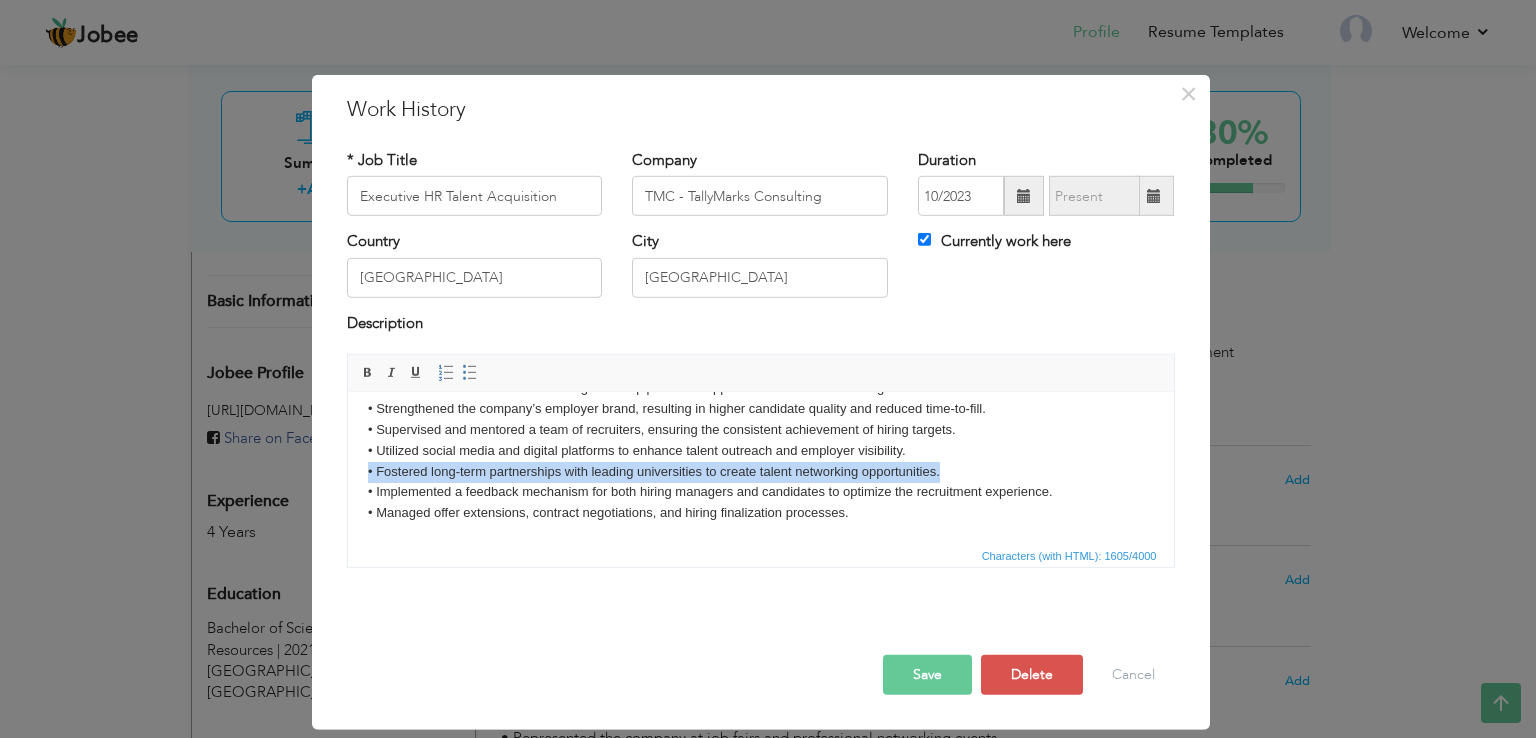 drag, startPoint x: 960, startPoint y: 475, endPoint x: 619, endPoint y: 874, distance: 524.8638 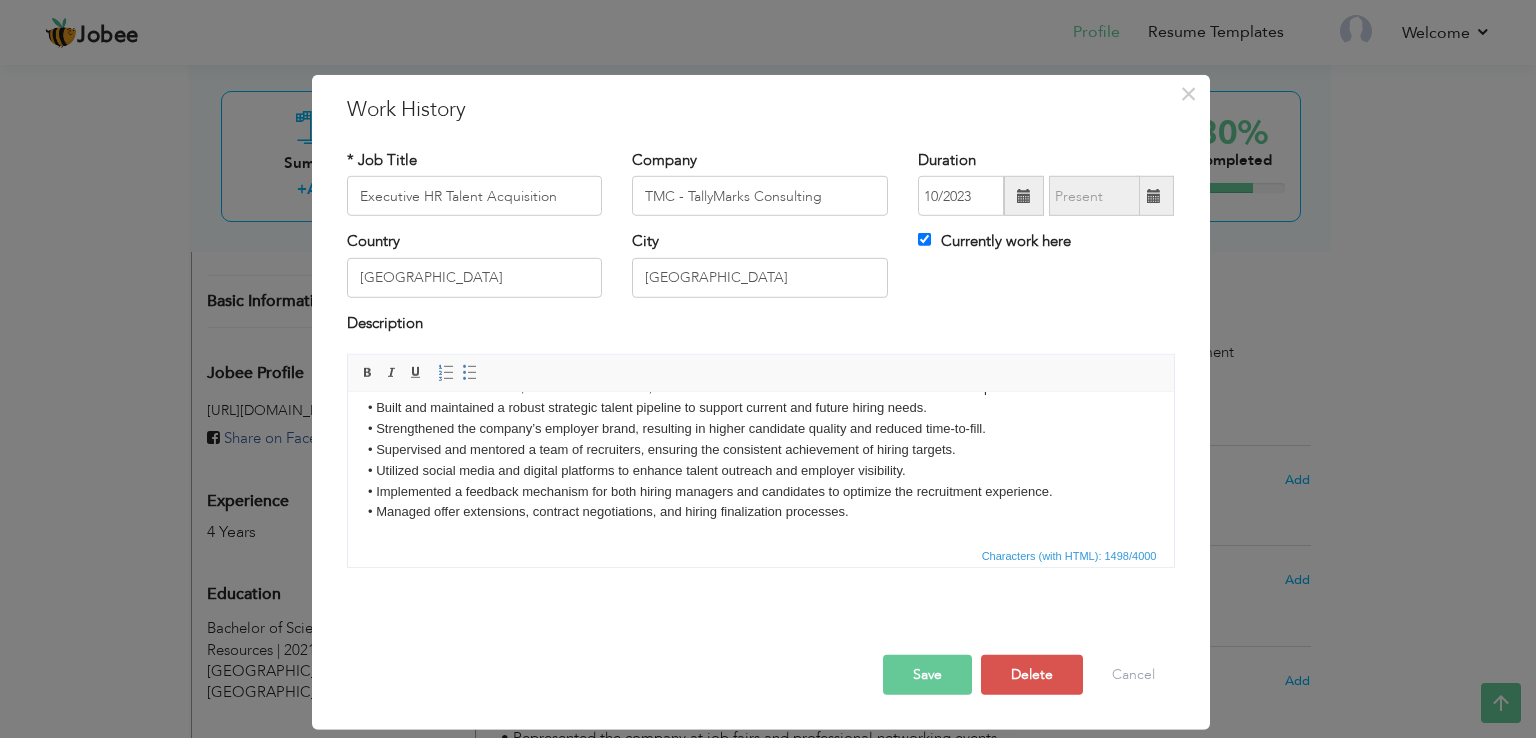 scroll, scrollTop: 180, scrollLeft: 0, axis: vertical 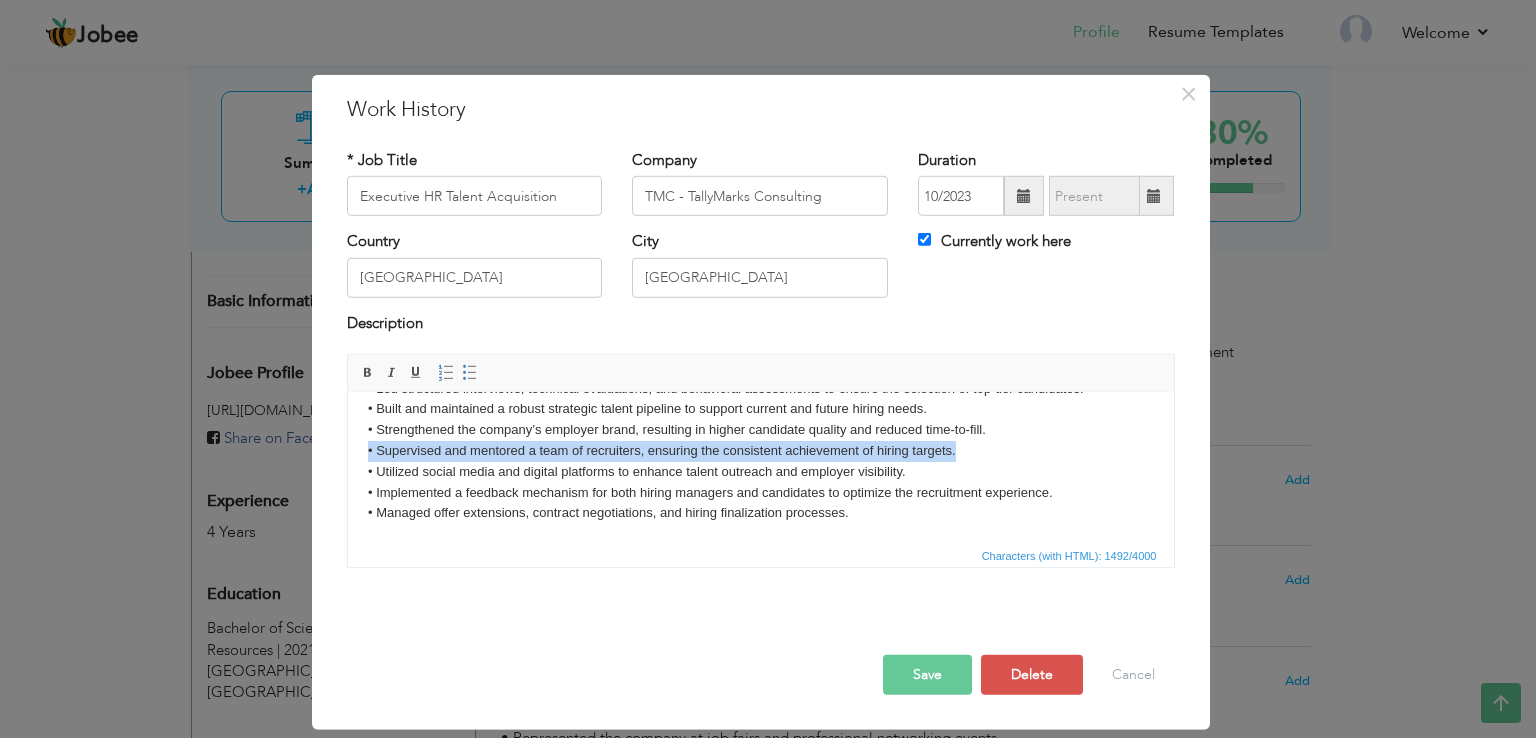 drag, startPoint x: 963, startPoint y: 447, endPoint x: 343, endPoint y: 452, distance: 620.02014 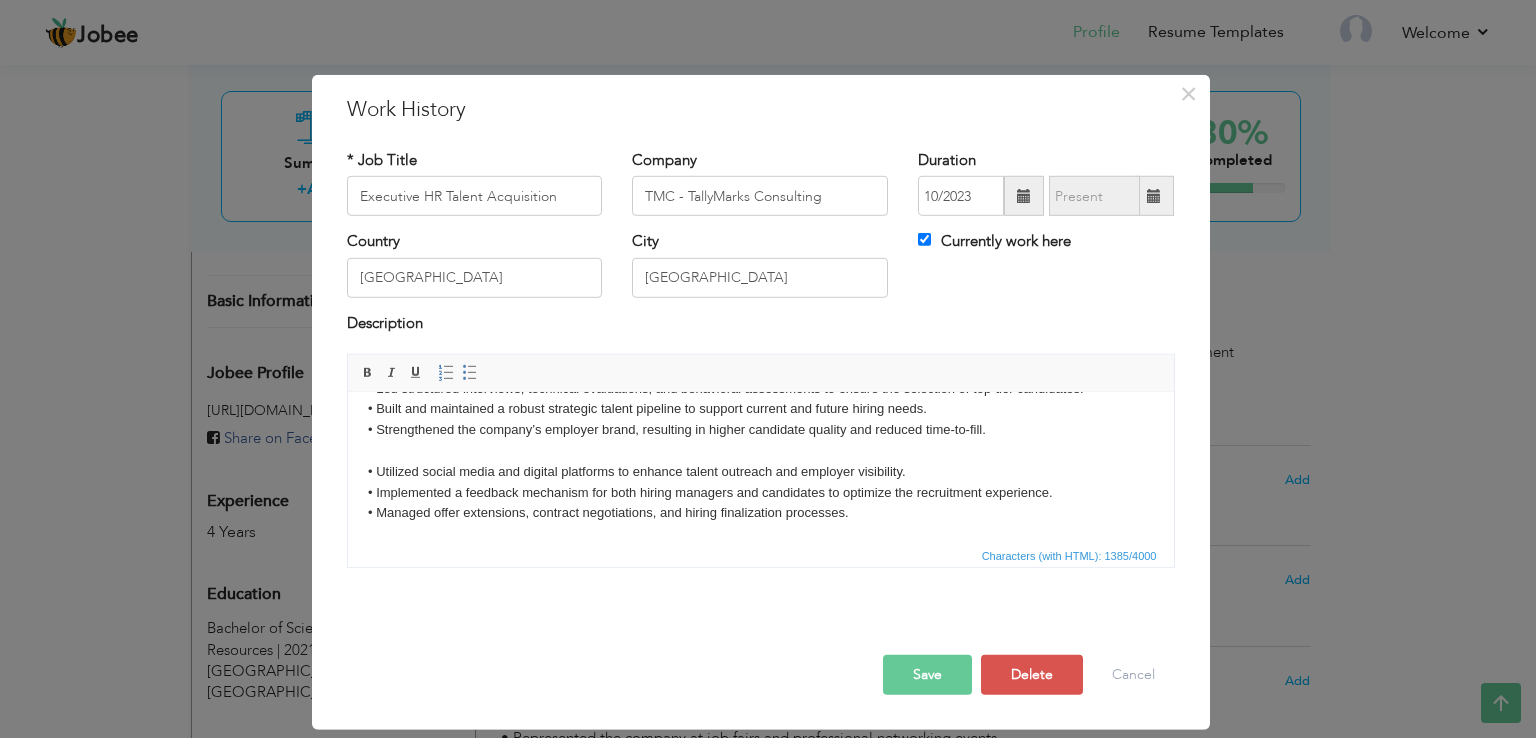 scroll, scrollTop: 160, scrollLeft: 0, axis: vertical 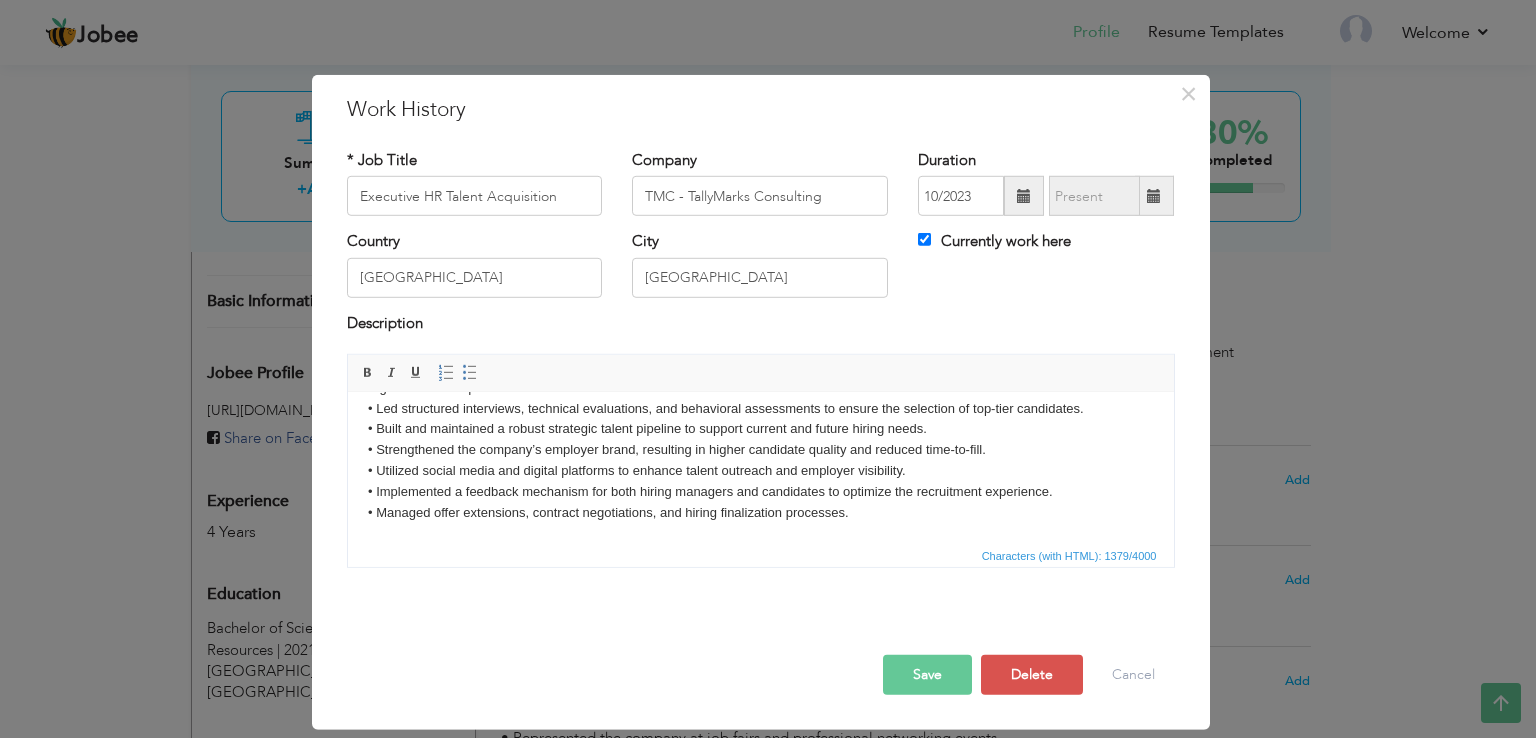 click on "Save" at bounding box center [927, 675] 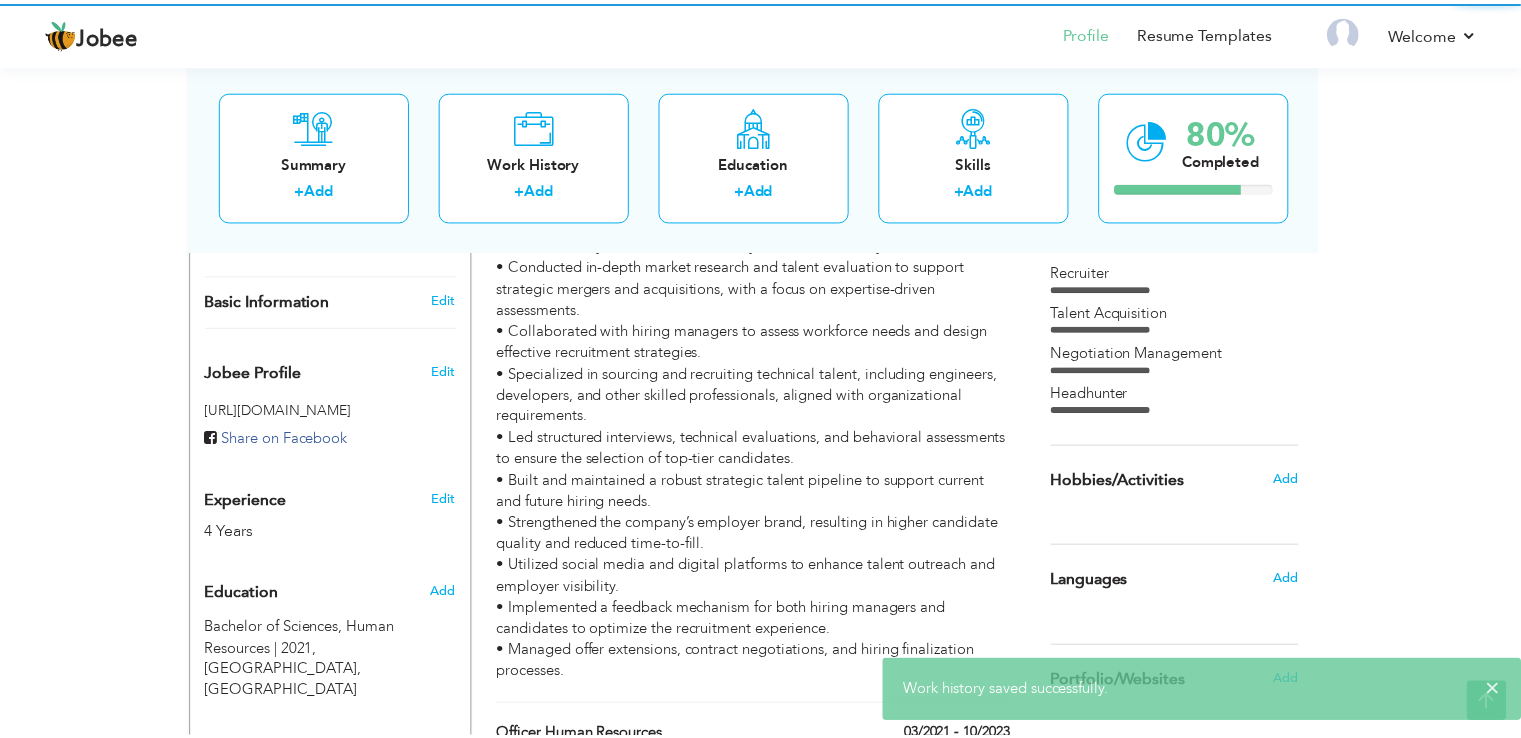 scroll, scrollTop: 0, scrollLeft: 0, axis: both 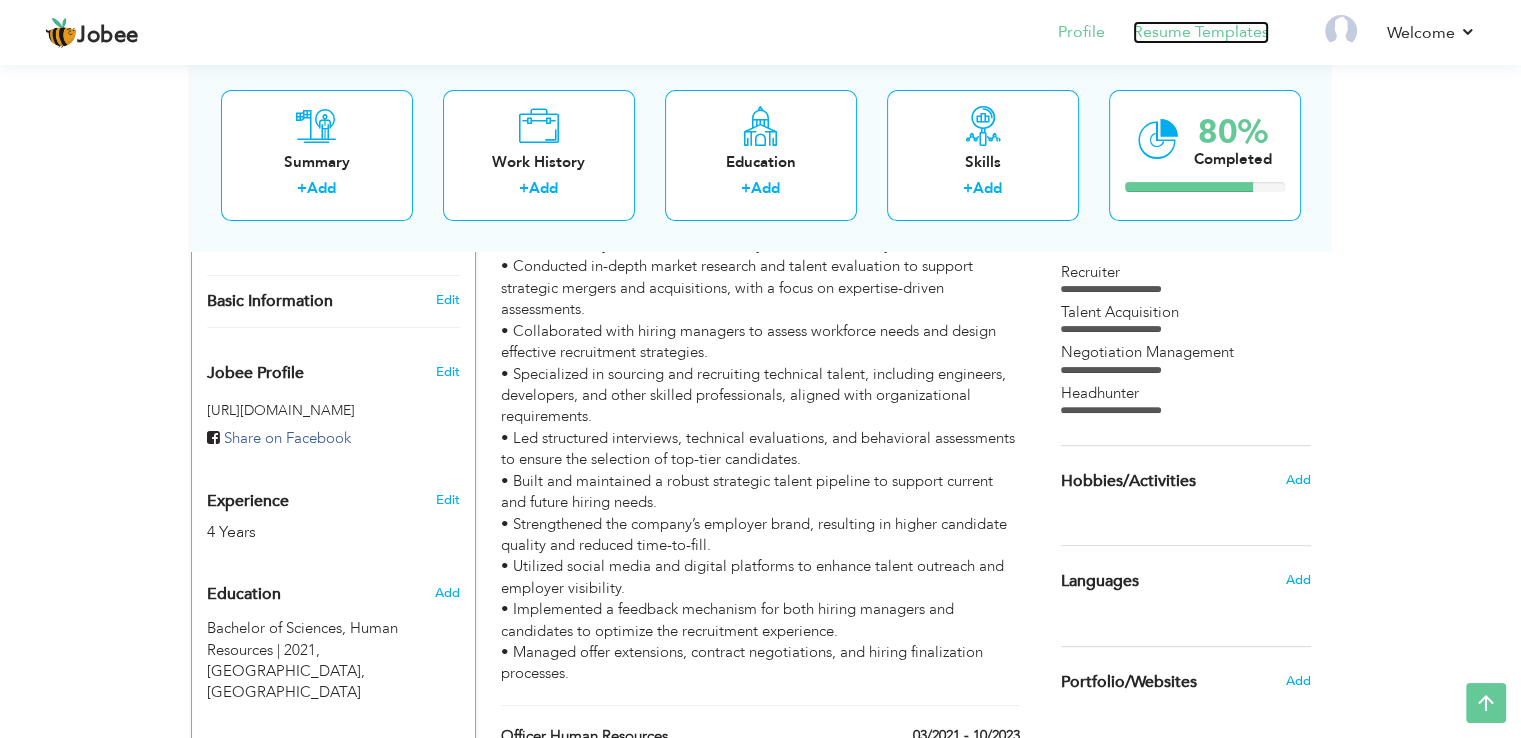 click on "Resume Templates" at bounding box center (1201, 32) 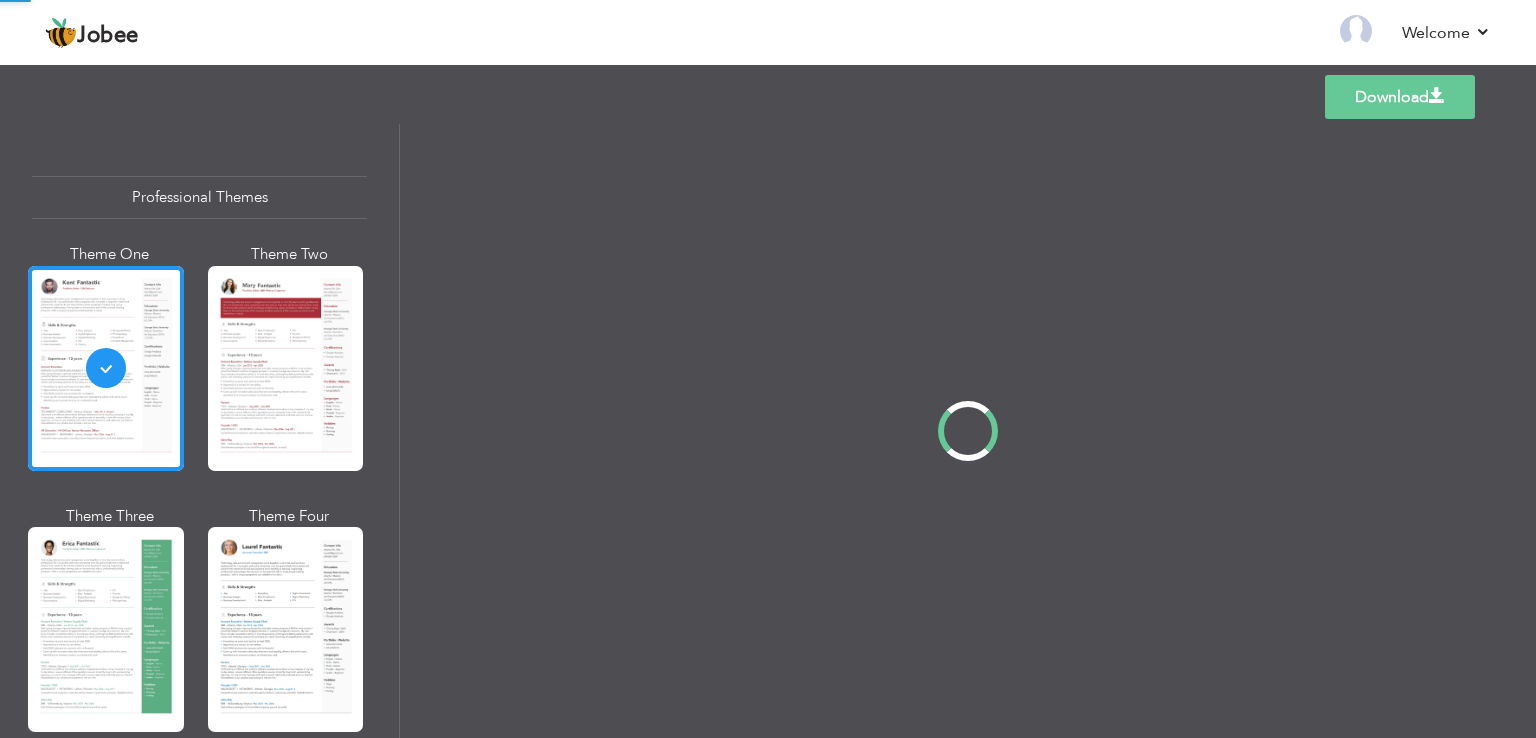 scroll, scrollTop: 0, scrollLeft: 0, axis: both 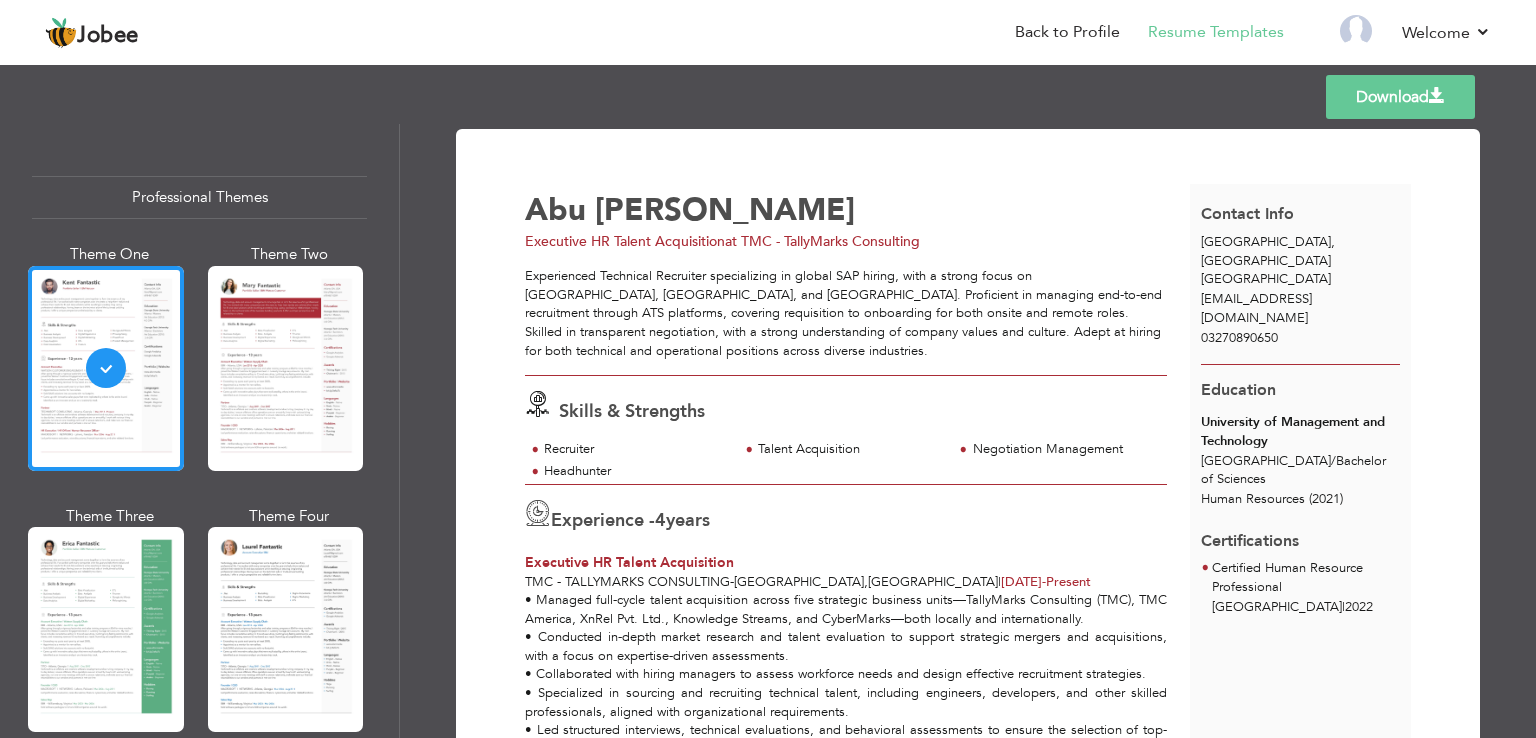 click on "Download" at bounding box center [1400, 97] 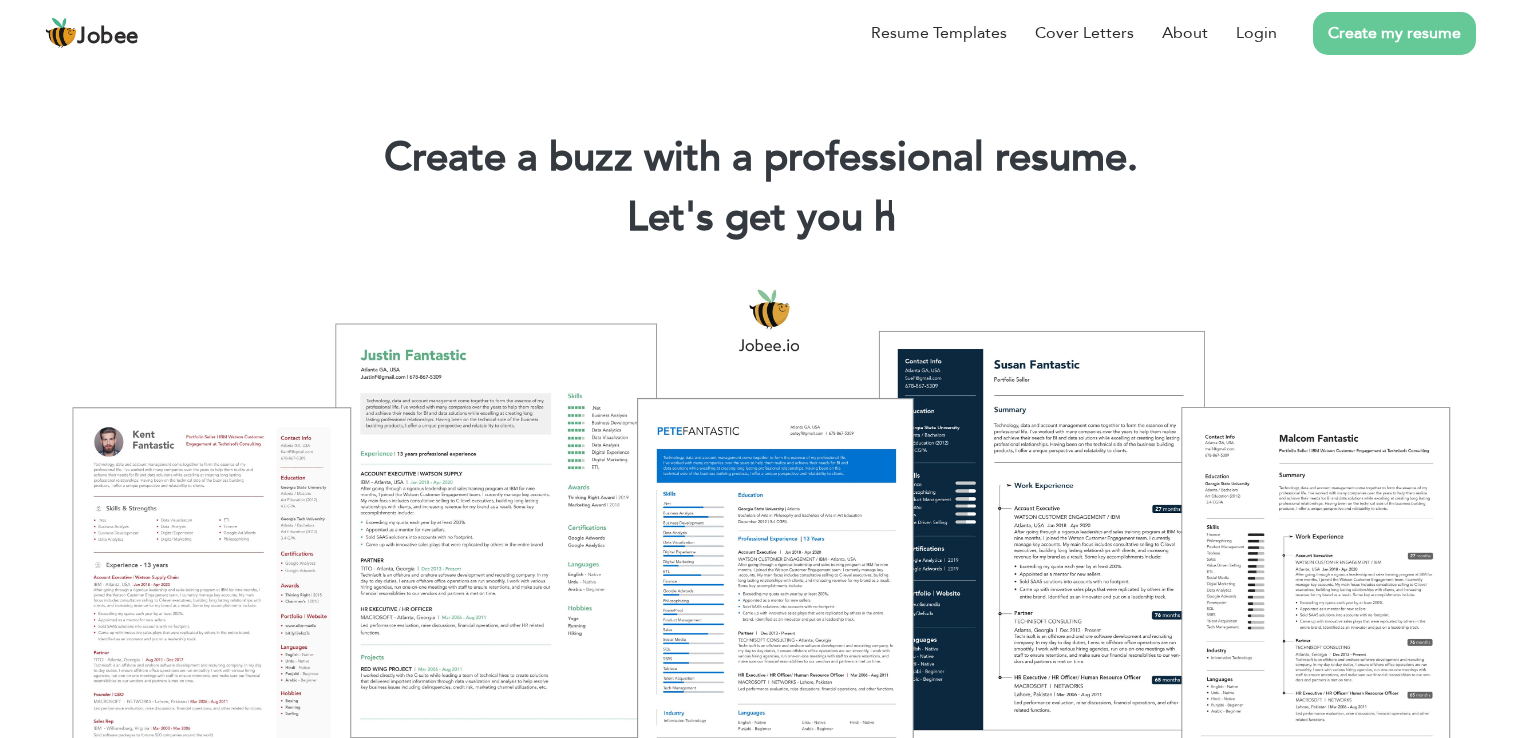 scroll, scrollTop: 0, scrollLeft: 0, axis: both 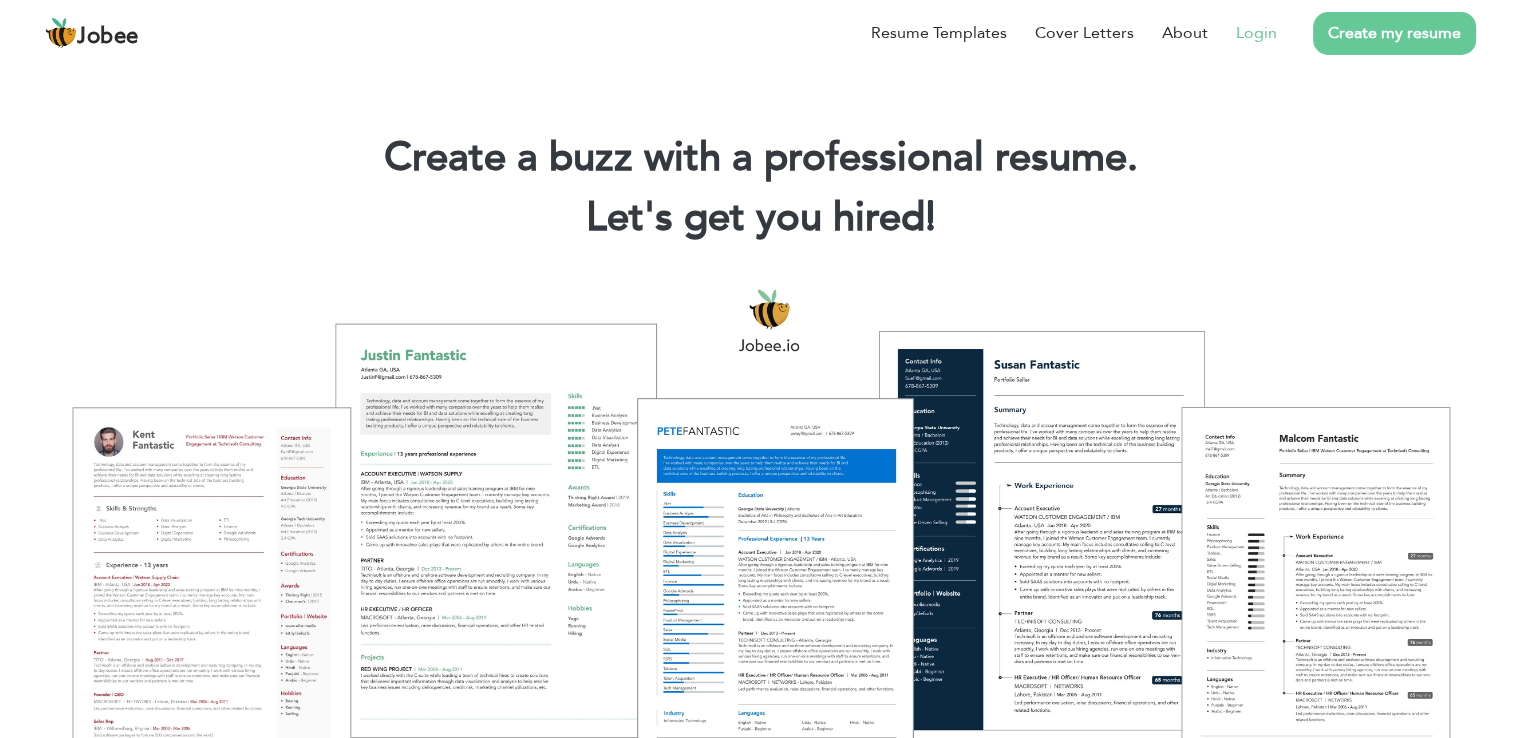 click on "Login" at bounding box center [1256, 33] 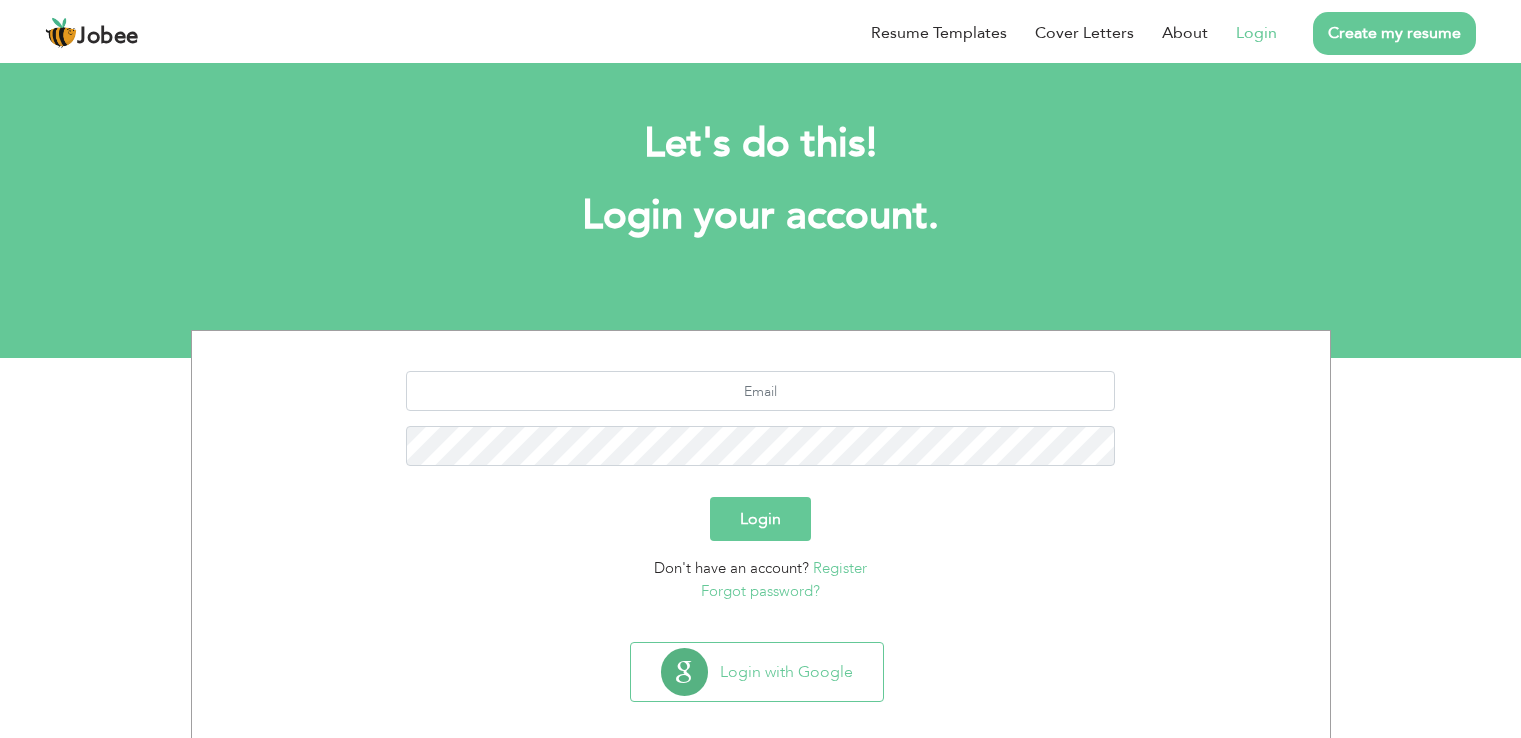 scroll, scrollTop: 0, scrollLeft: 0, axis: both 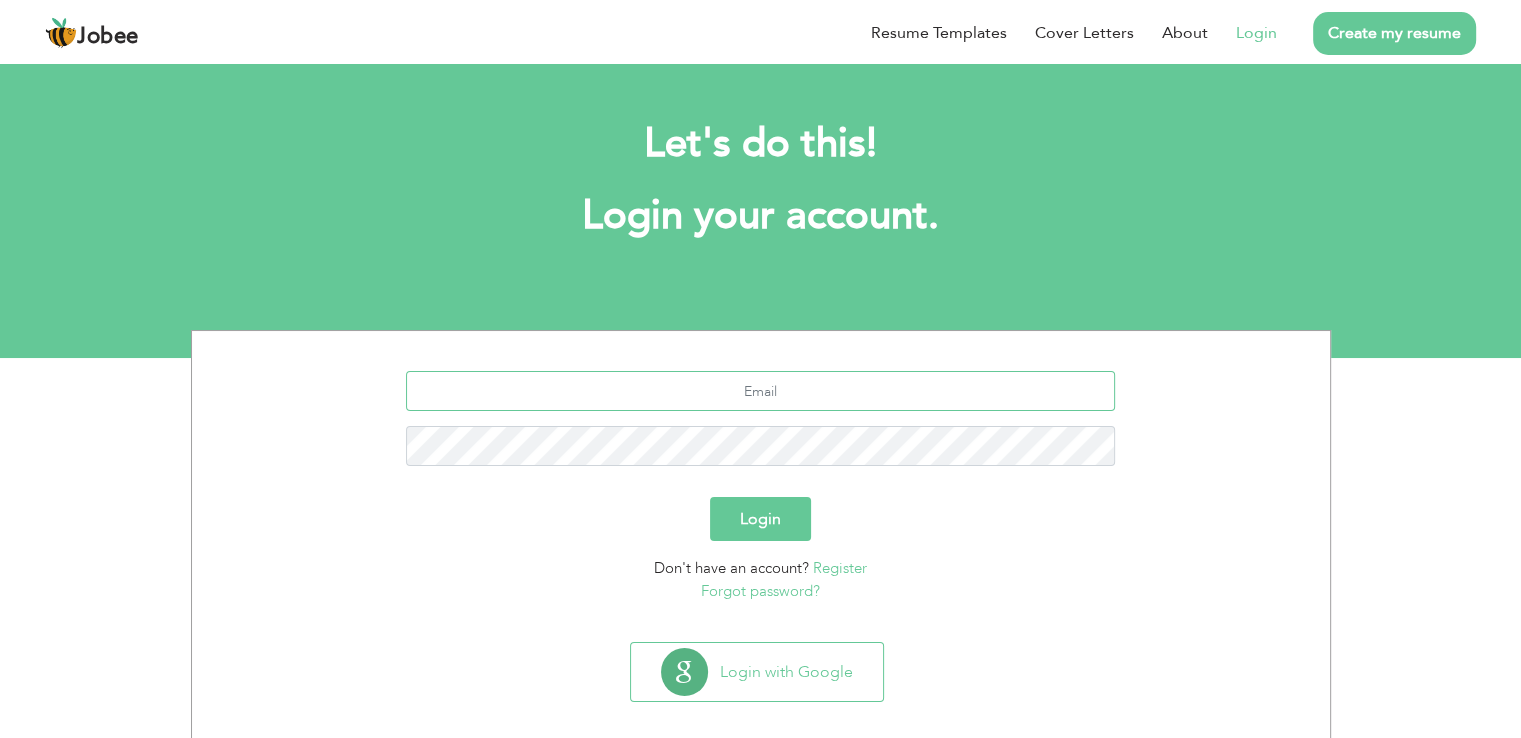 click at bounding box center [760, 391] 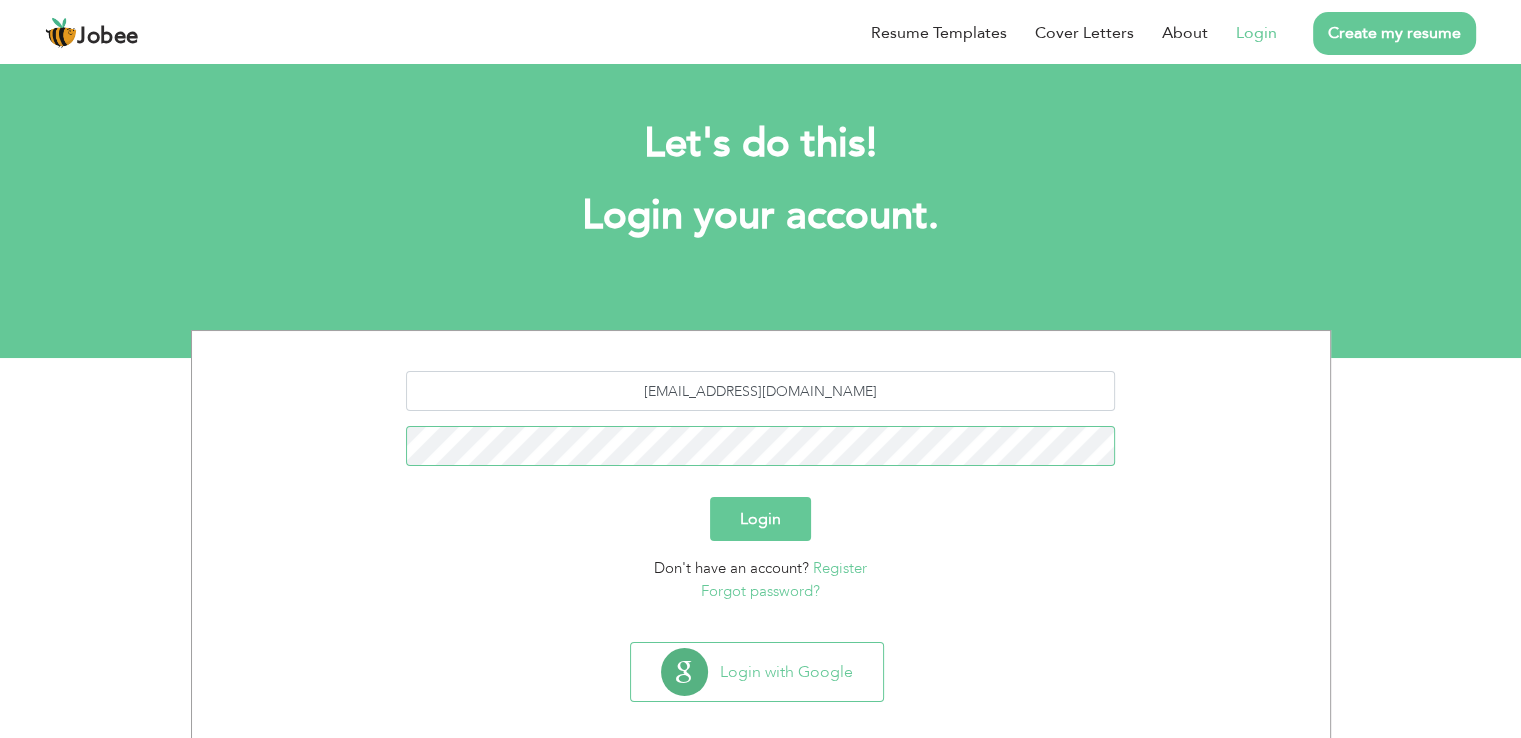 click on "Login" at bounding box center (760, 519) 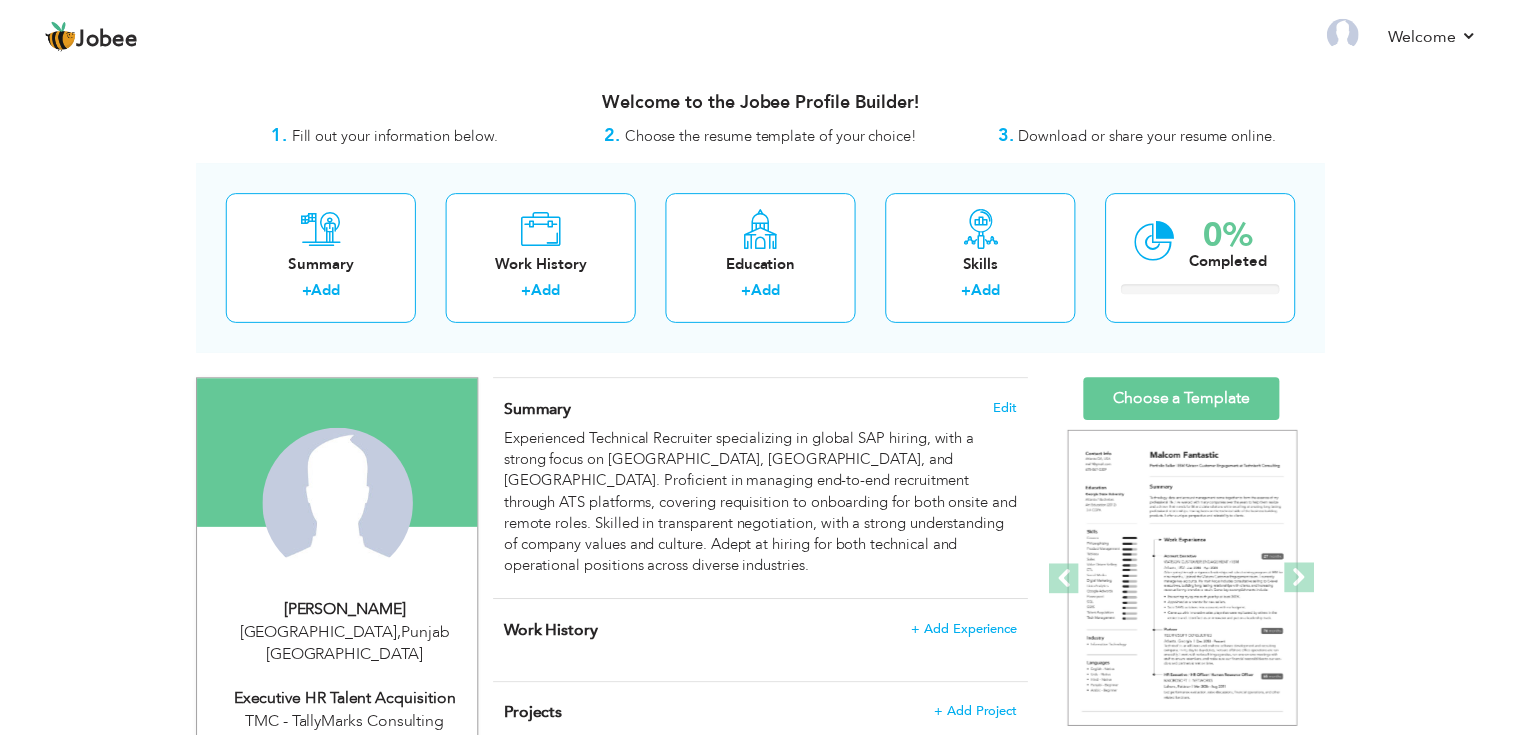 scroll, scrollTop: 0, scrollLeft: 0, axis: both 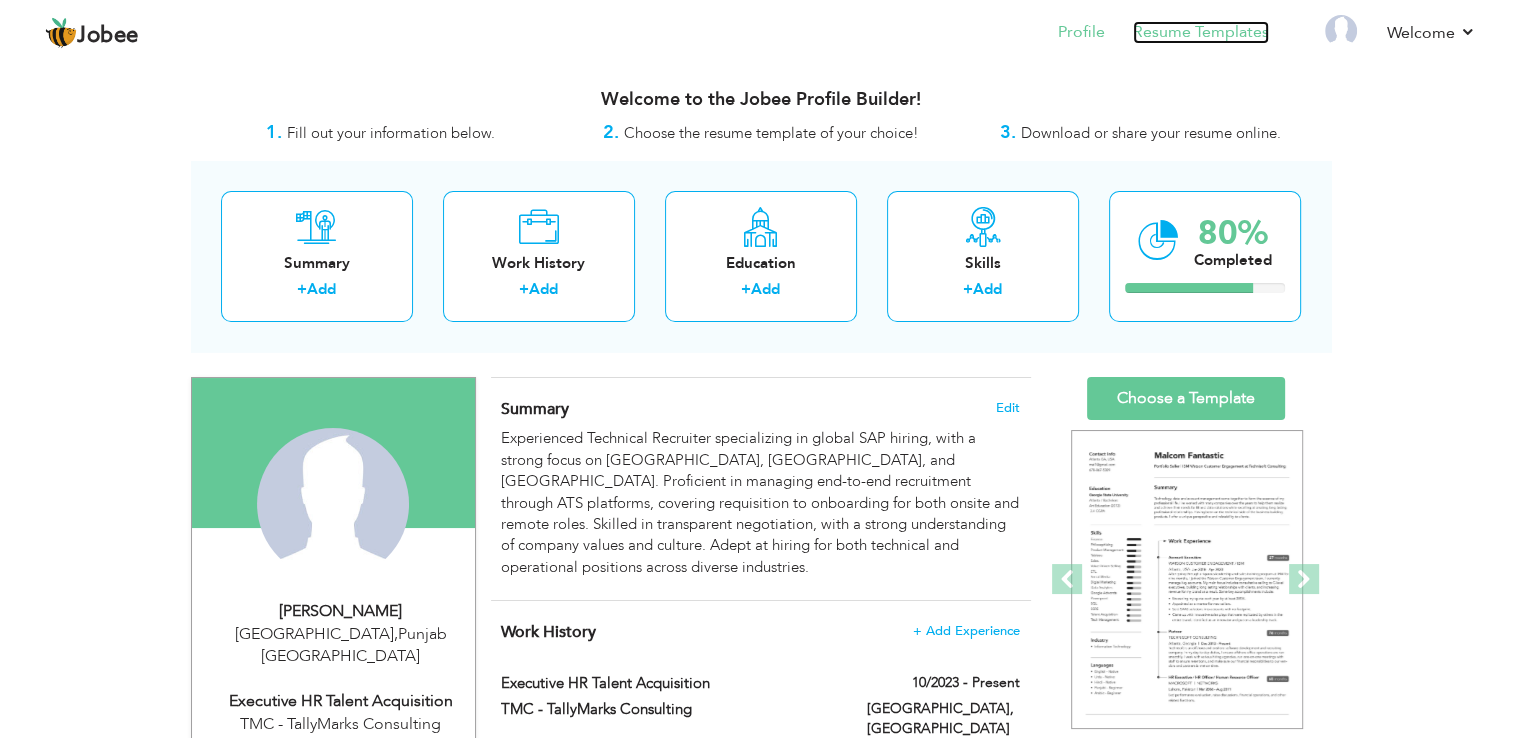 click on "Resume Templates" at bounding box center (1201, 32) 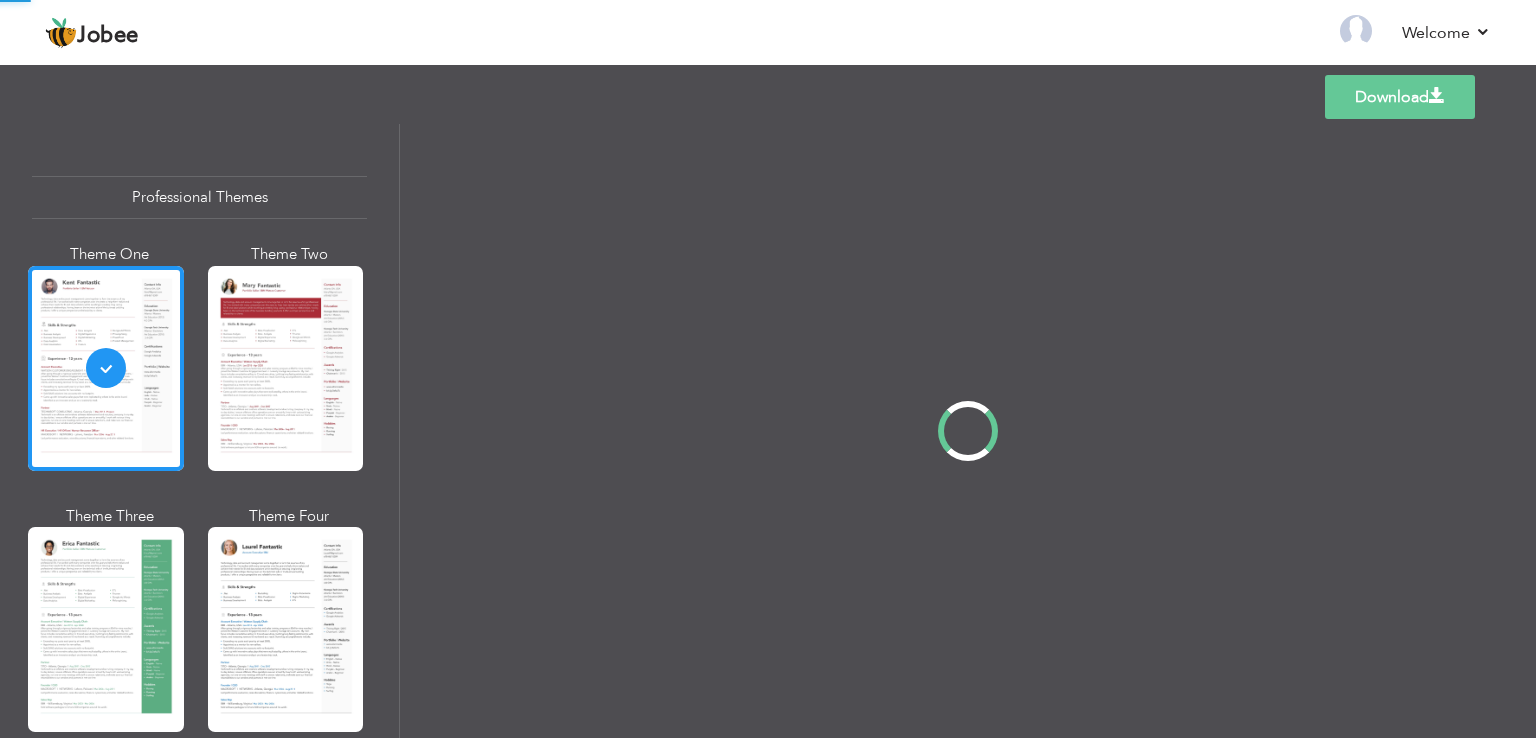 scroll, scrollTop: 0, scrollLeft: 0, axis: both 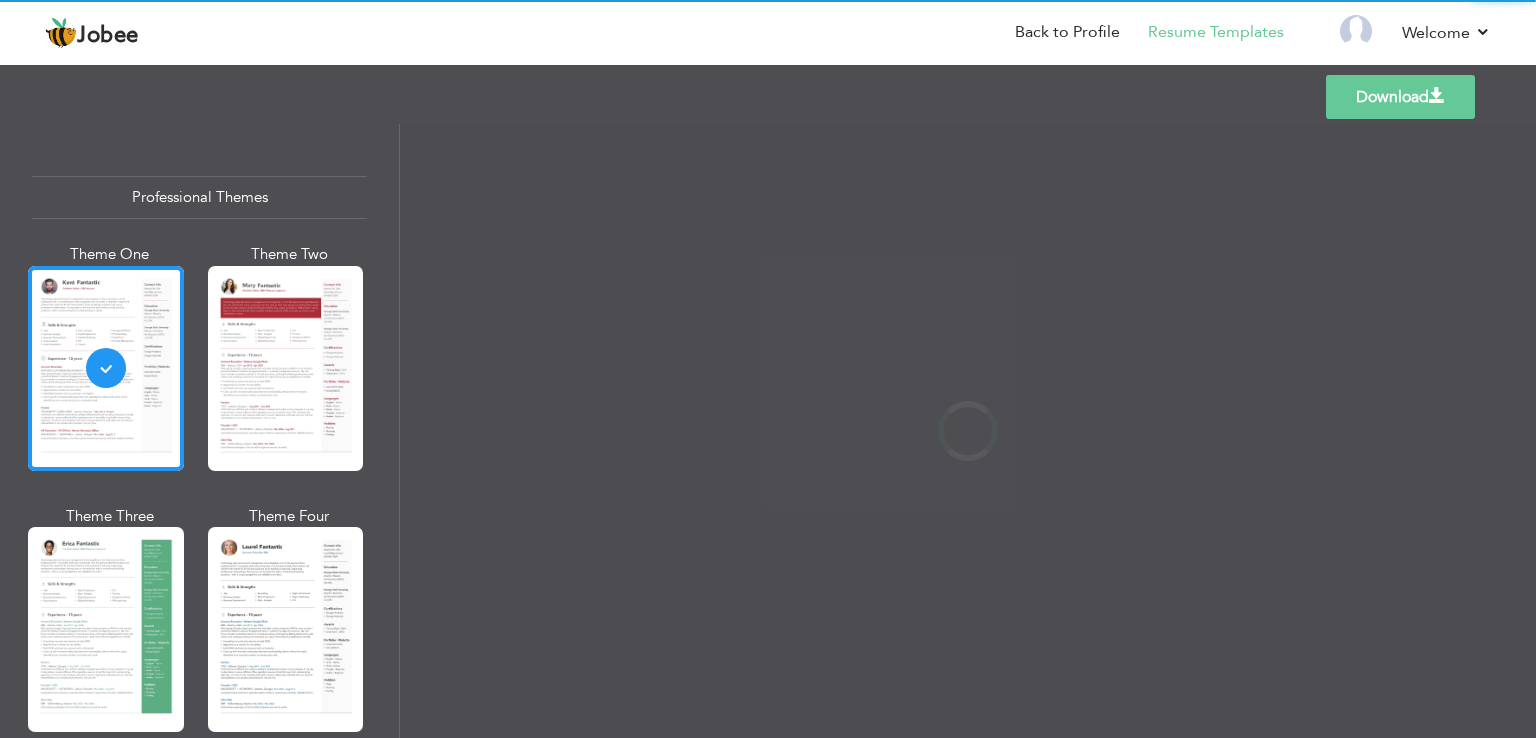 click at bounding box center [1437, 96] 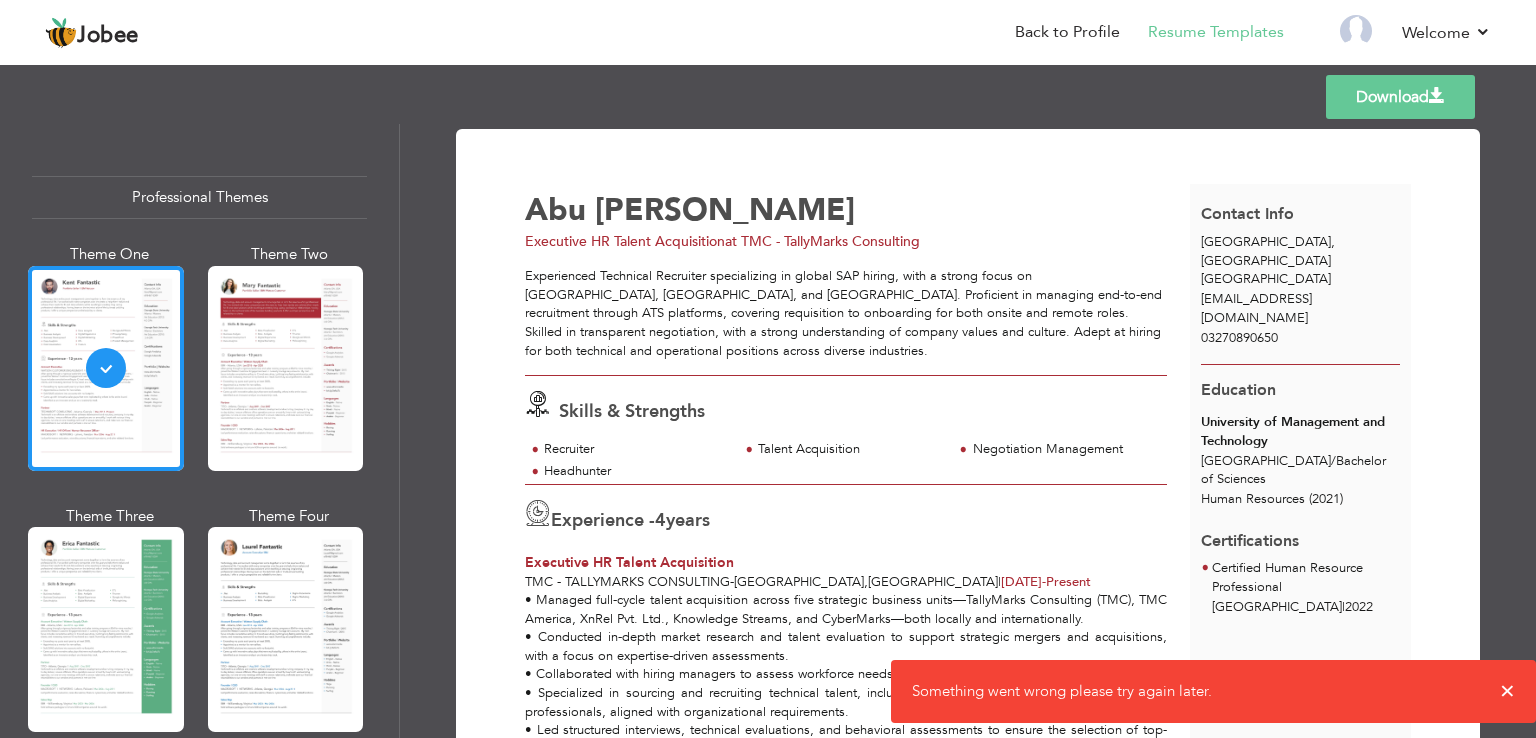 click on "Download" at bounding box center (1400, 97) 